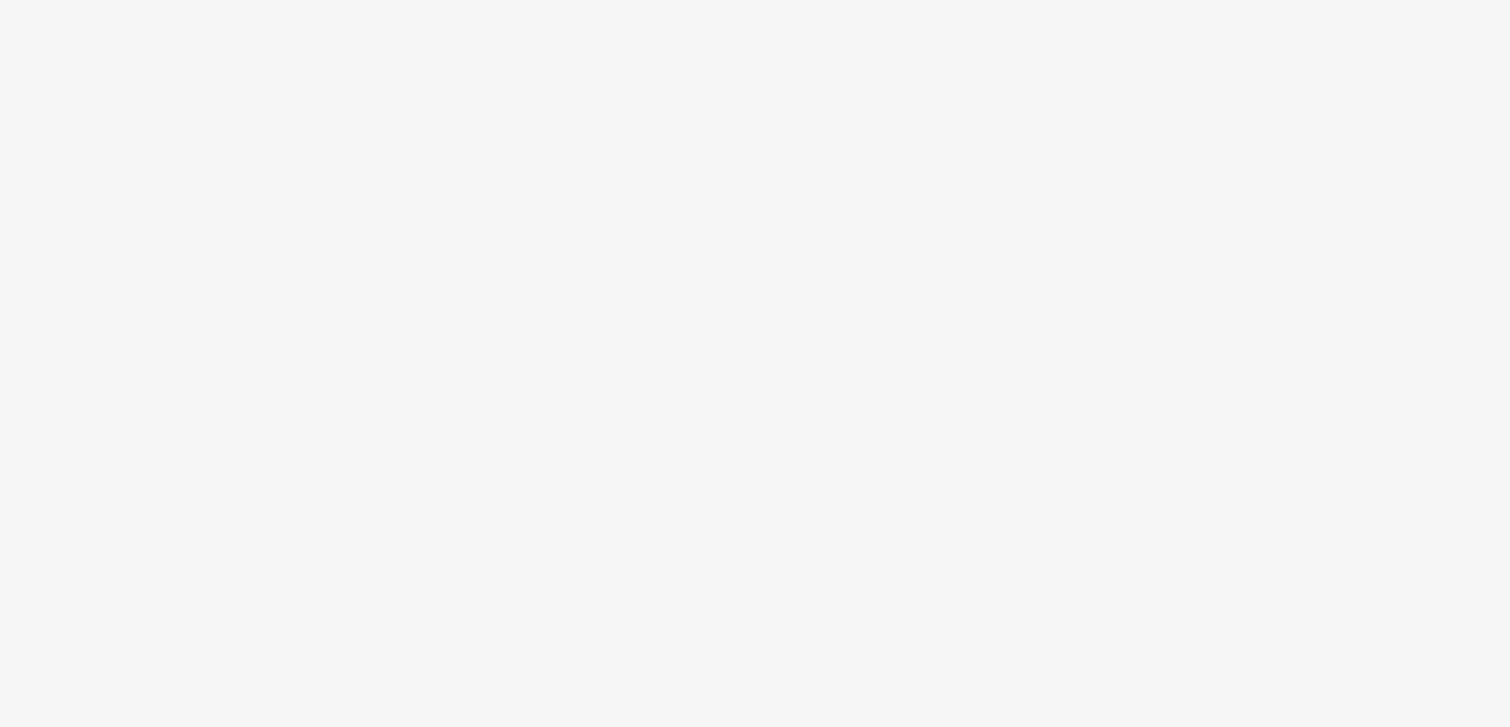 scroll, scrollTop: 0, scrollLeft: 0, axis: both 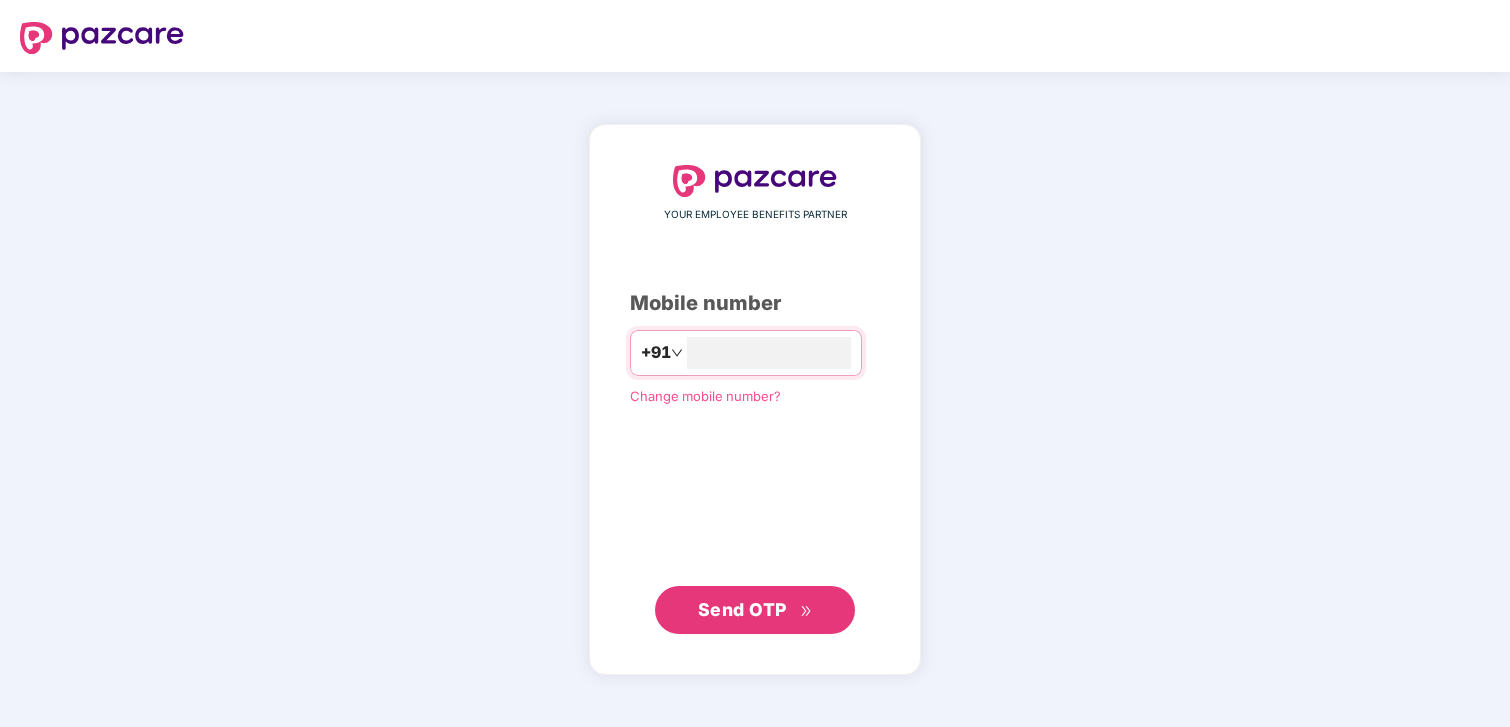 type on "**********" 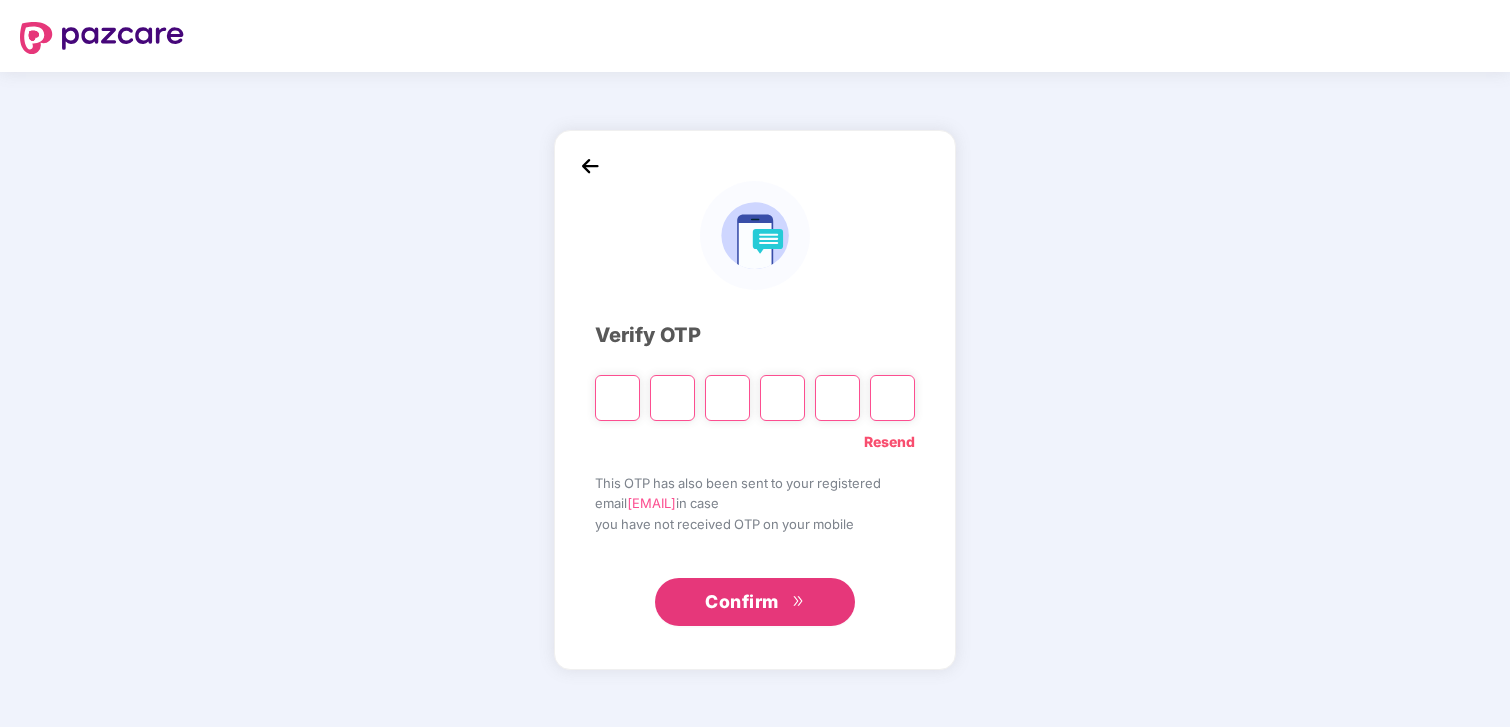type on "*" 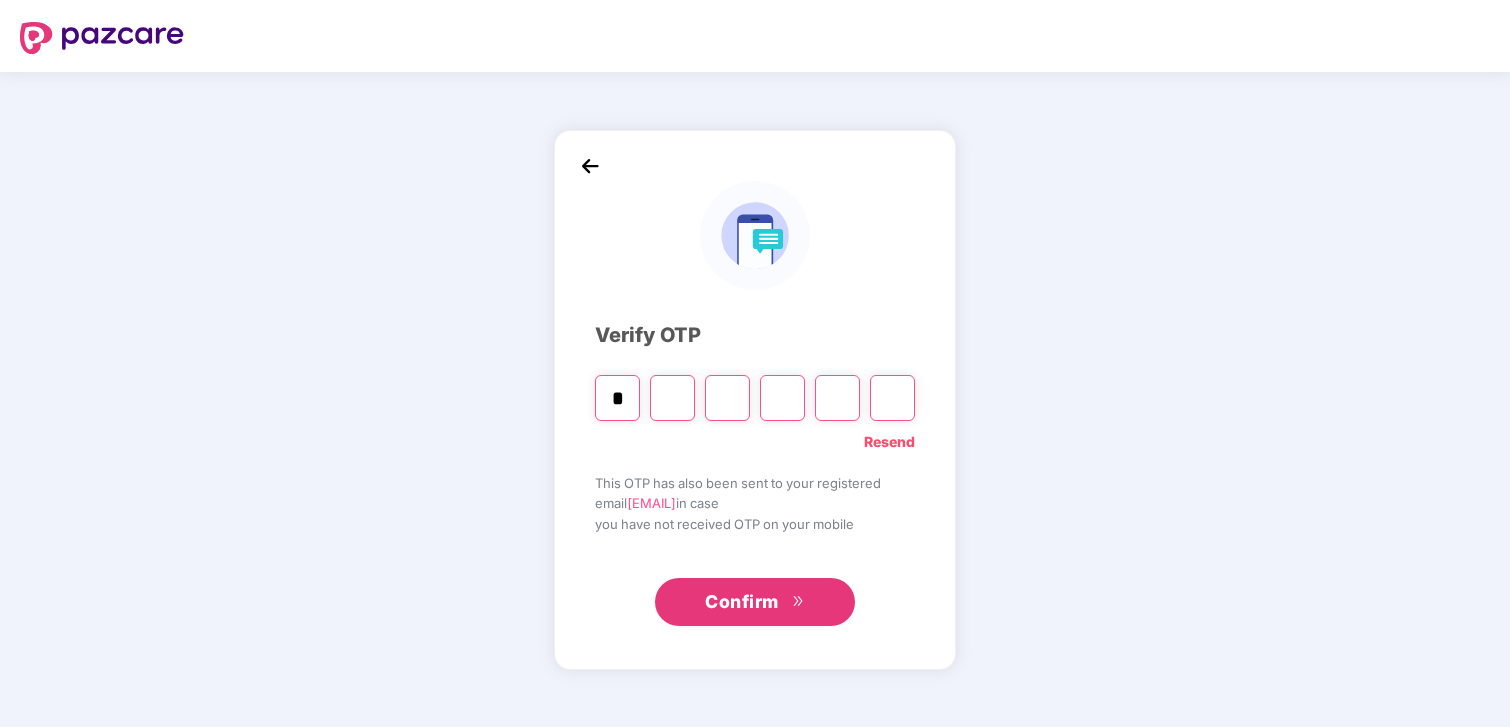 type on "*" 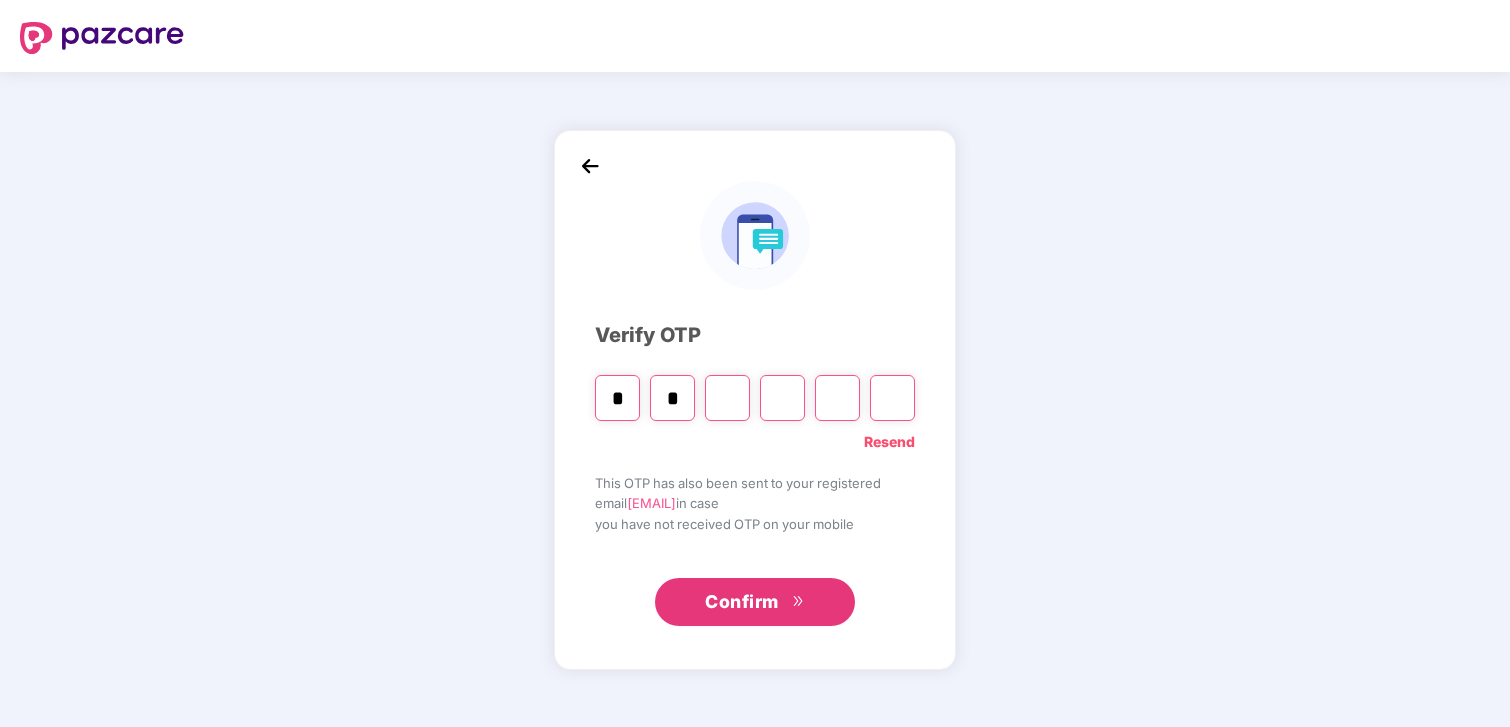 type on "*" 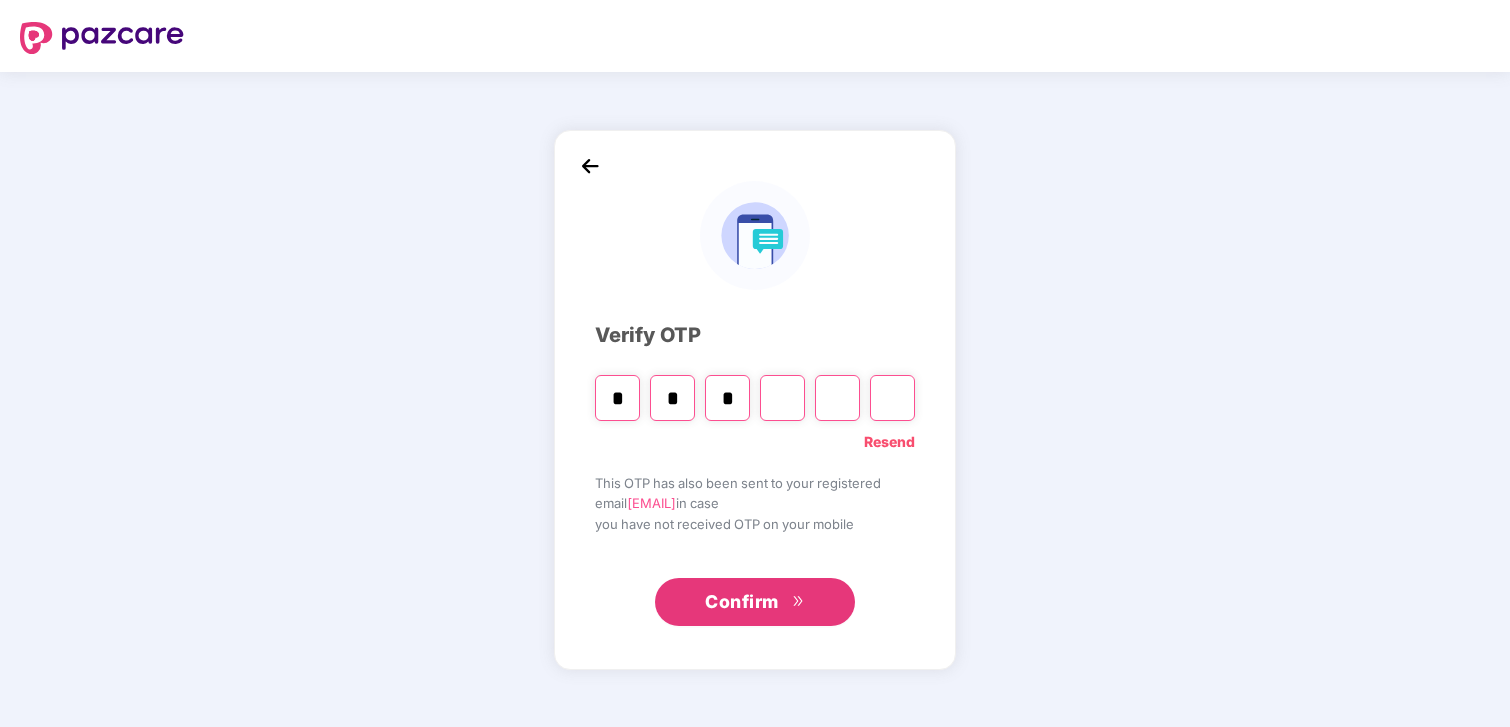 type on "*" 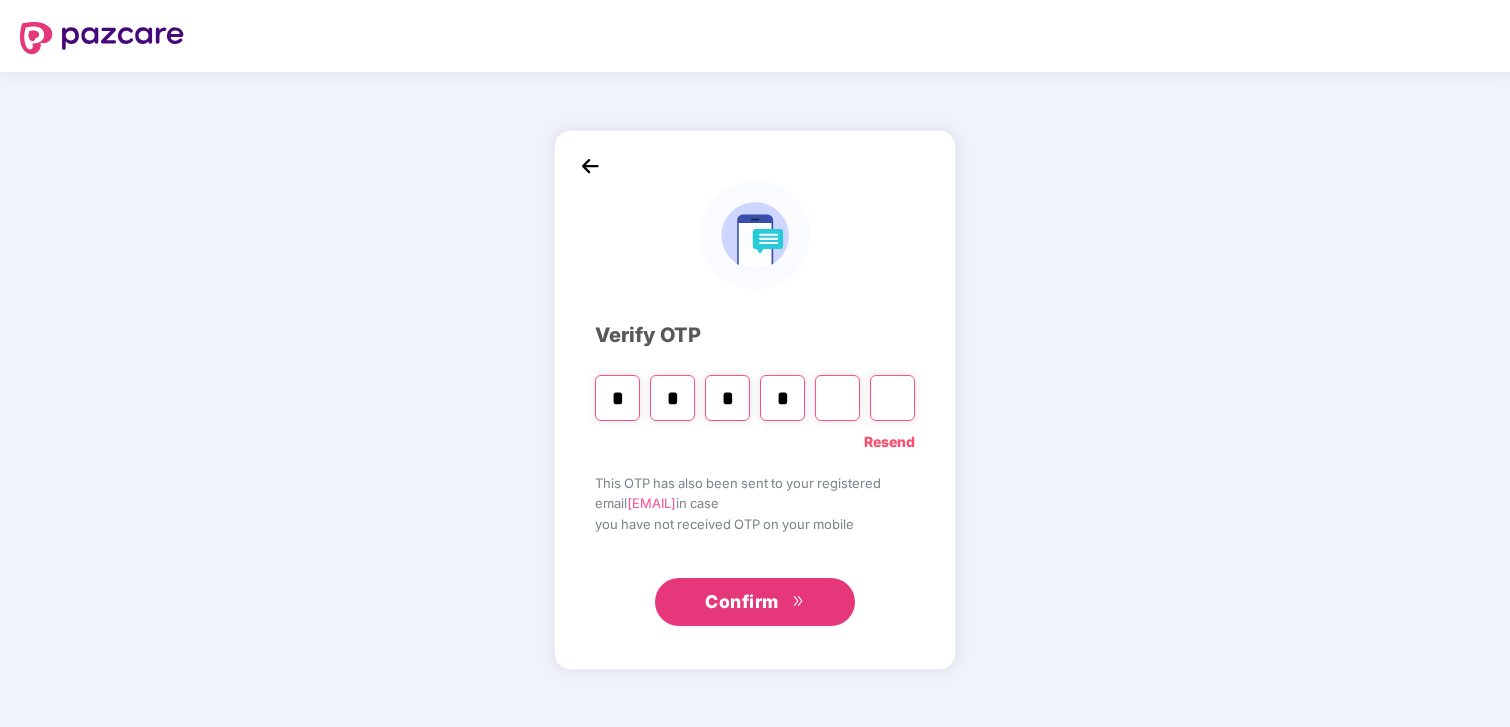 type on "*" 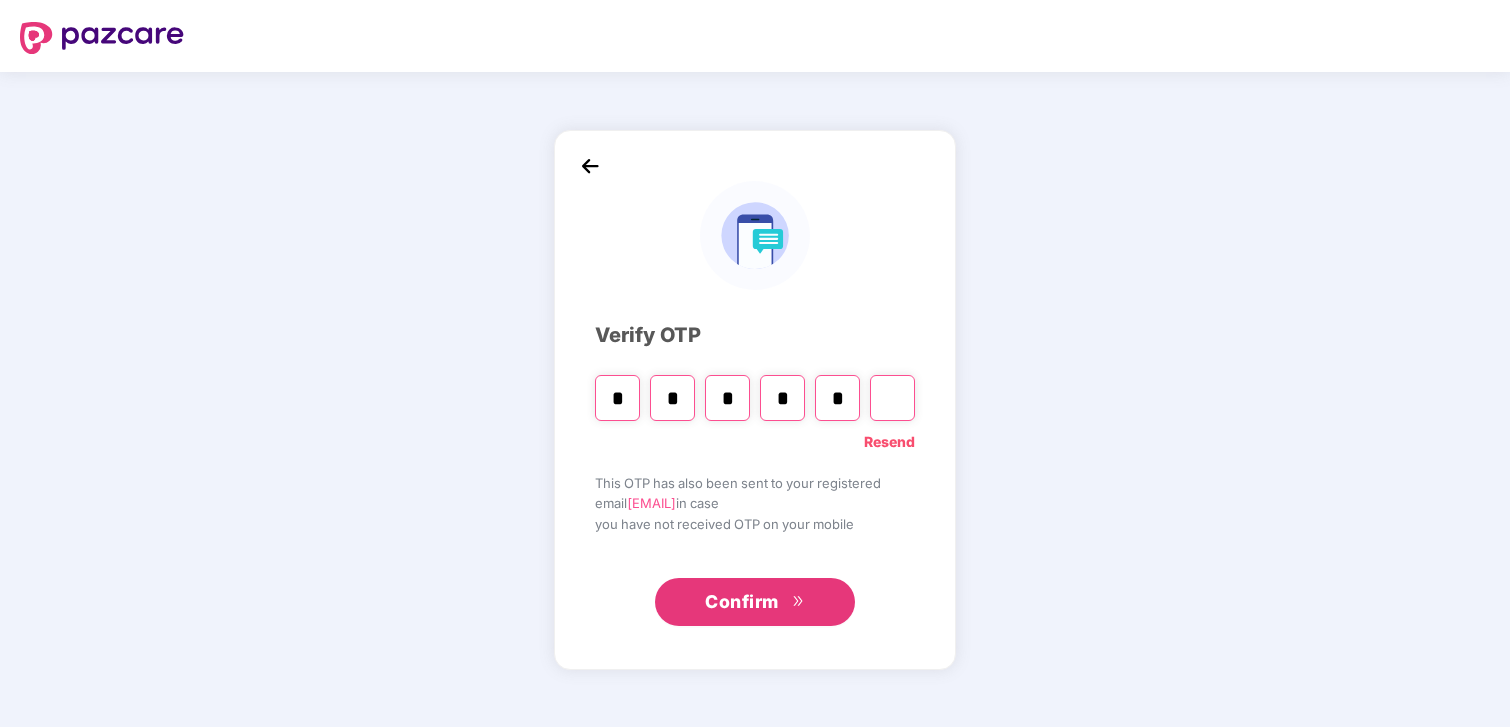 type on "*" 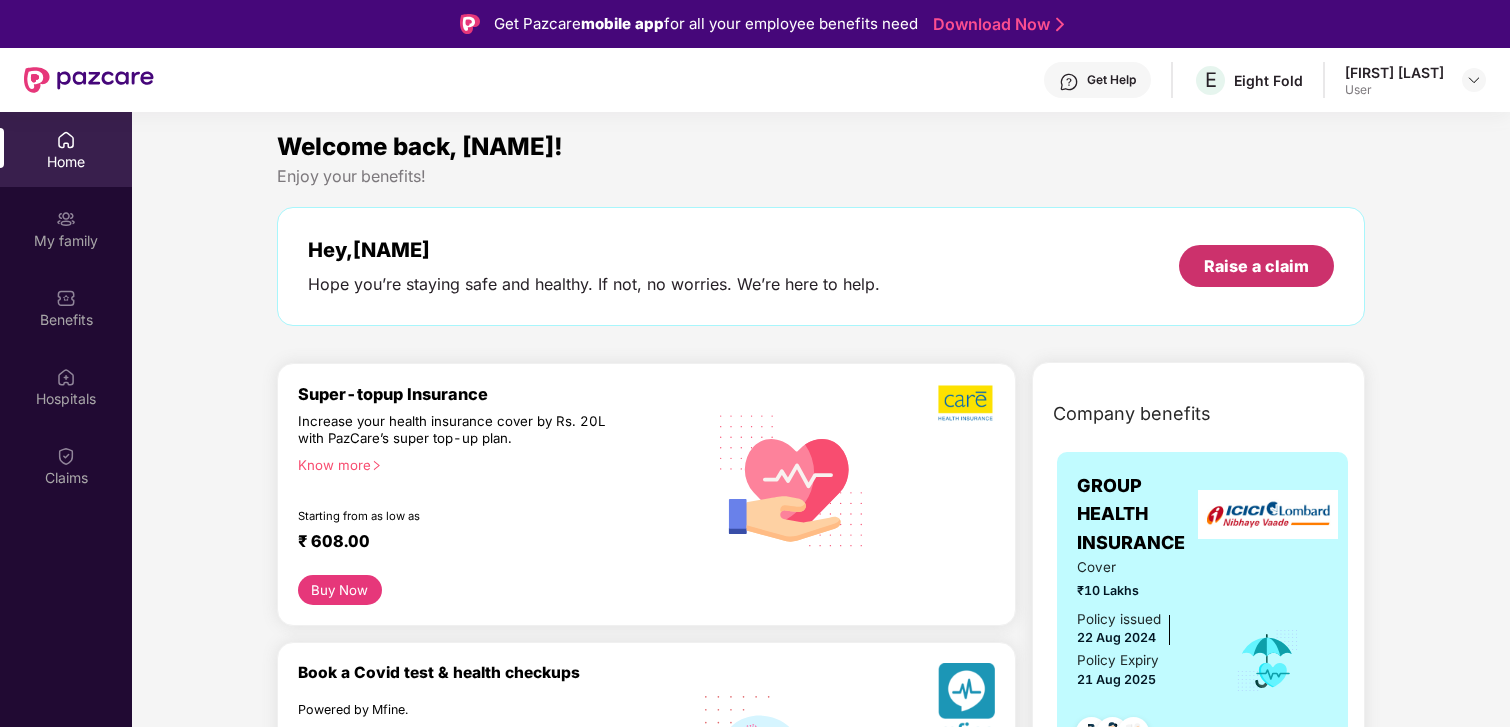 click on "Raise a claim" at bounding box center [1256, 266] 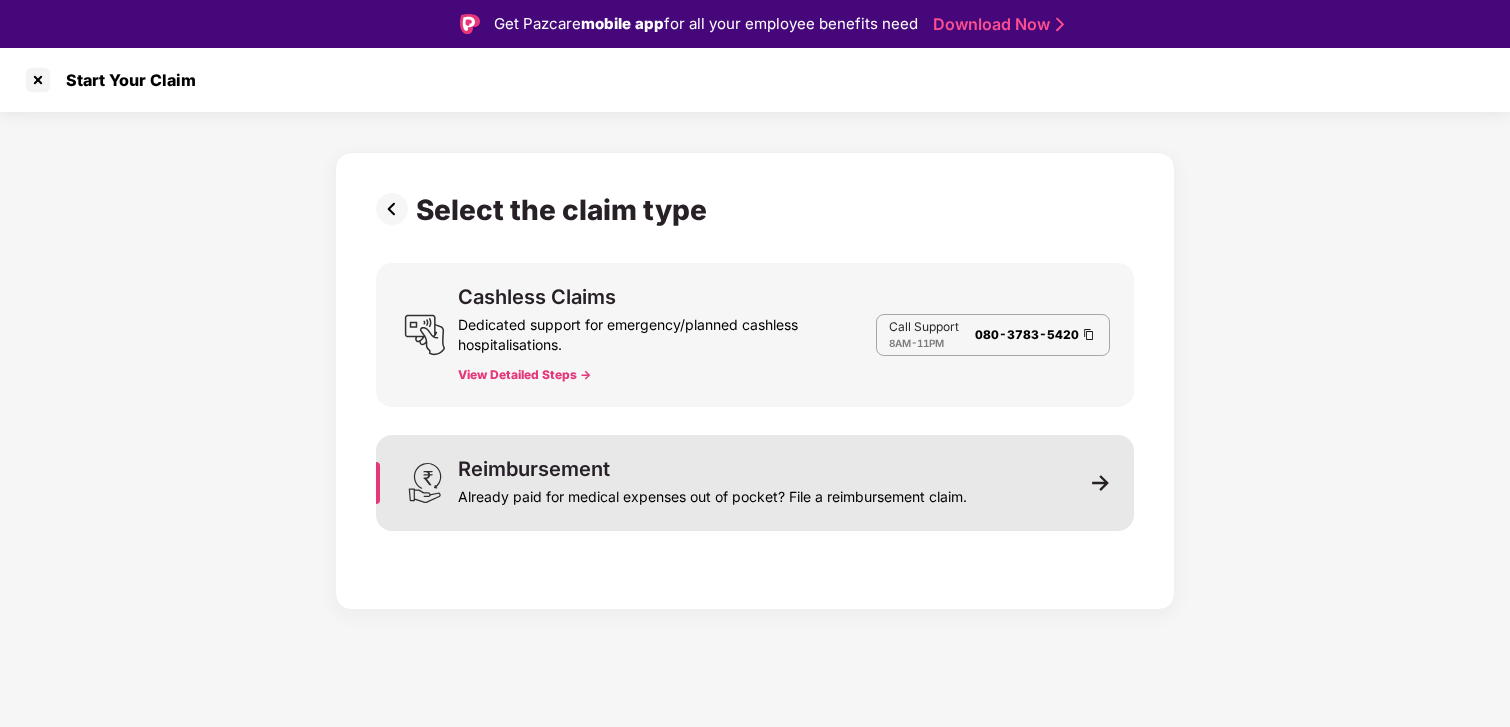 click on "Reimbursement" at bounding box center [534, 469] 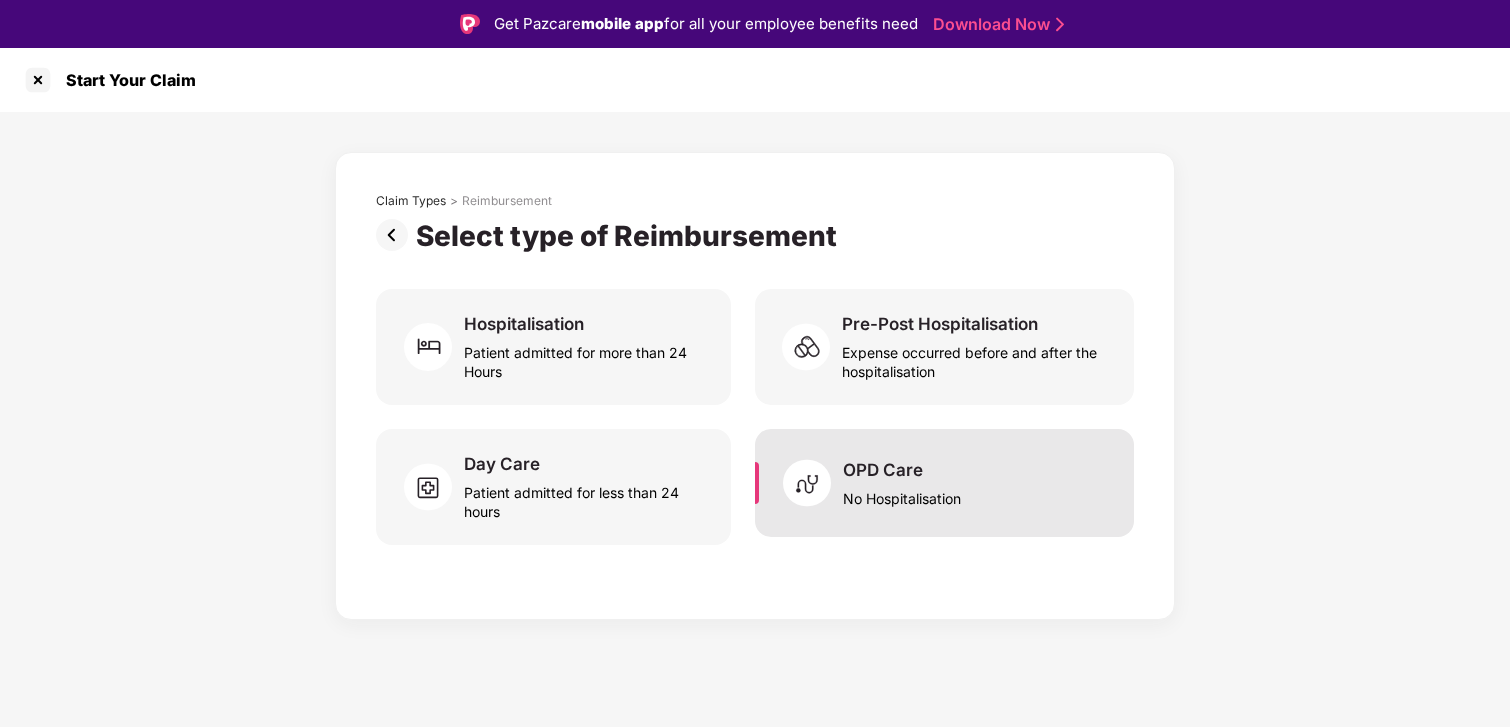 click on "OPD Care" at bounding box center [883, 470] 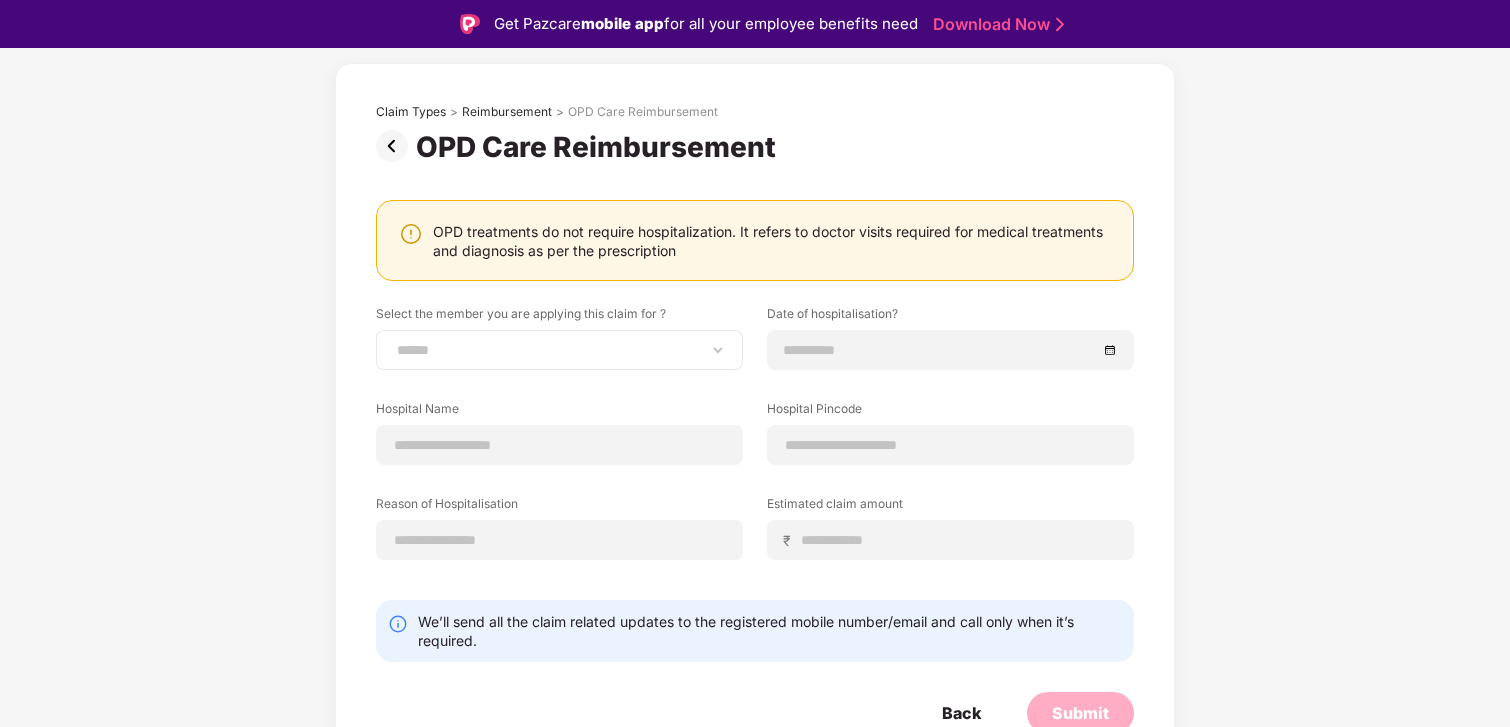 scroll, scrollTop: 99, scrollLeft: 0, axis: vertical 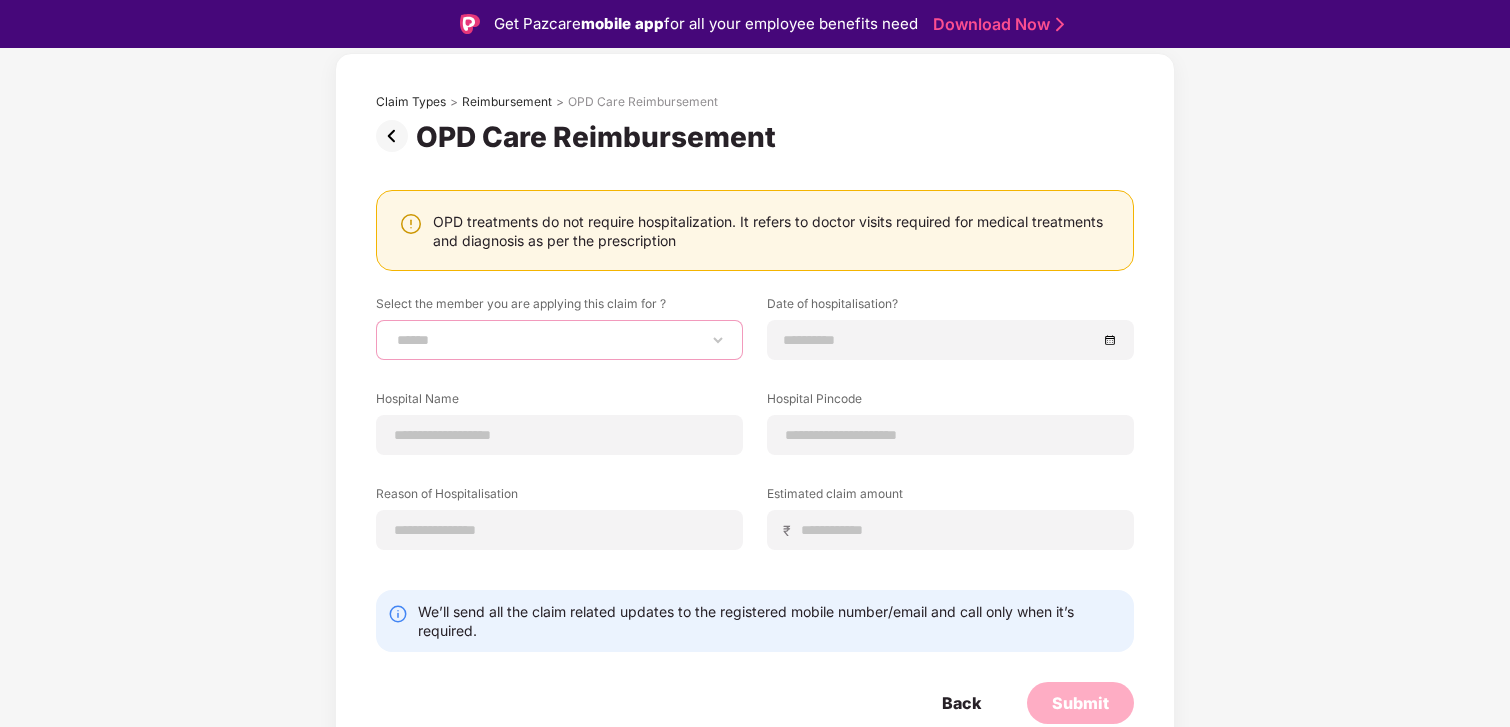 click on "**********" at bounding box center [559, 340] 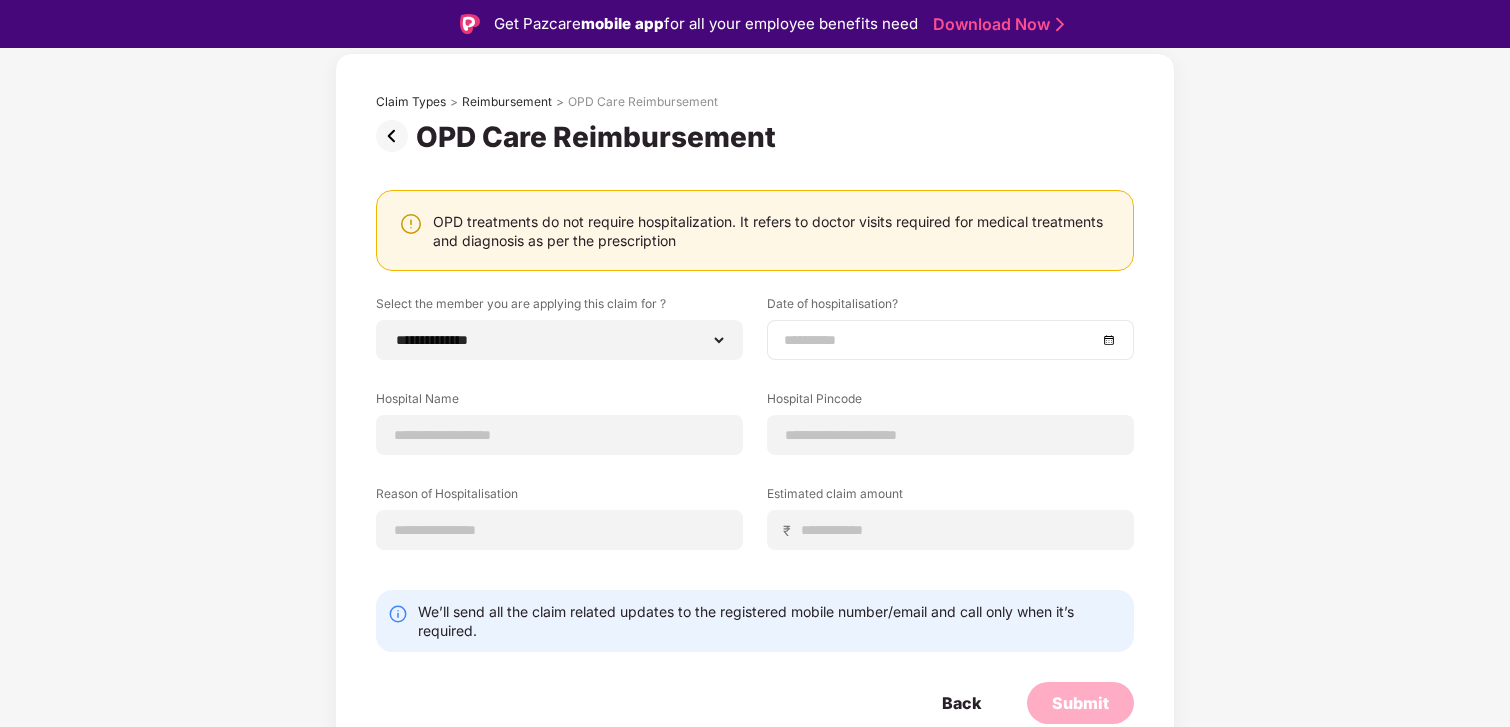 click at bounding box center [940, 340] 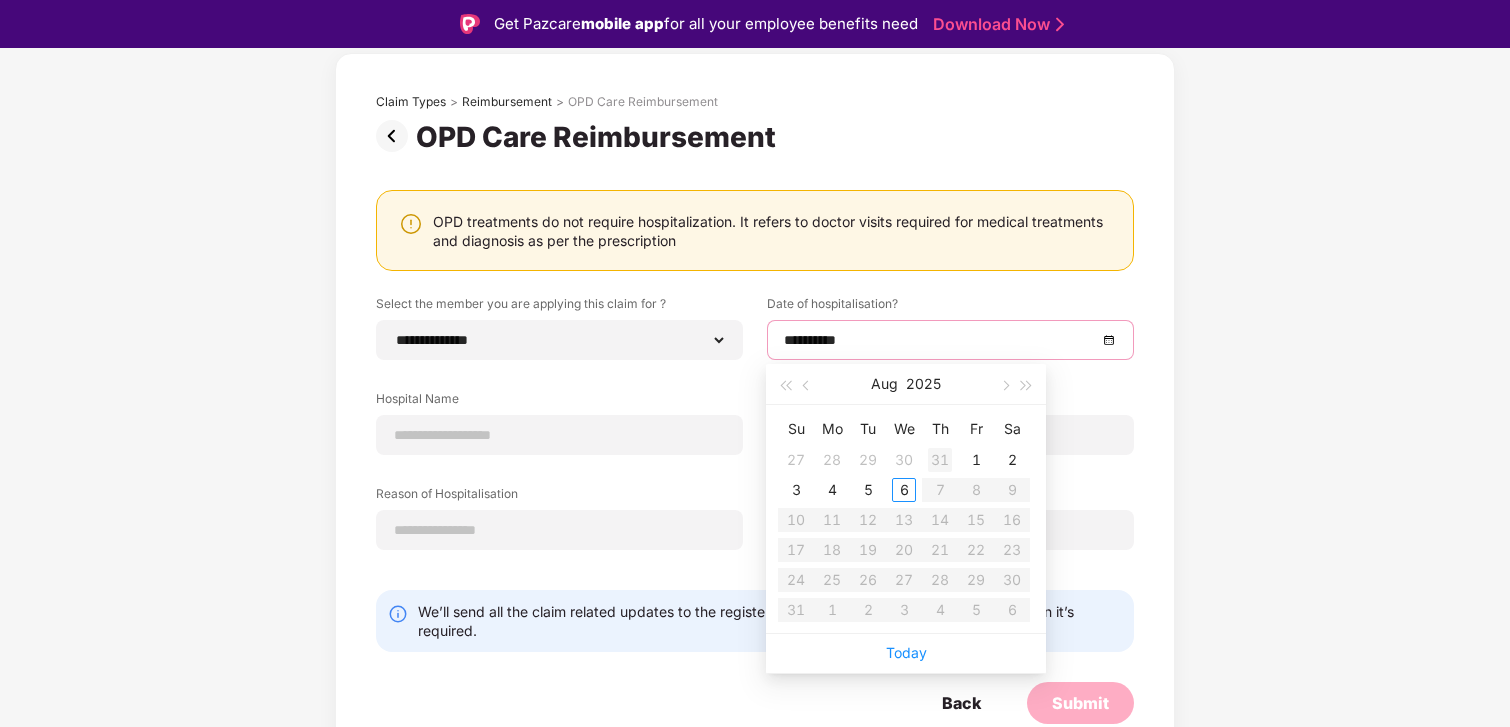 type on "**********" 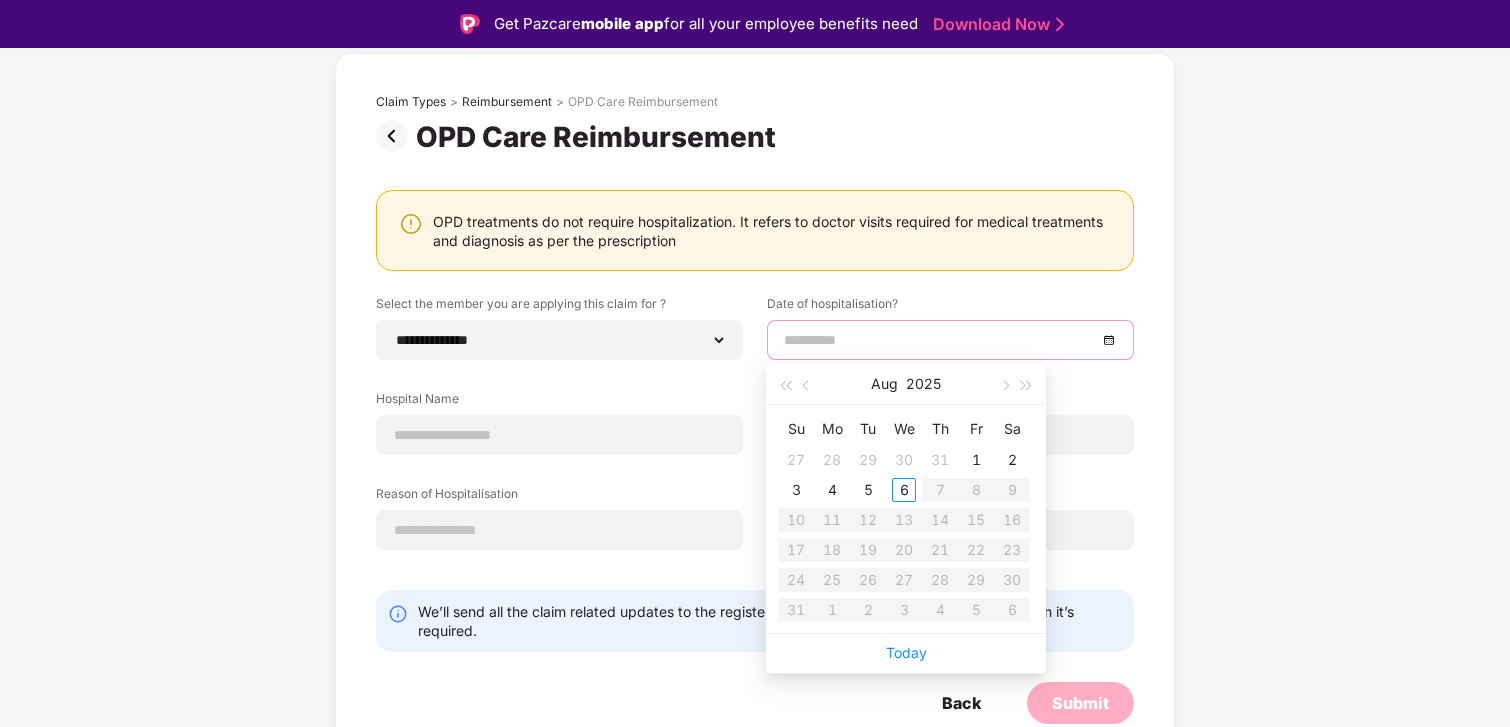 type on "**********" 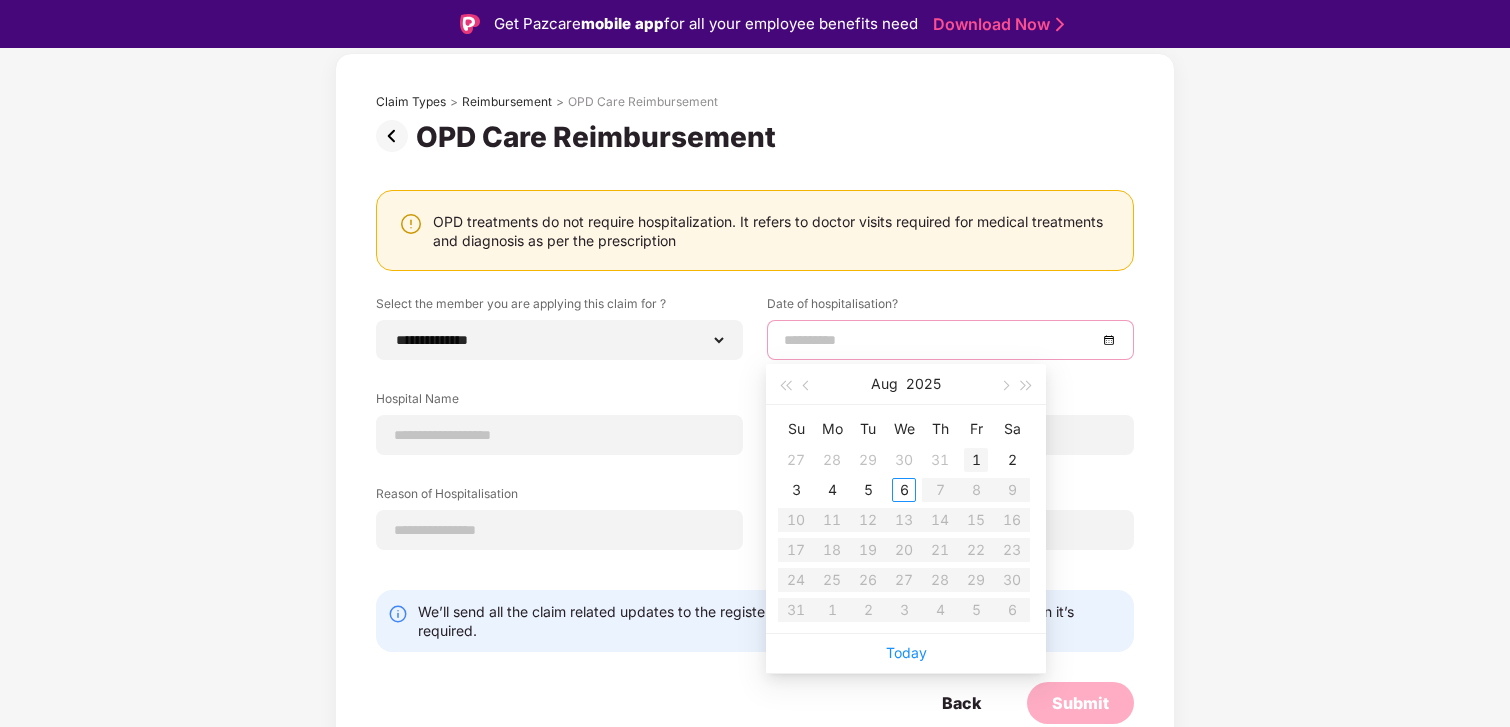 type on "**********" 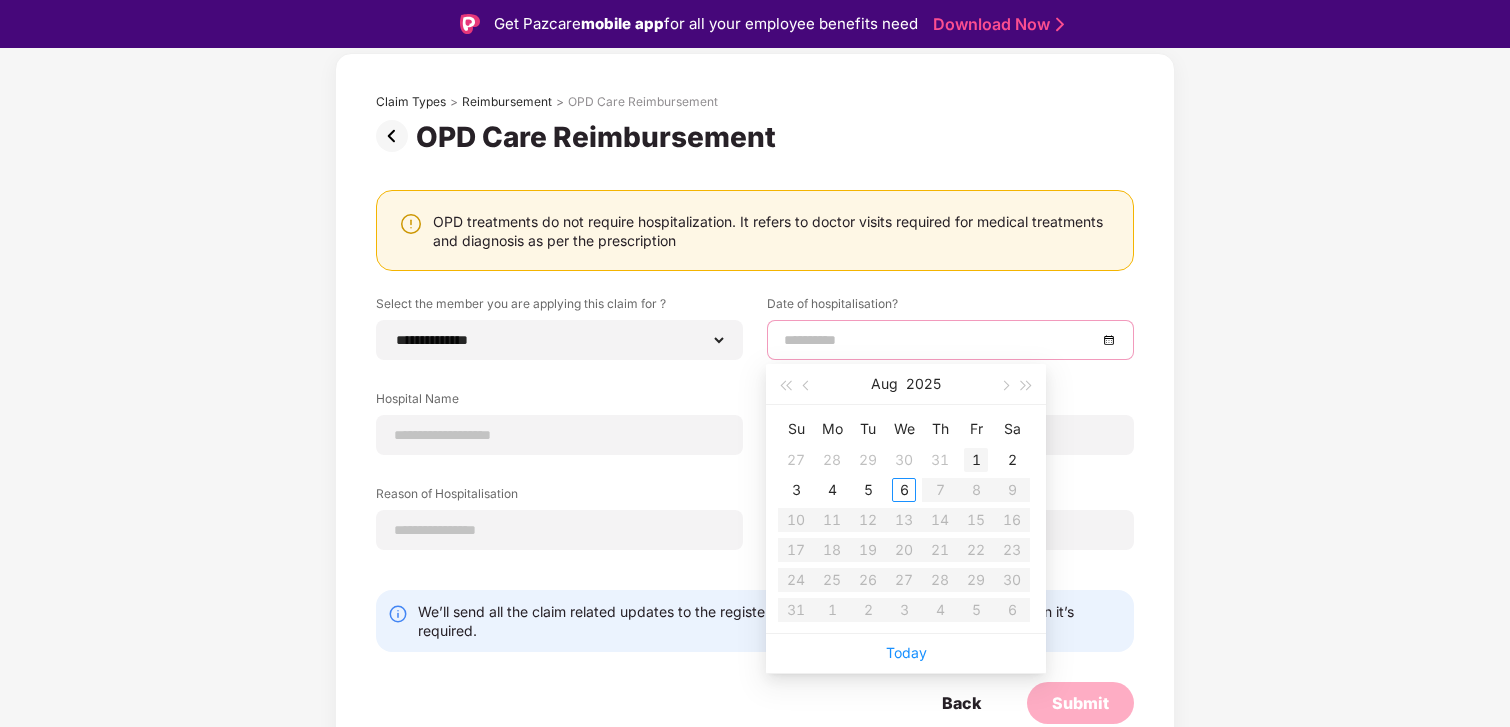 click on "1" at bounding box center (976, 460) 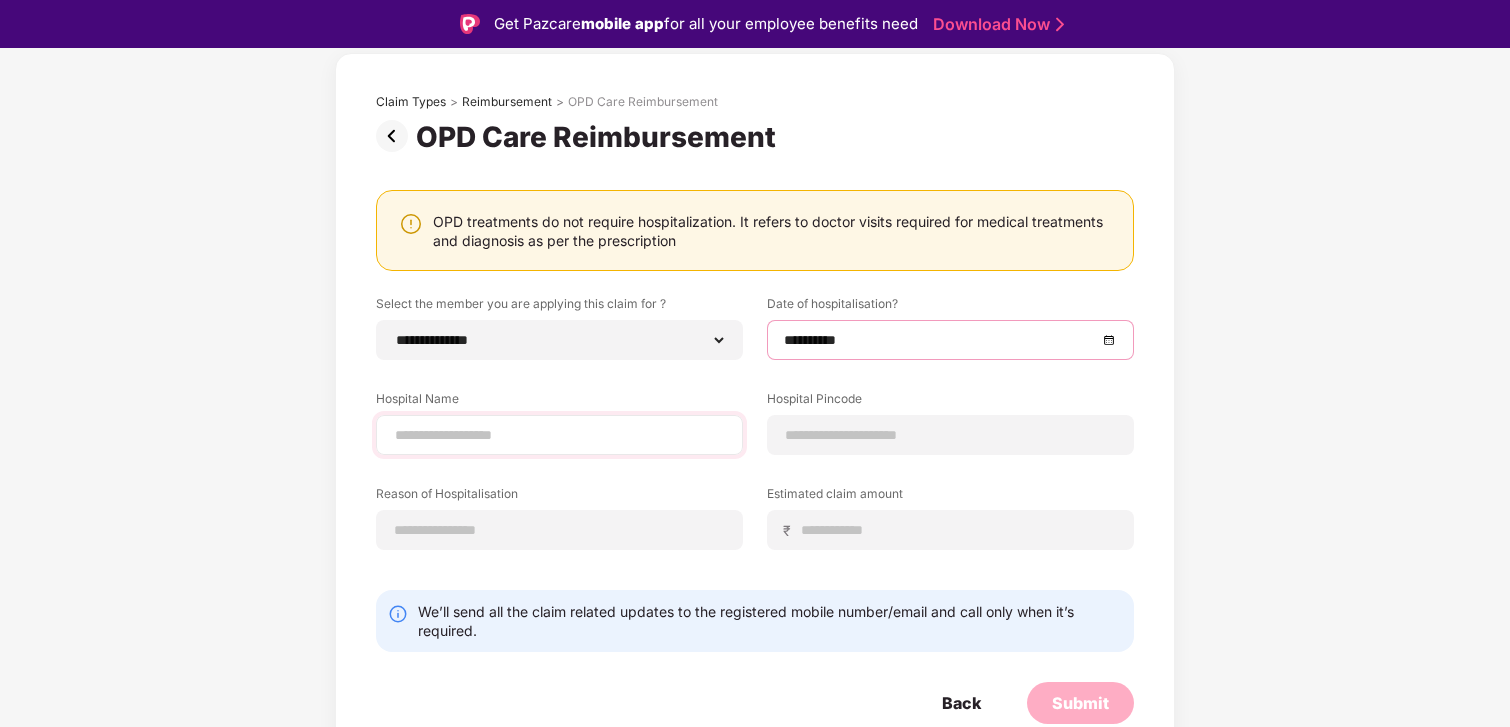 click at bounding box center (559, 435) 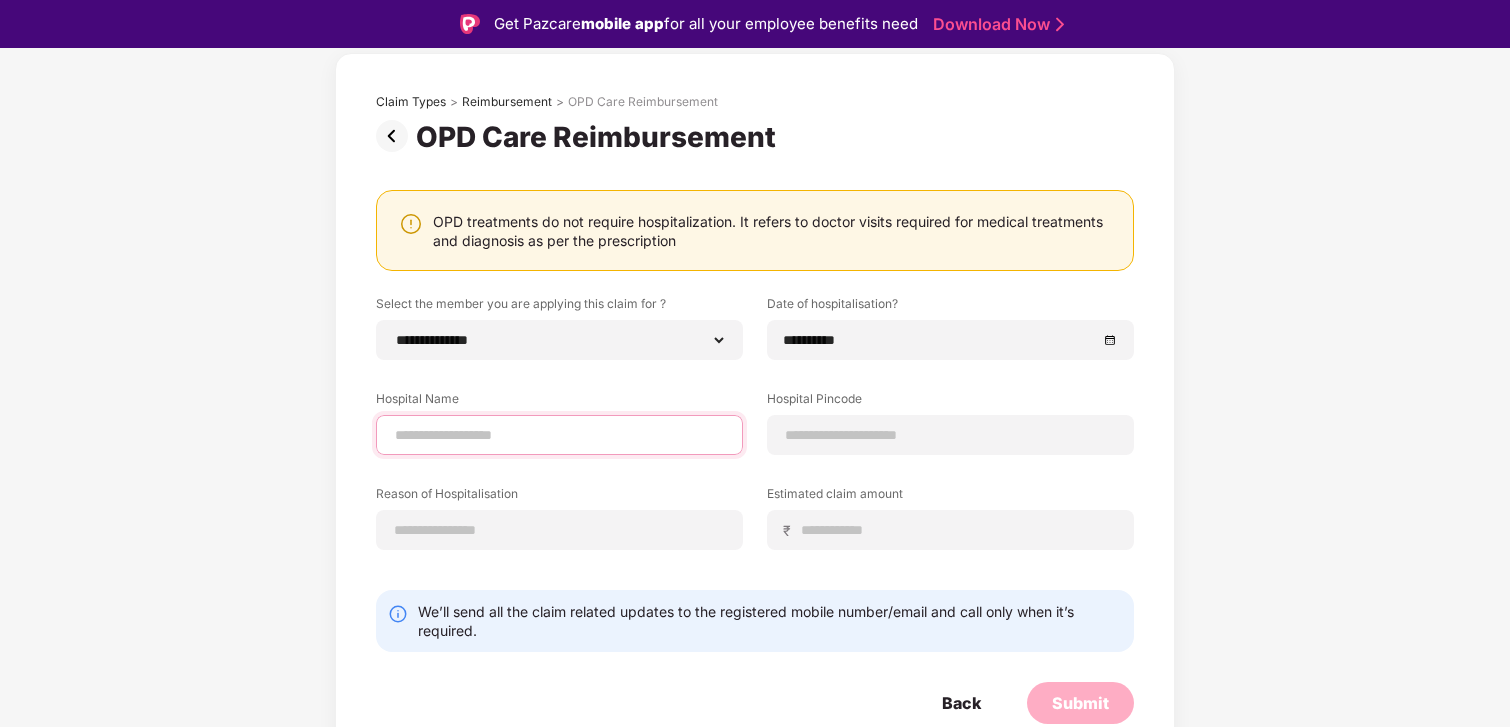 click at bounding box center (559, 435) 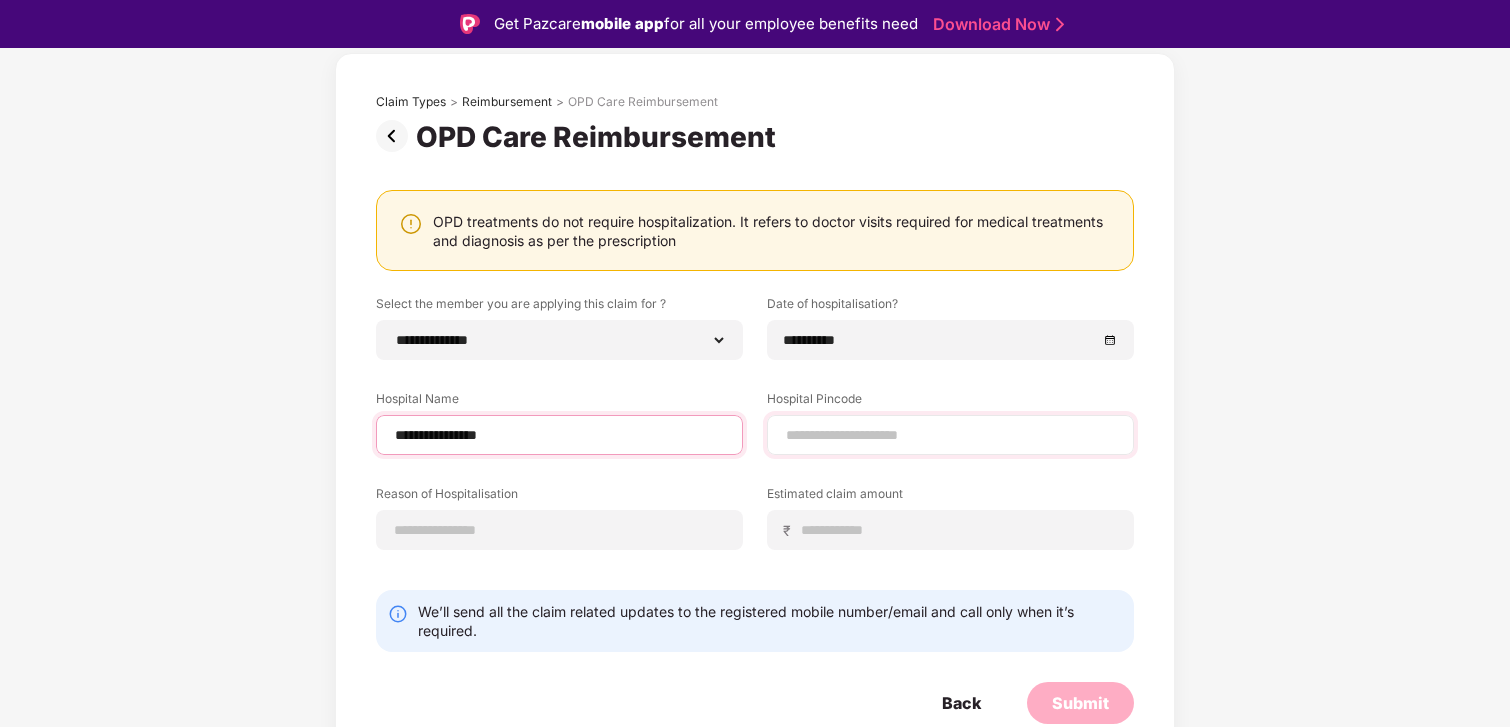 type on "**********" 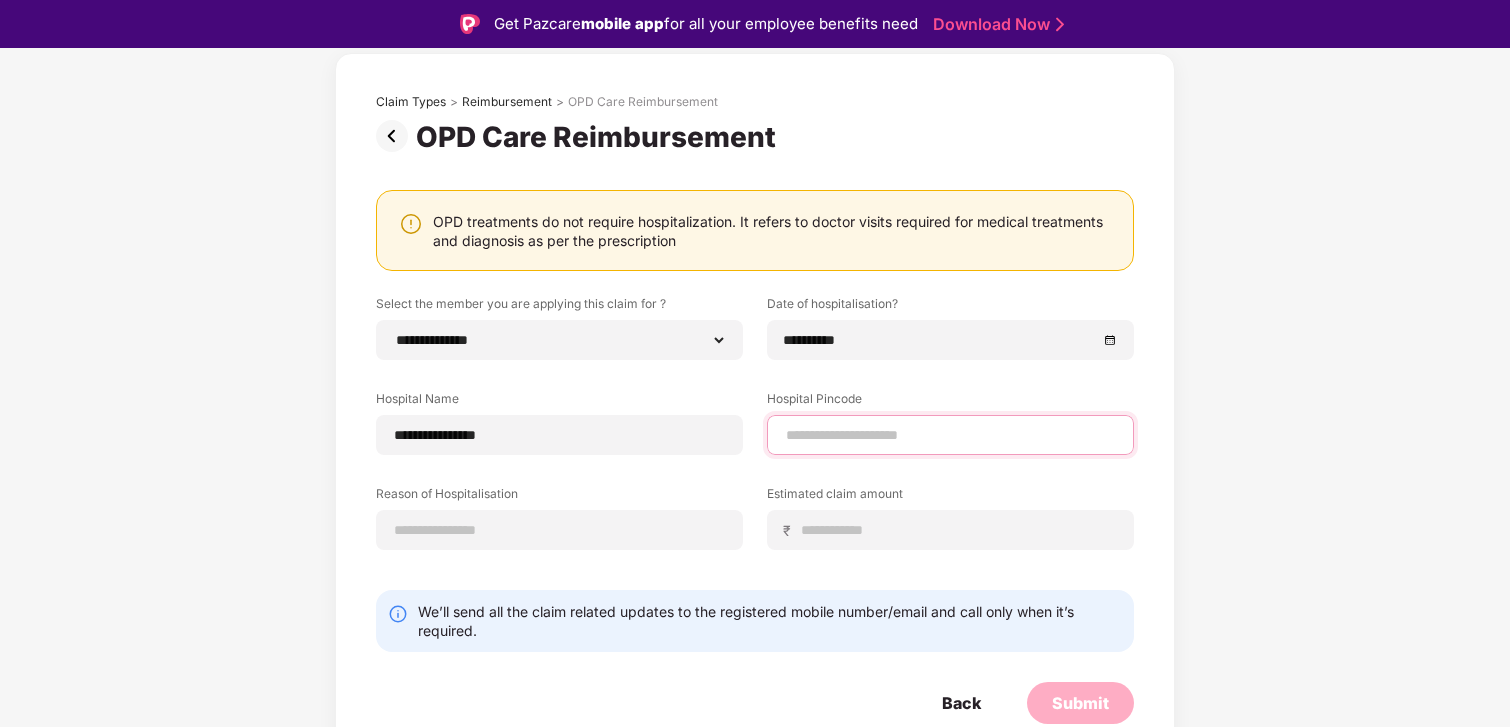 click at bounding box center [950, 435] 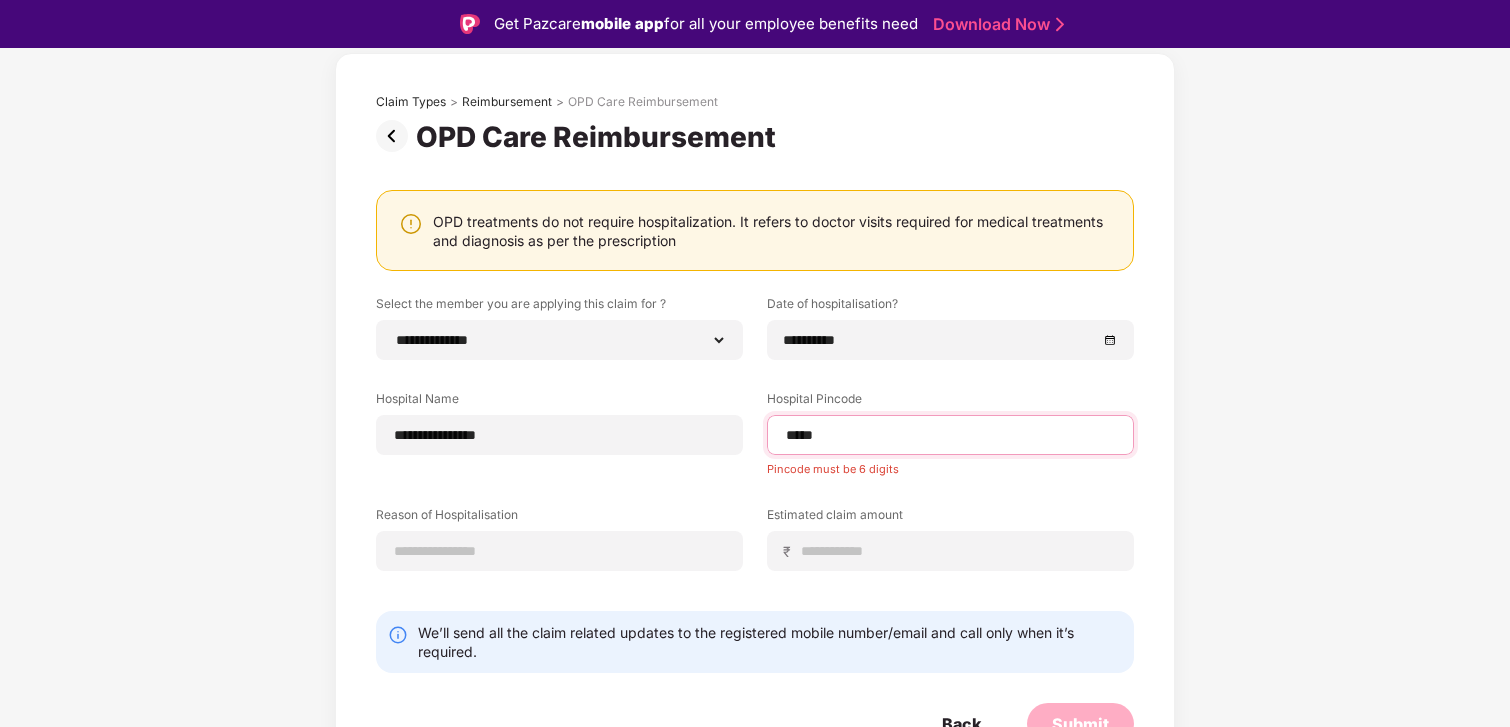 type on "******" 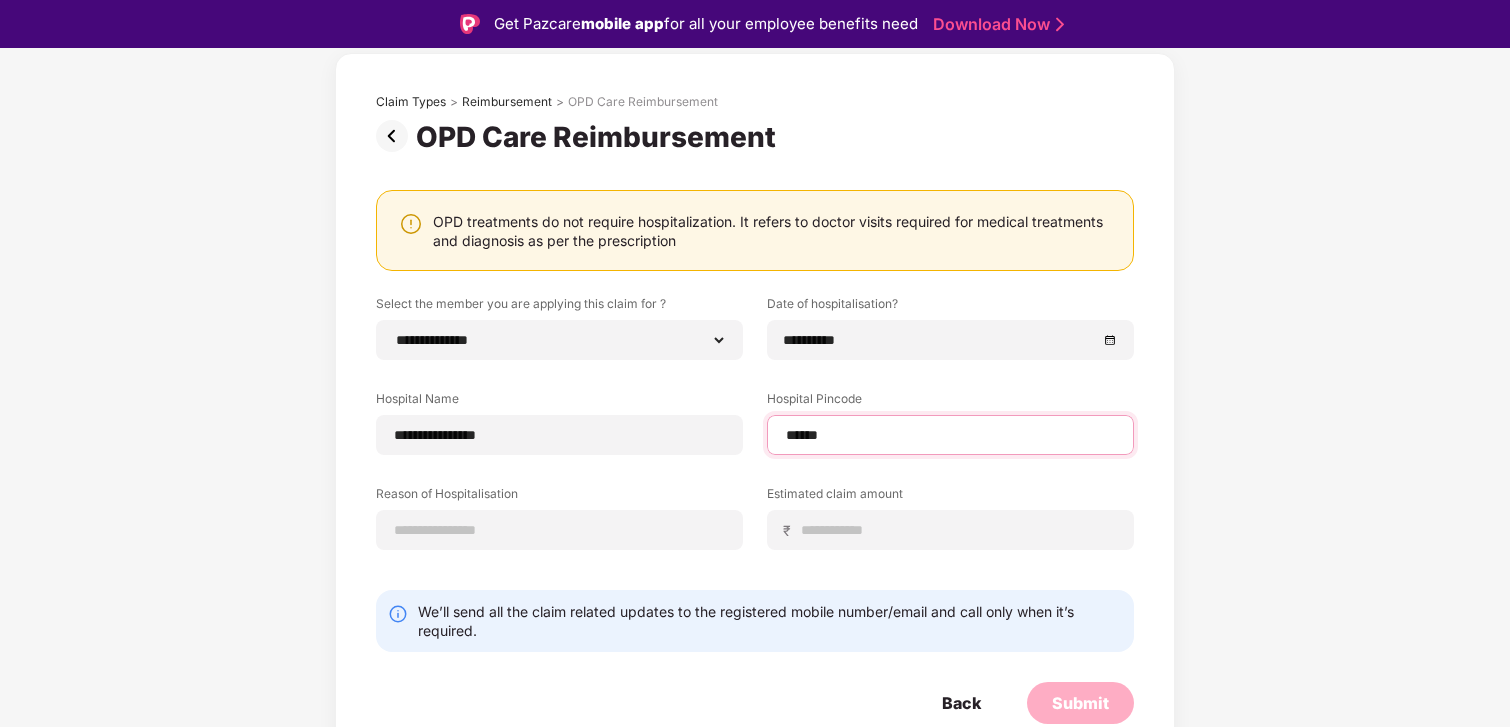 select on "*********" 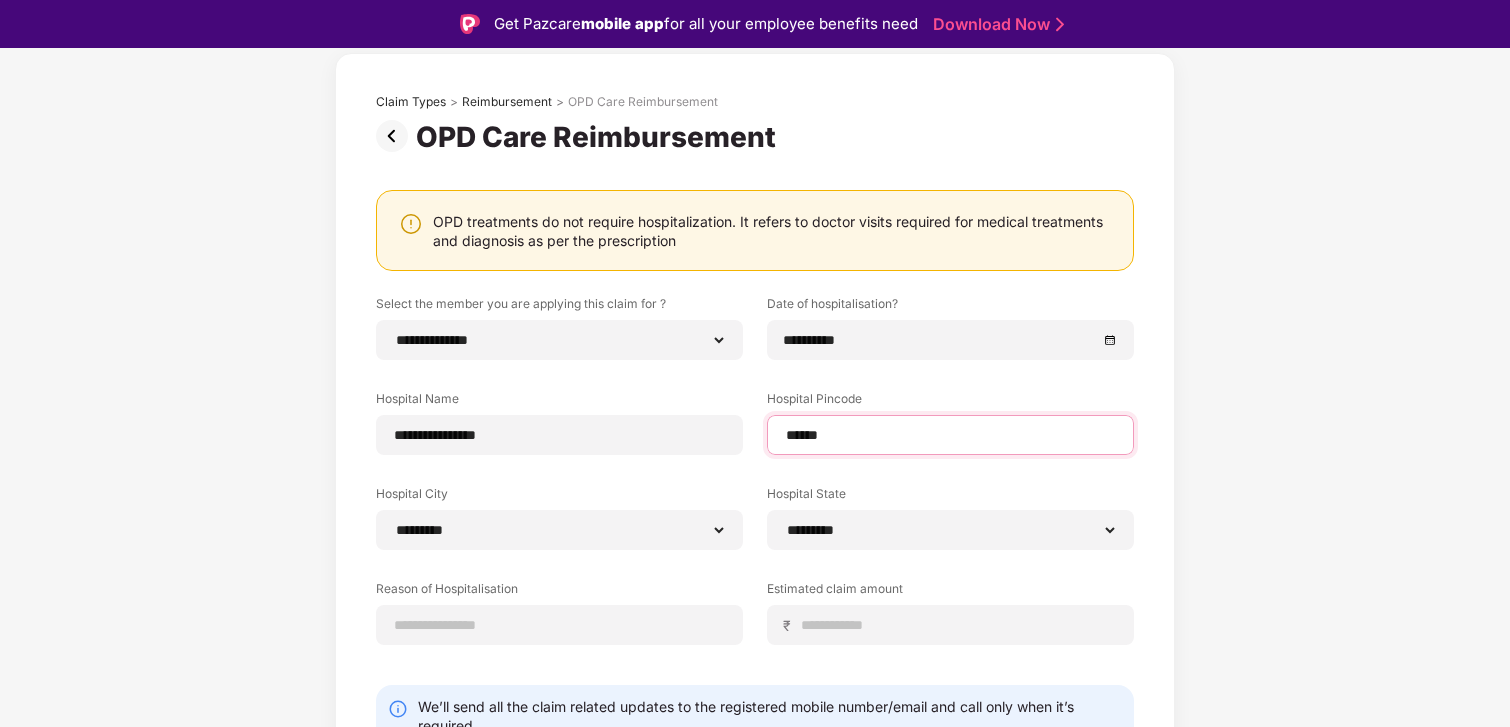 scroll, scrollTop: 194, scrollLeft: 0, axis: vertical 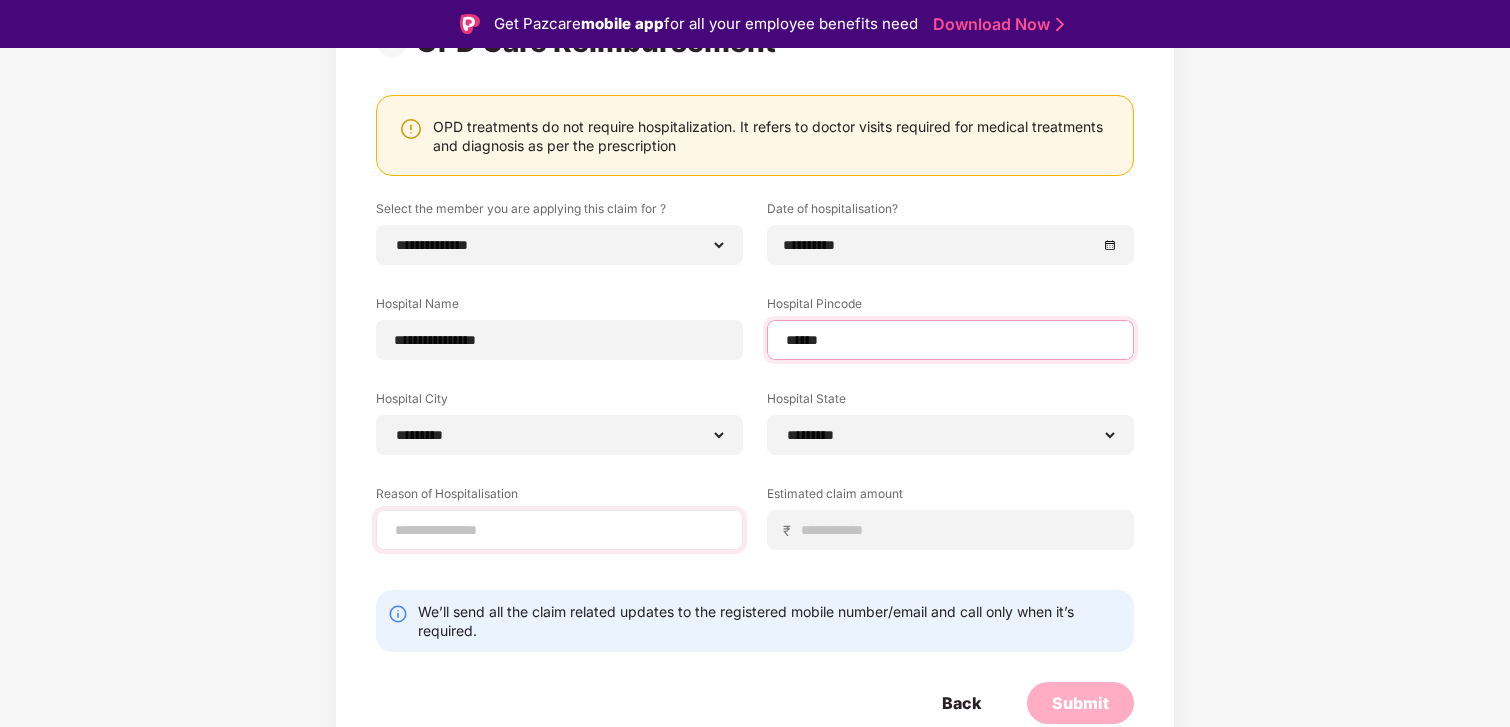 type on "******" 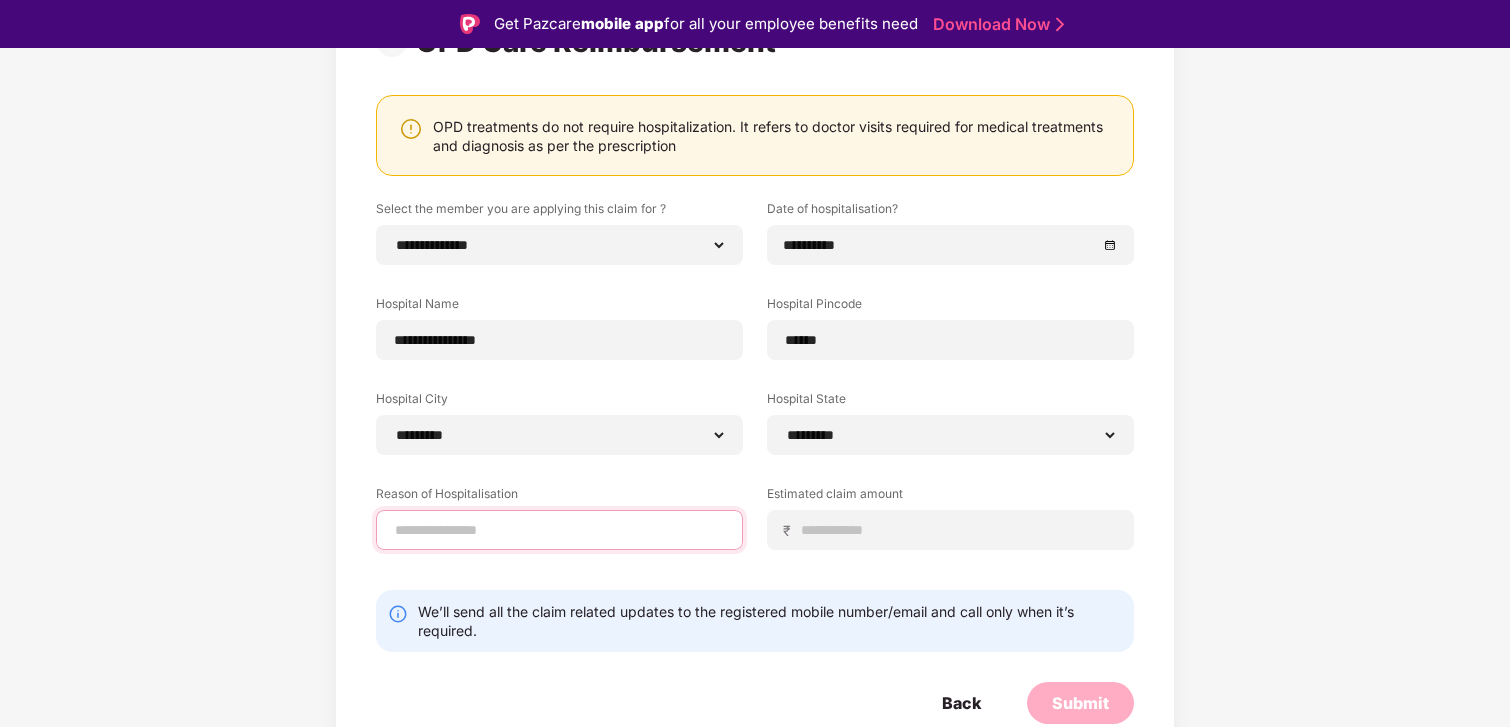click at bounding box center (559, 530) 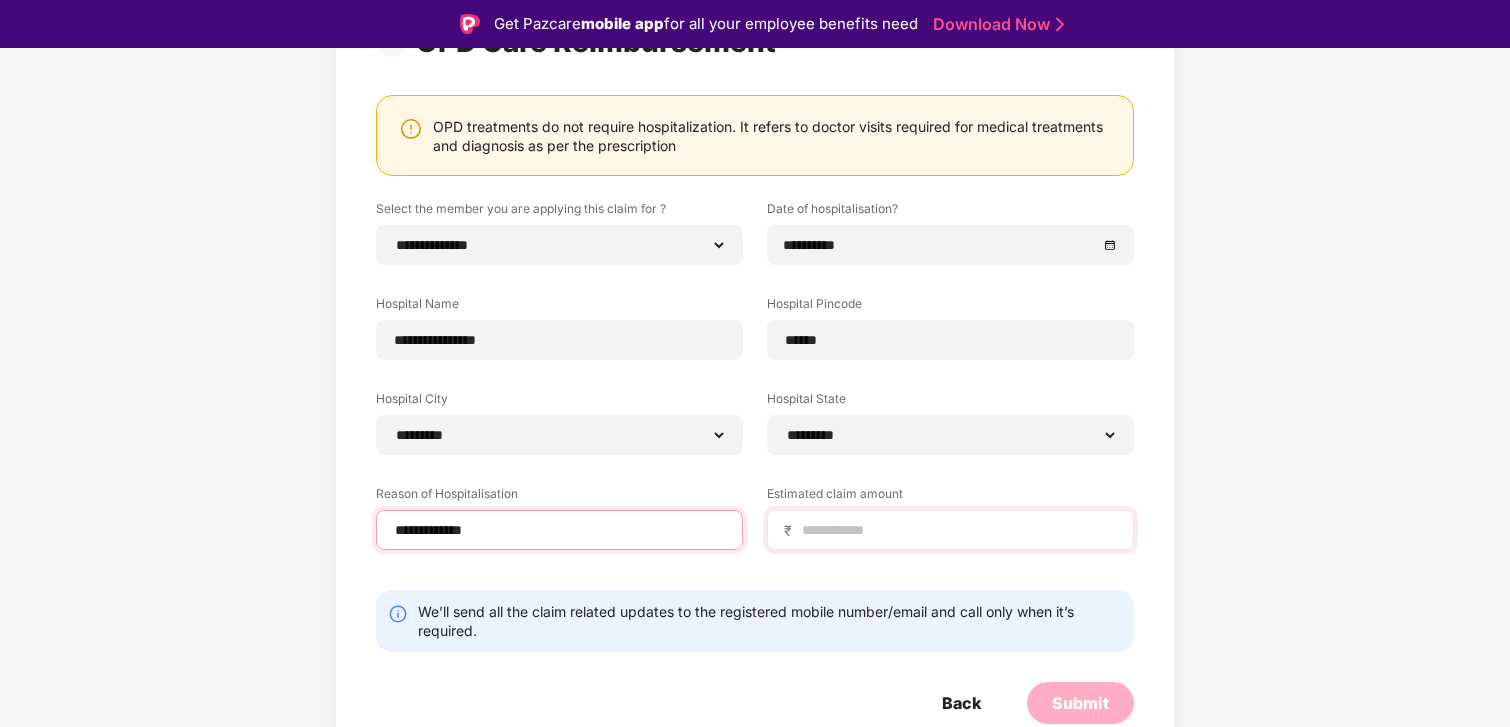 type on "**********" 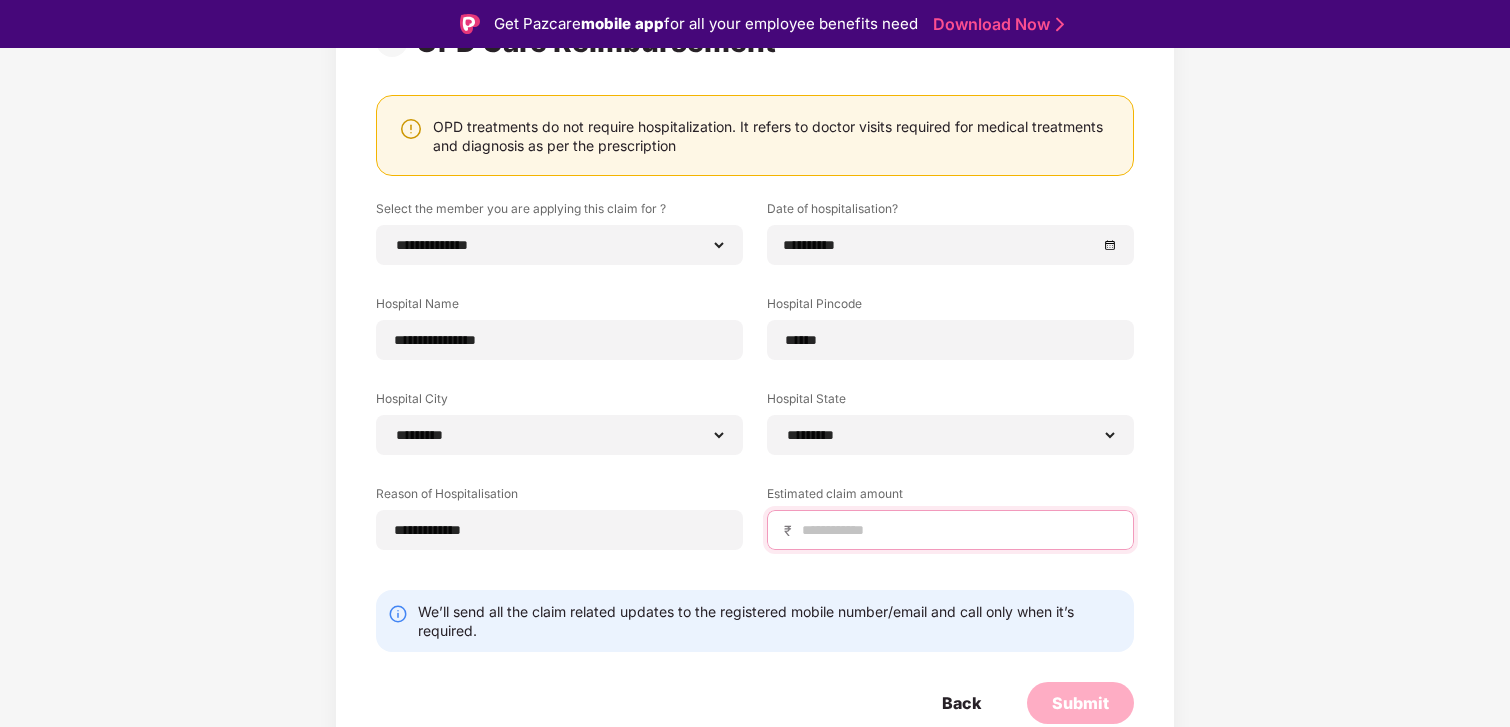 click at bounding box center [958, 530] 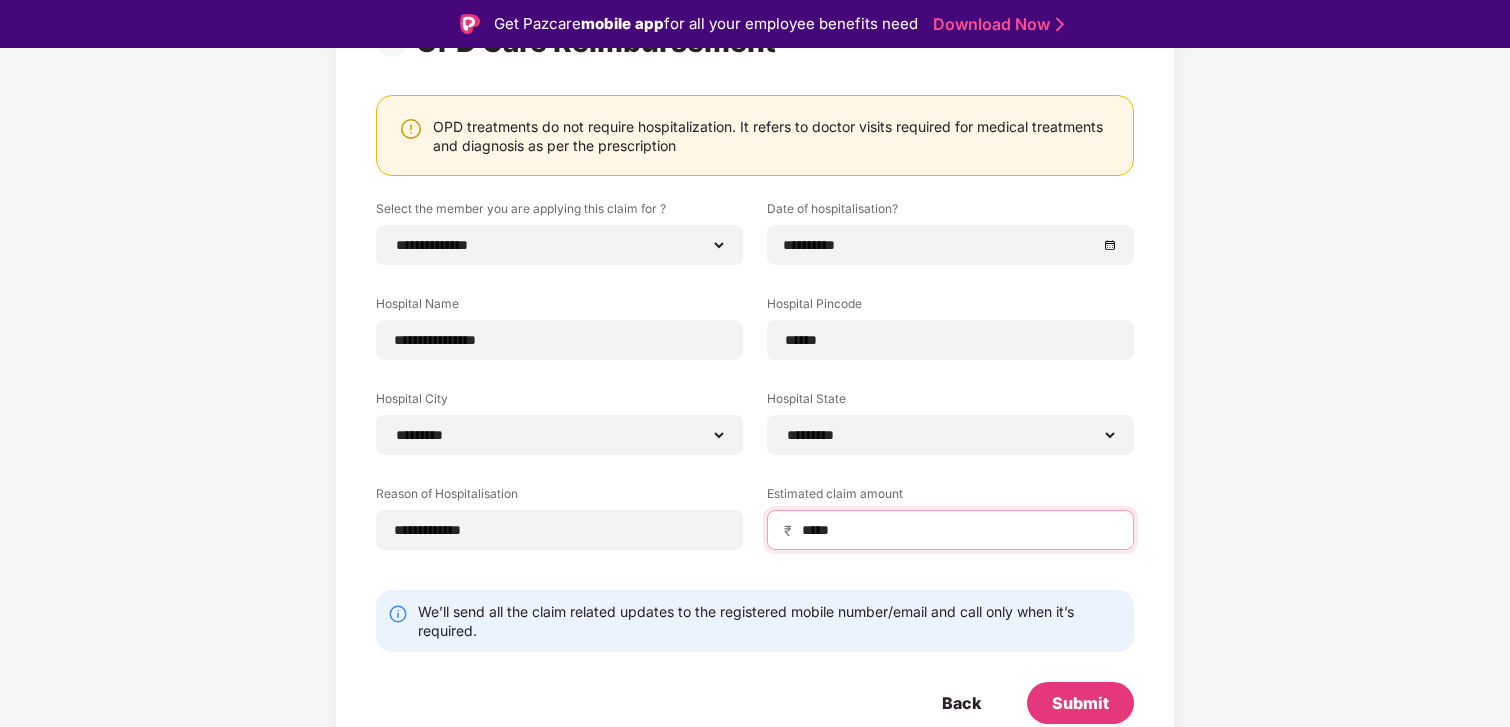 scroll, scrollTop: 48, scrollLeft: 0, axis: vertical 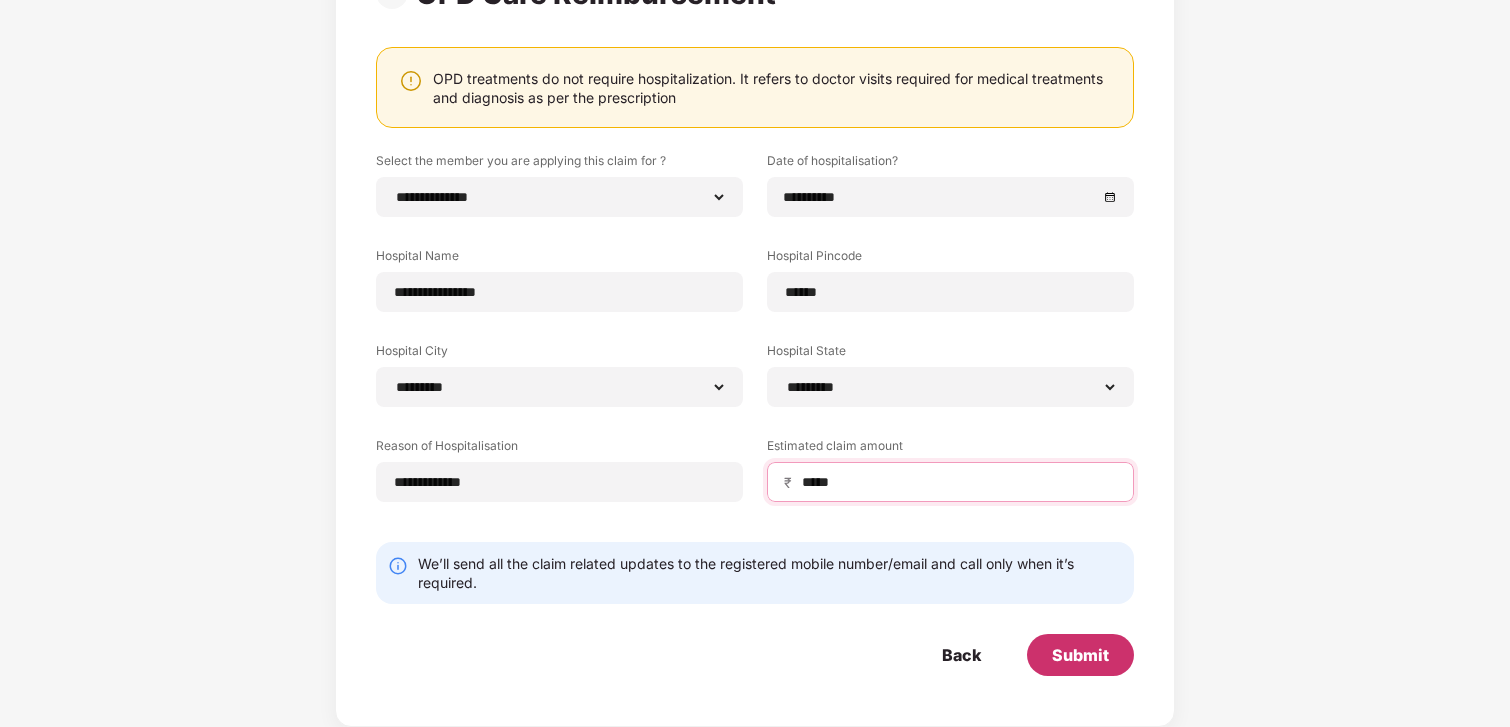 type on "*****" 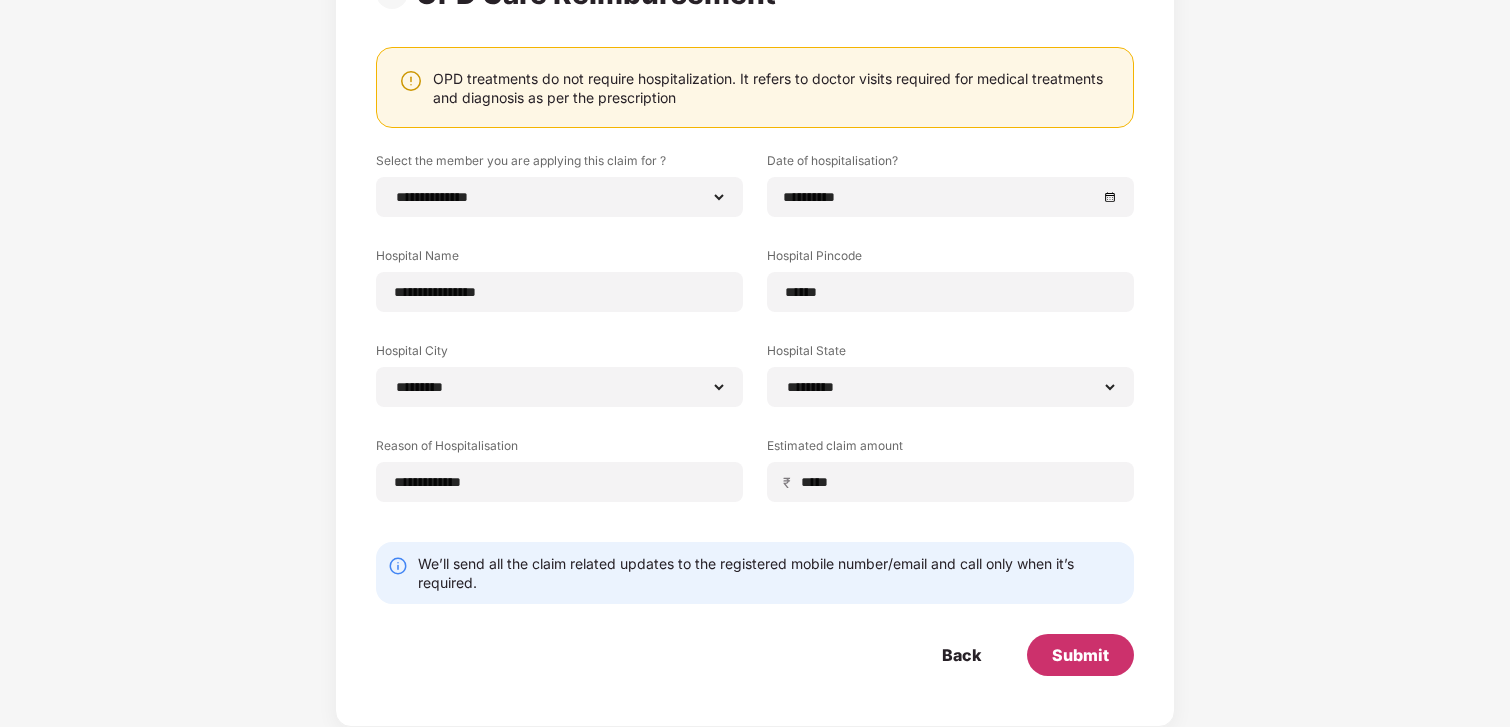 click on "Submit" at bounding box center (1080, 655) 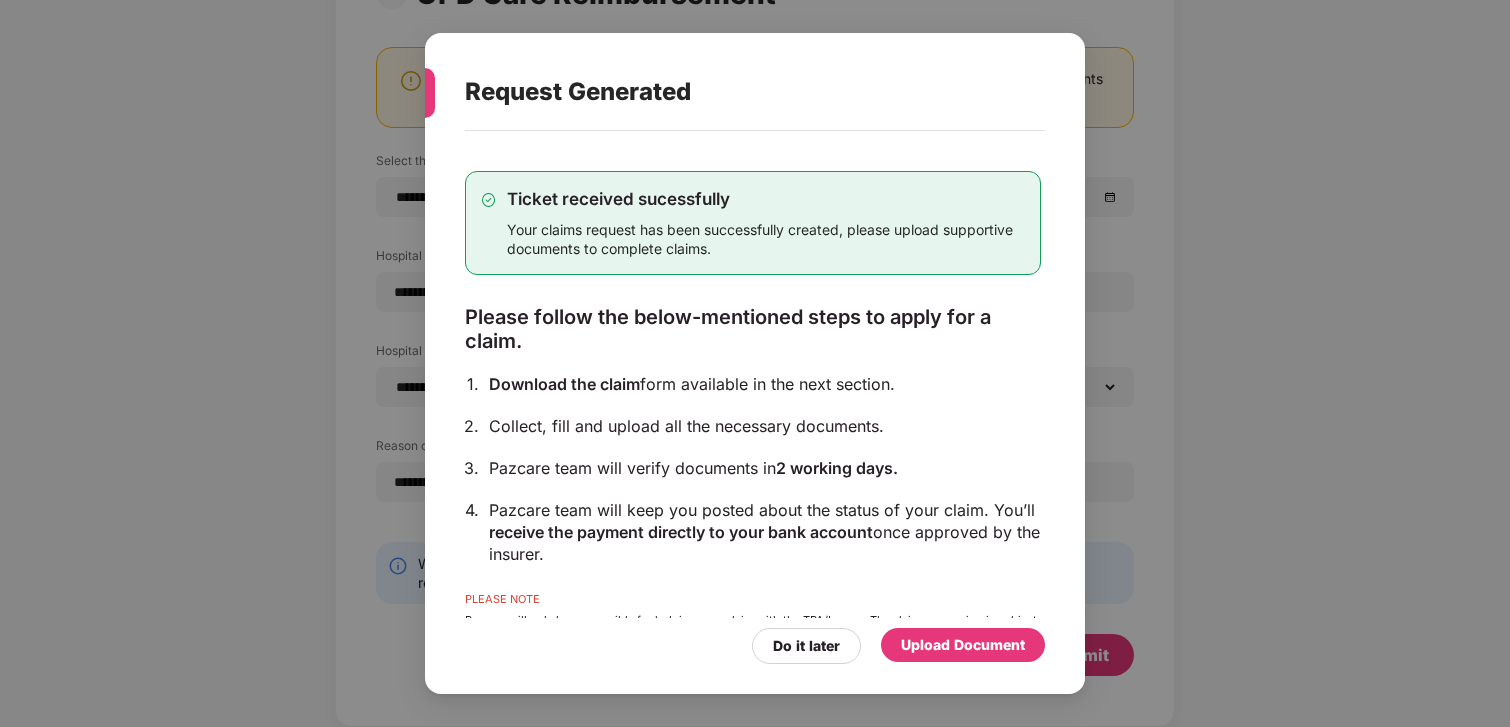 click on "Upload Document" at bounding box center [963, 645] 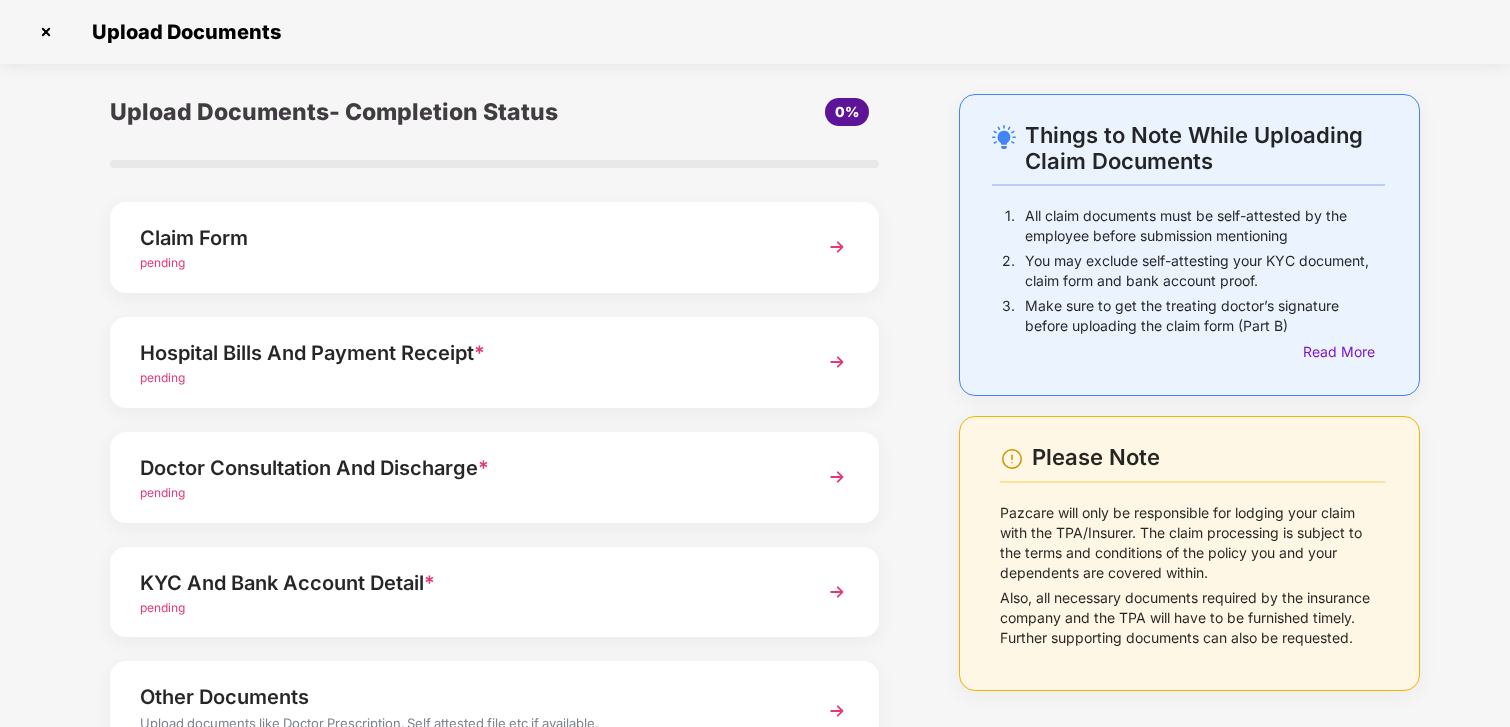 click on "Claim Form" at bounding box center [465, 238] 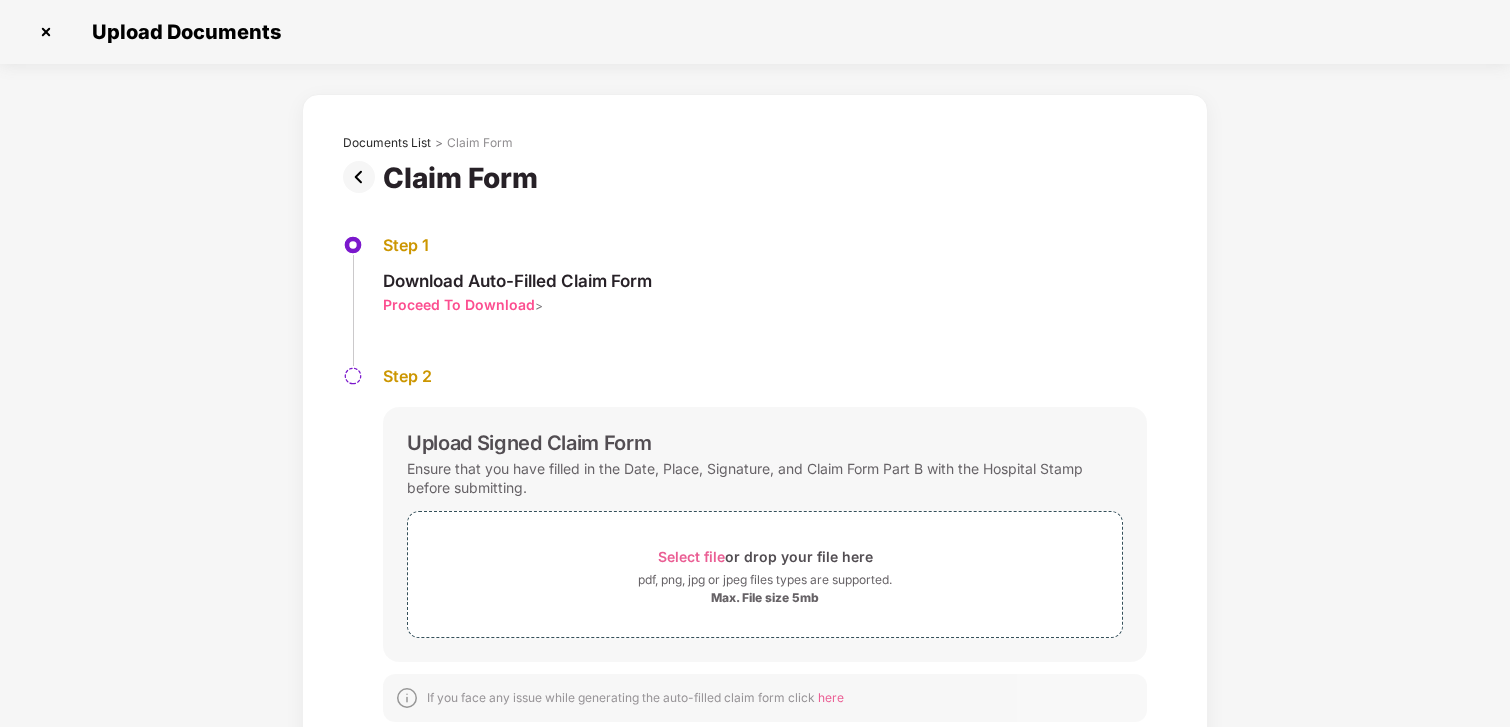 scroll, scrollTop: 0, scrollLeft: 0, axis: both 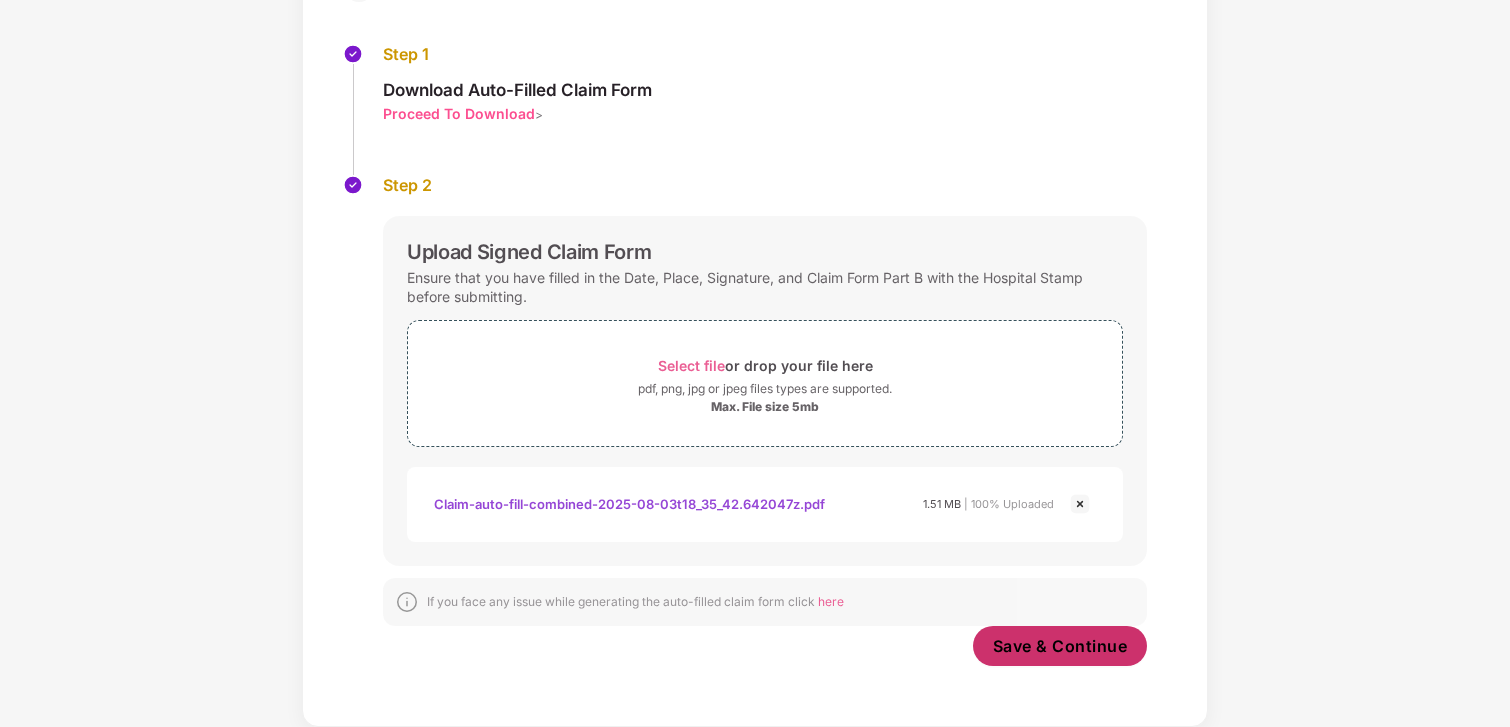 click on "Save & Continue" at bounding box center (1060, 646) 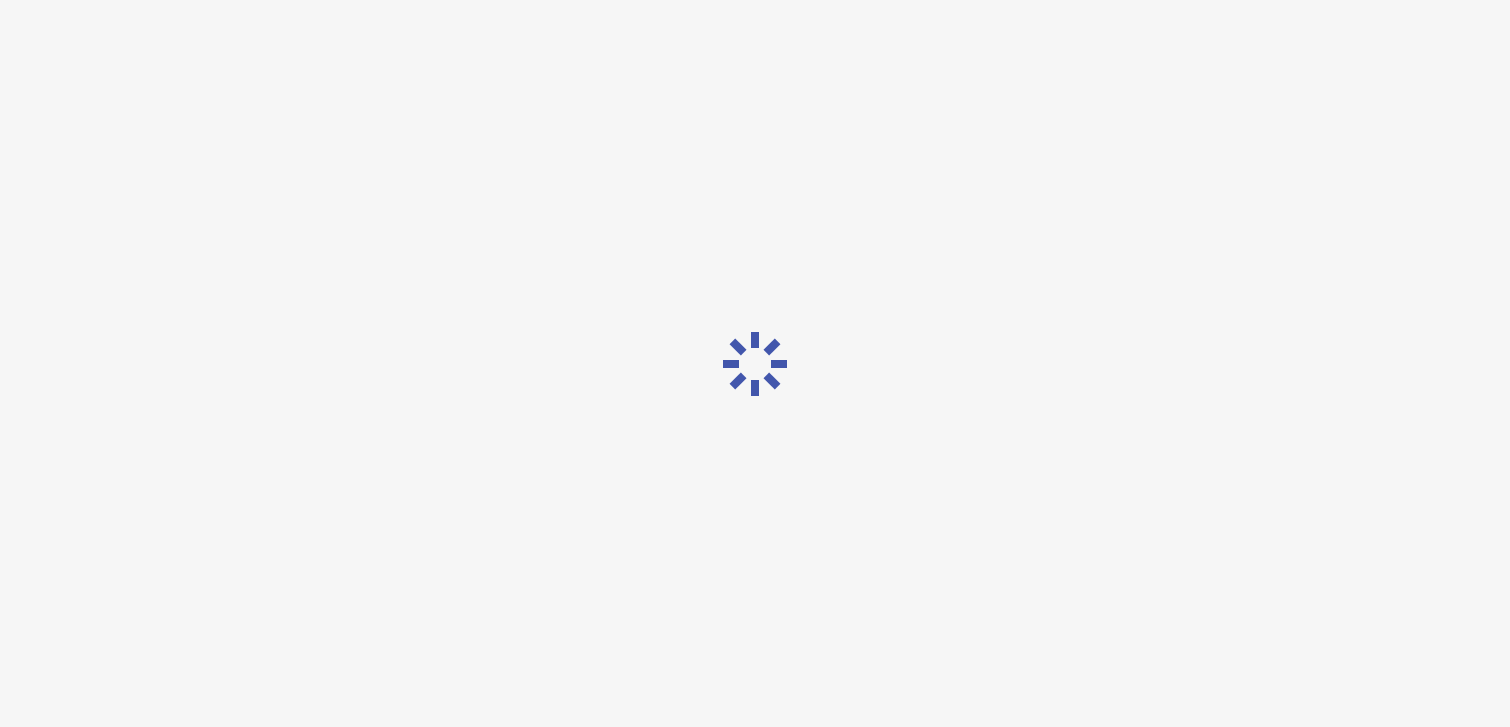 scroll, scrollTop: 0, scrollLeft: 0, axis: both 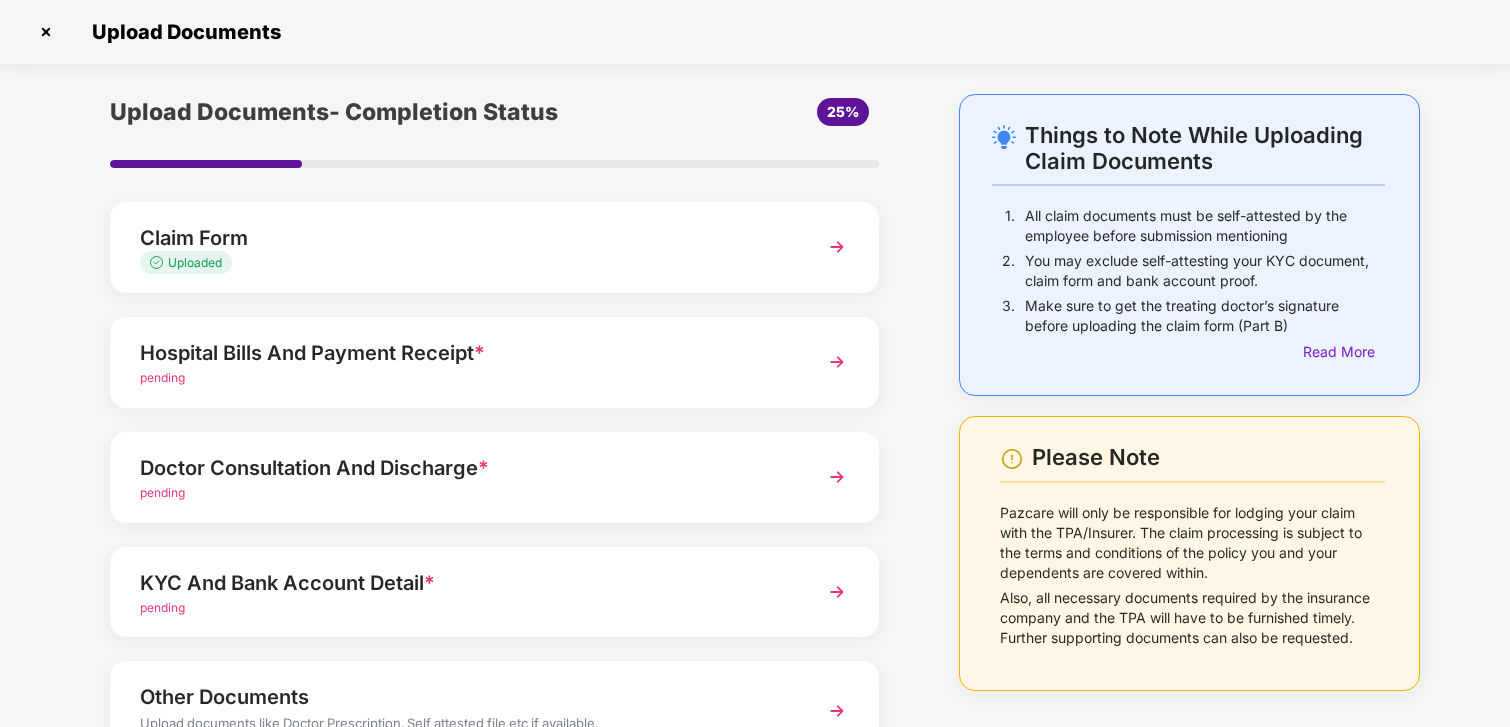 click on "pending" at bounding box center (465, 378) 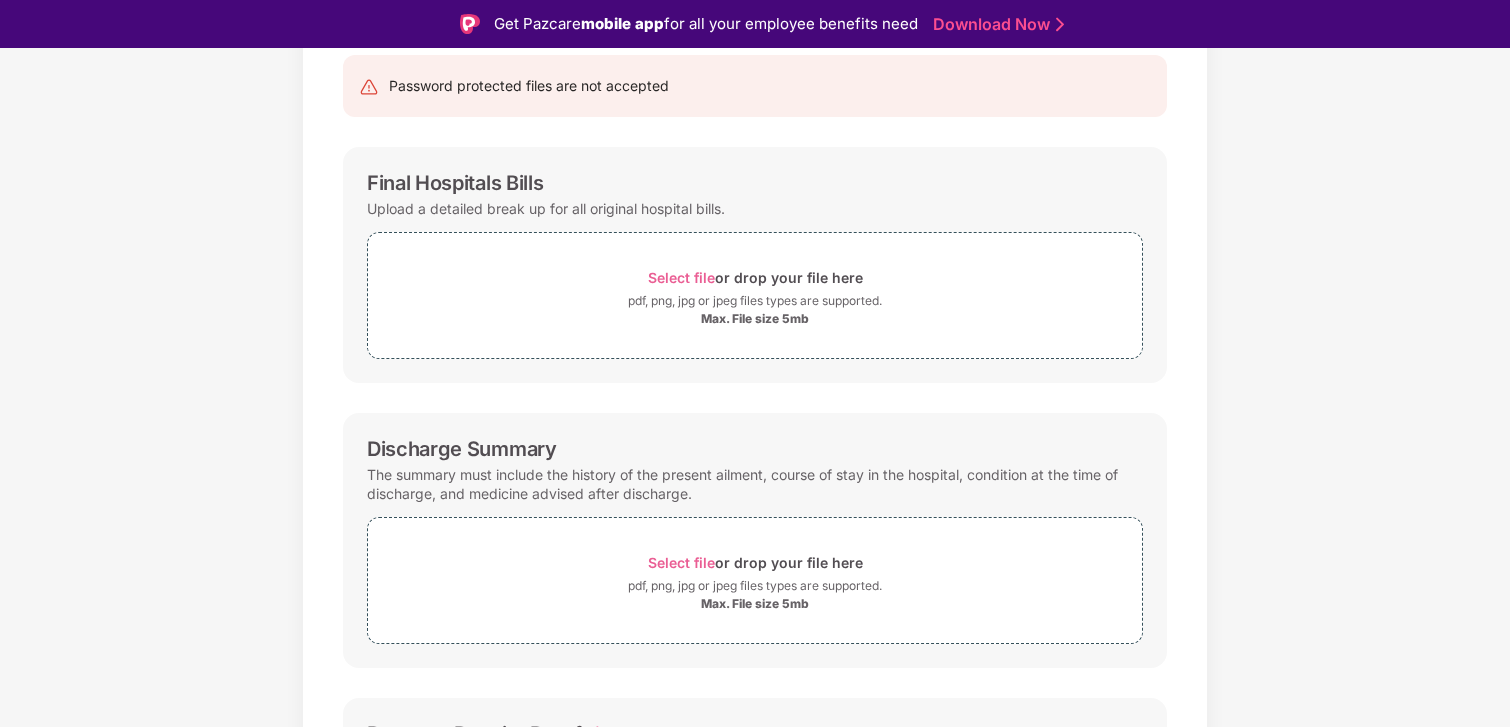 scroll, scrollTop: 197, scrollLeft: 0, axis: vertical 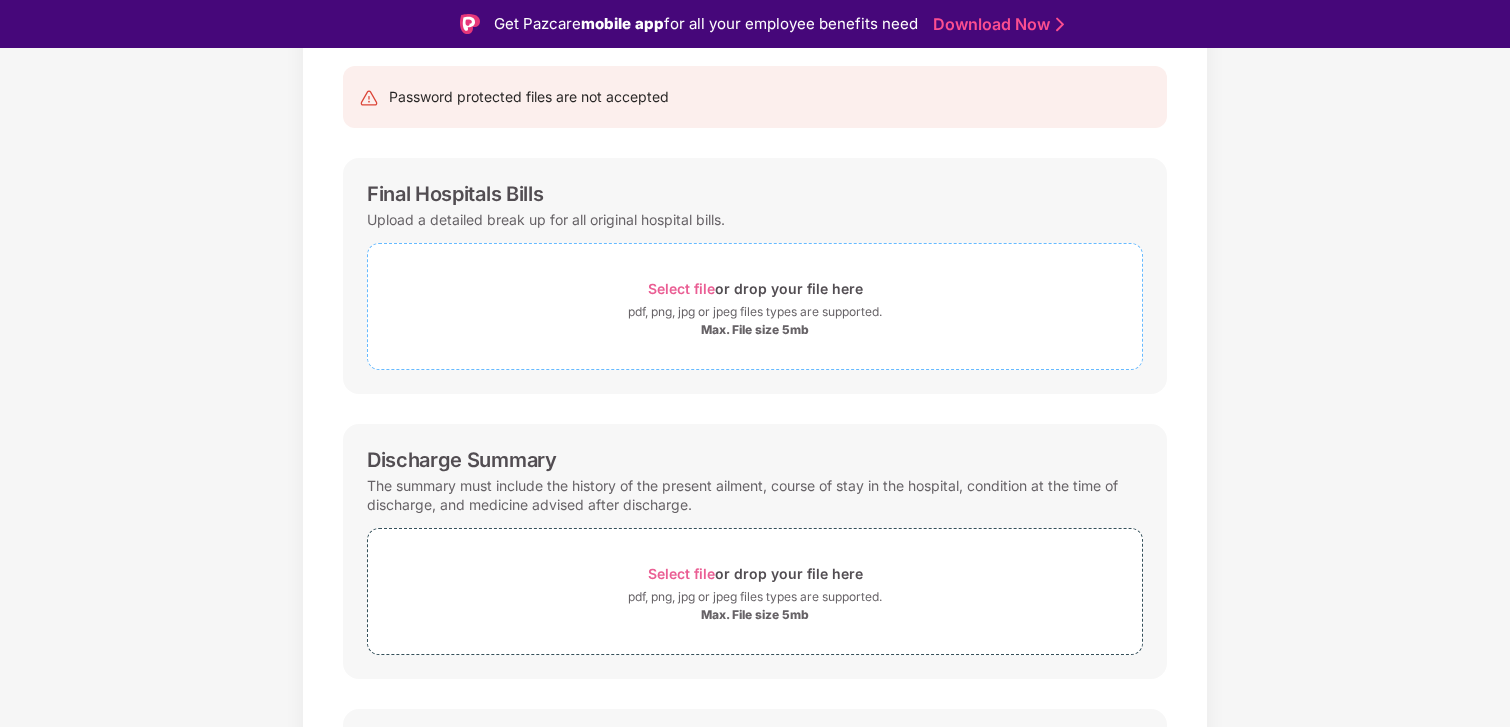click on "Select file" at bounding box center [681, 288] 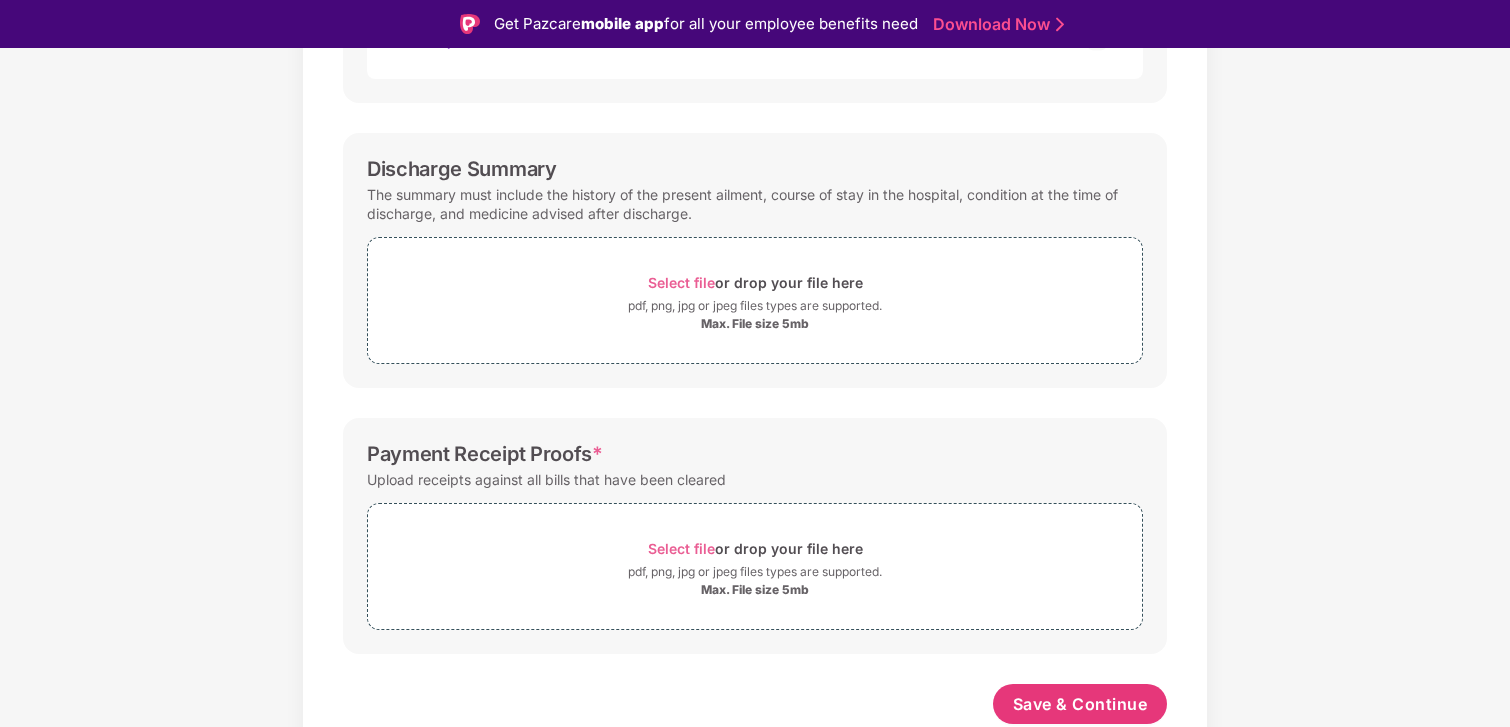 scroll, scrollTop: 583, scrollLeft: 0, axis: vertical 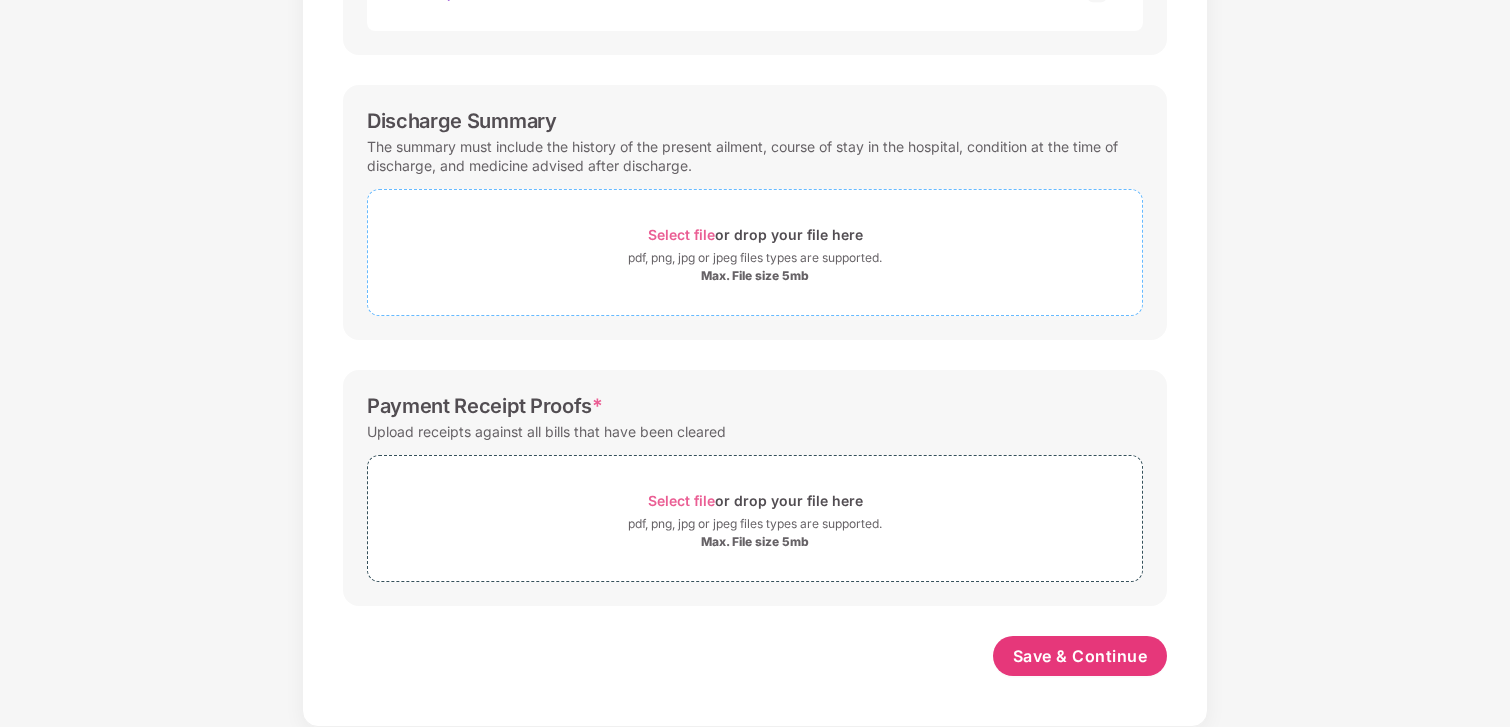 click on "Select file  or drop your file here" at bounding box center [755, 234] 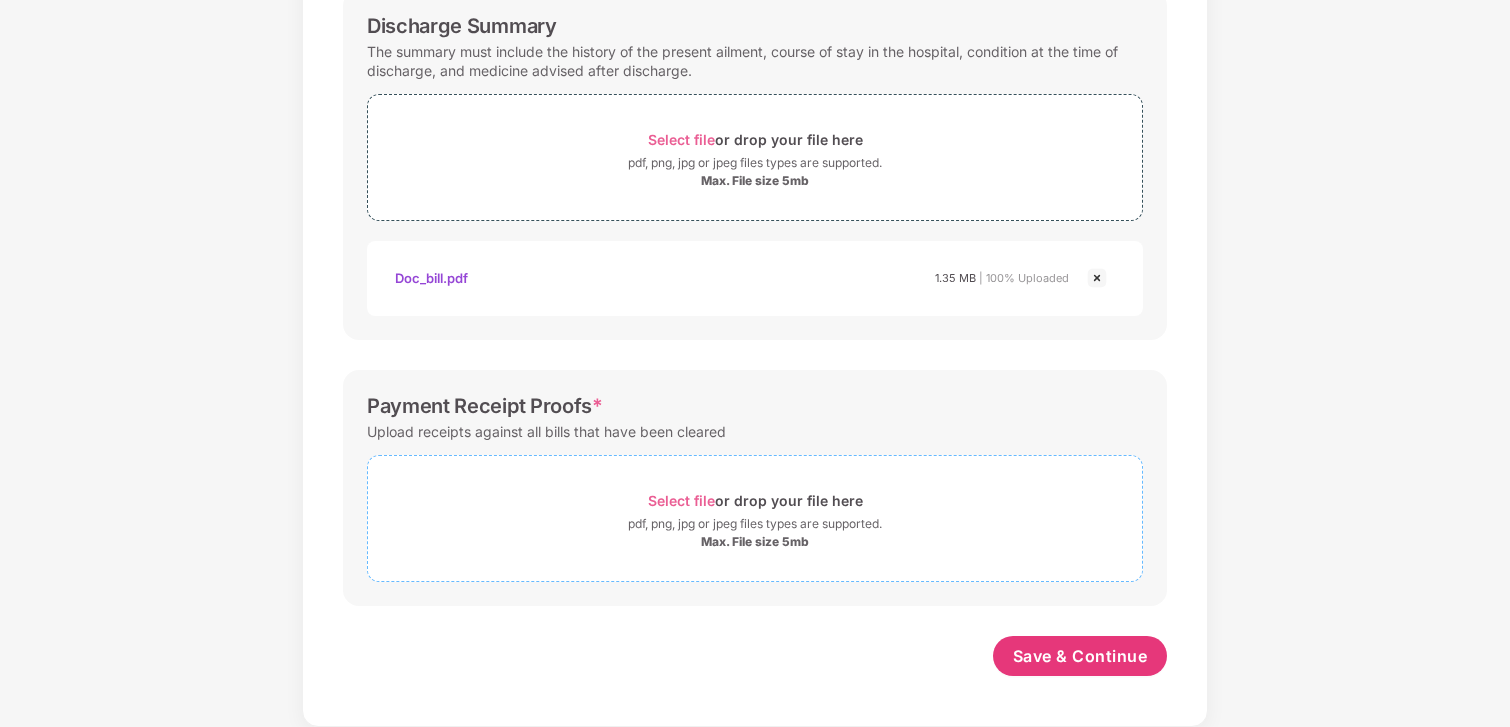 scroll, scrollTop: 678, scrollLeft: 0, axis: vertical 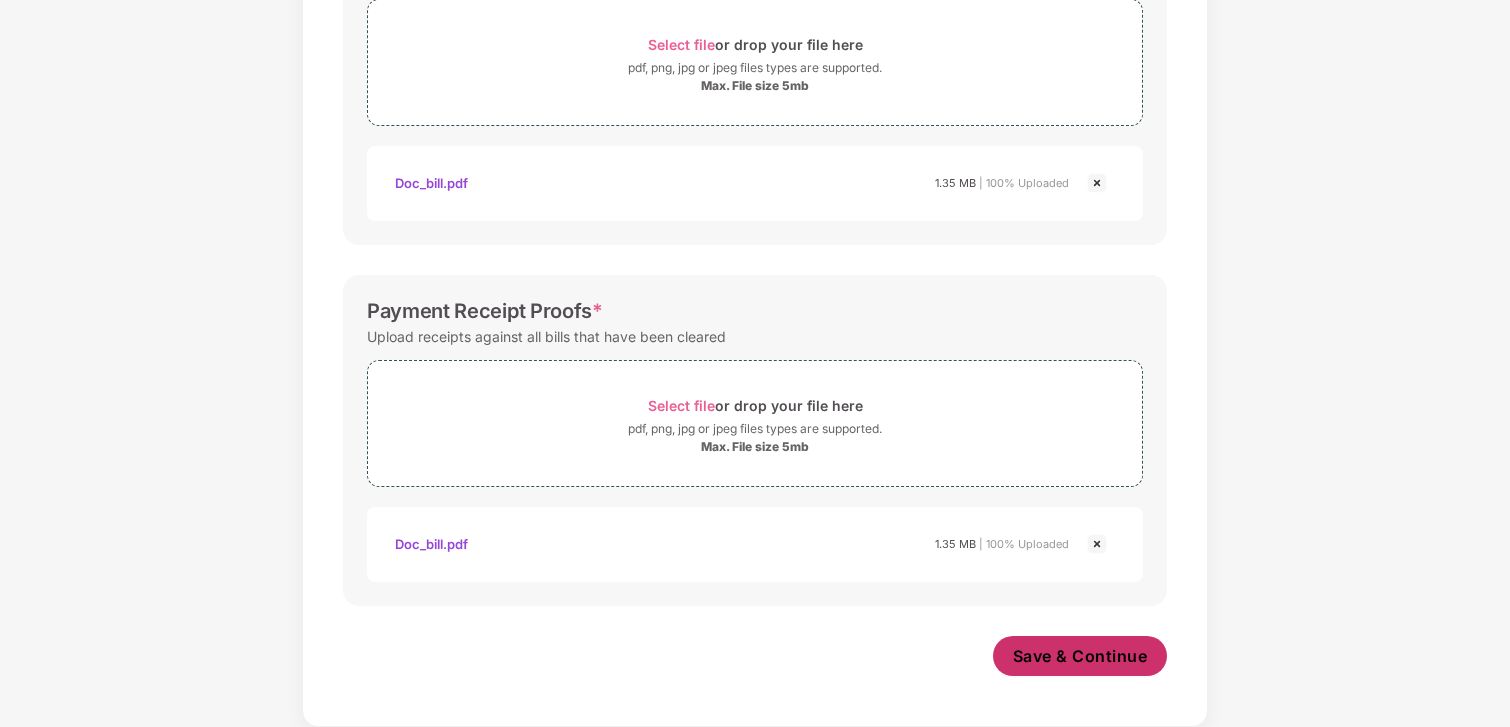 click on "Save & Continue" at bounding box center [1080, 656] 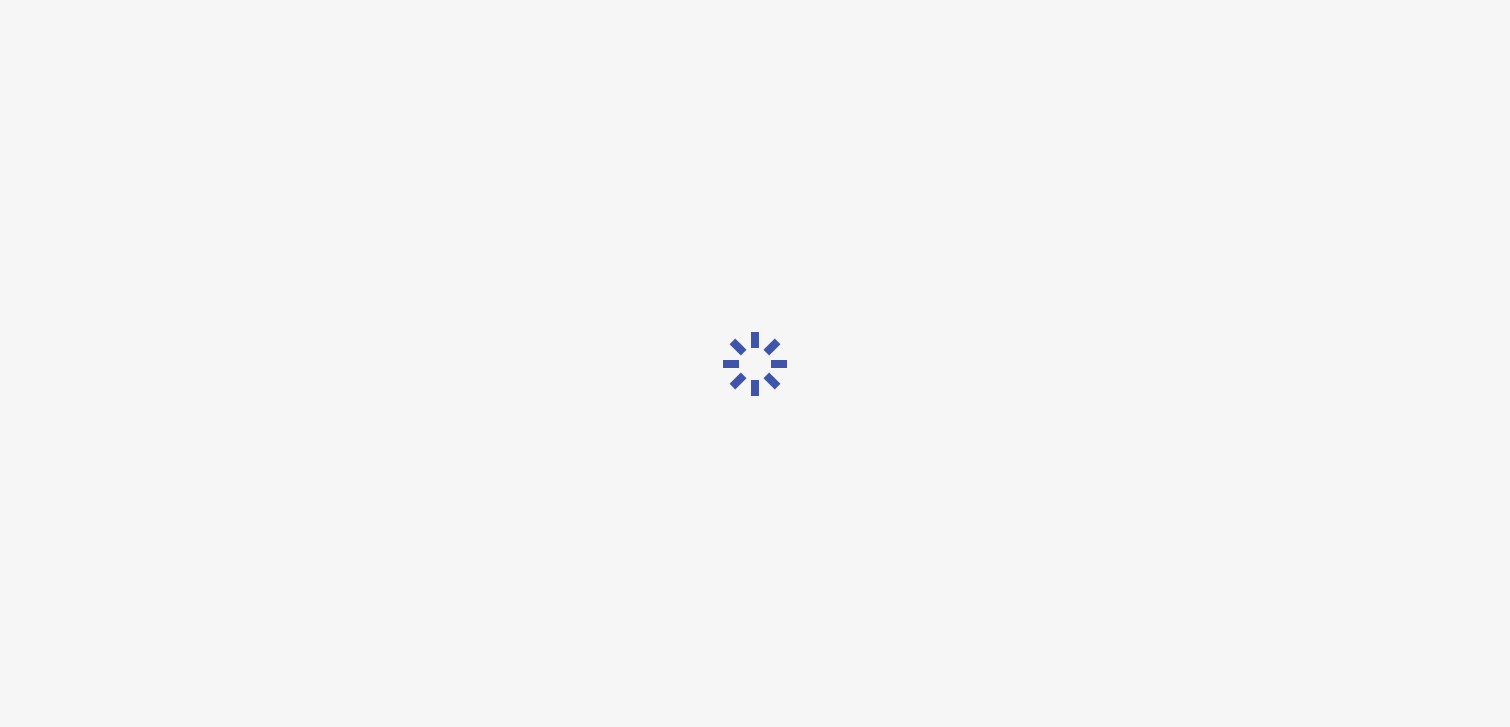 scroll, scrollTop: 0, scrollLeft: 0, axis: both 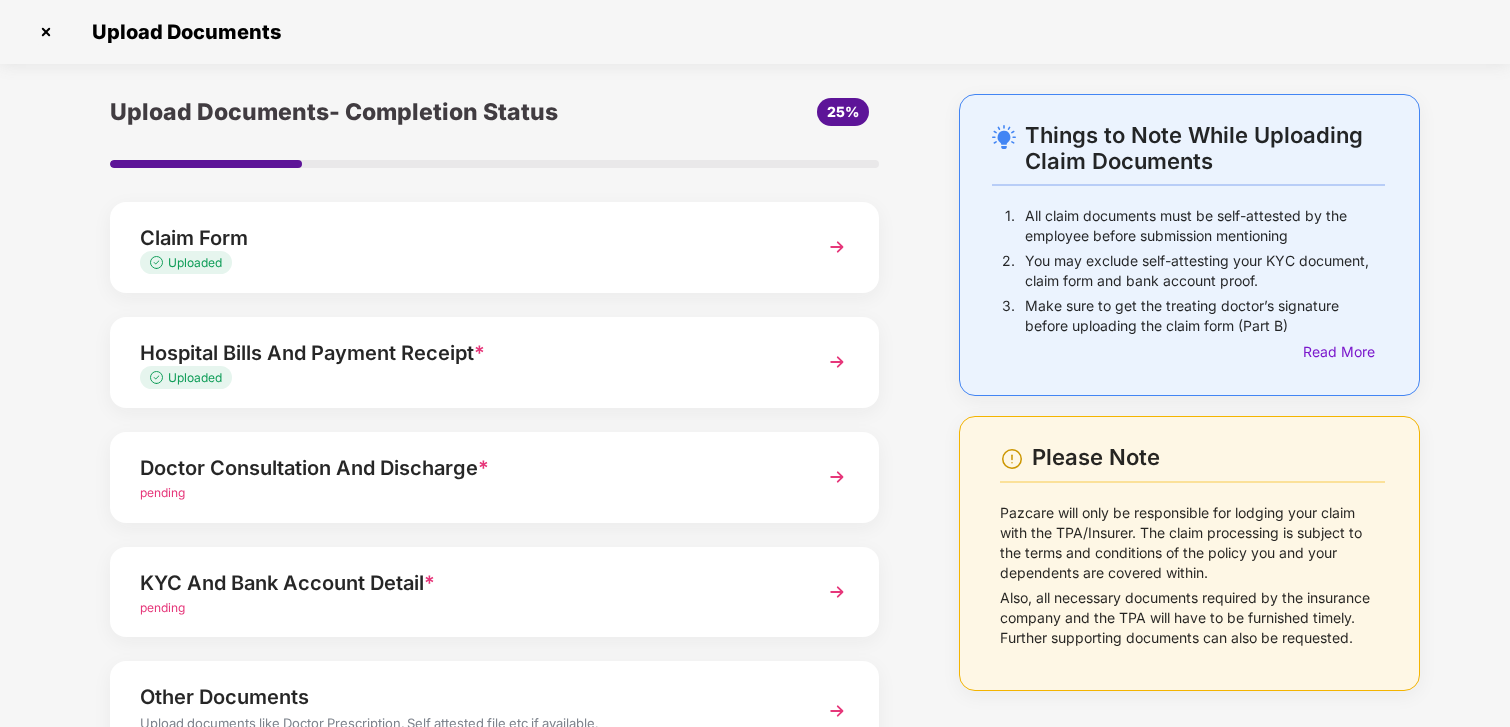 click on "Doctor Consultation And Discharge *" at bounding box center (465, 468) 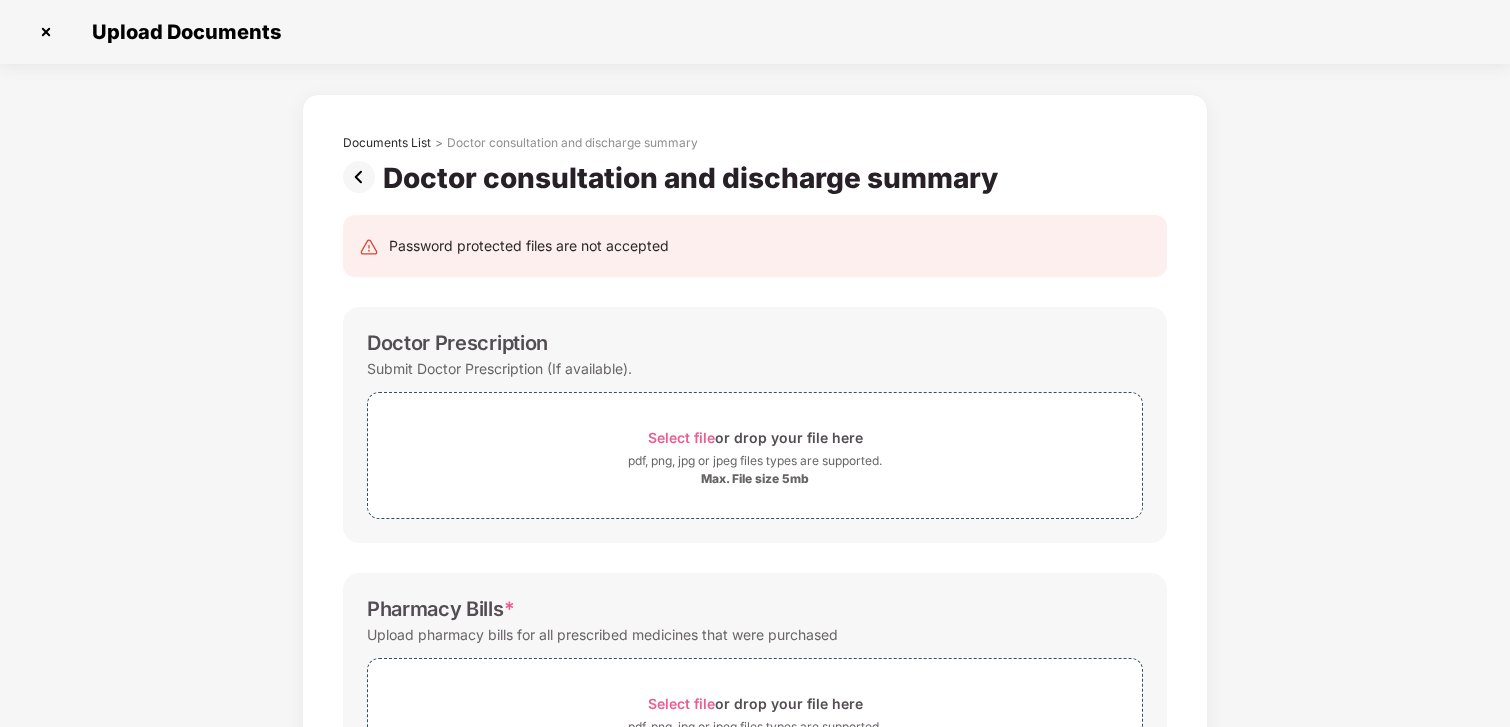 scroll, scrollTop: 0, scrollLeft: 0, axis: both 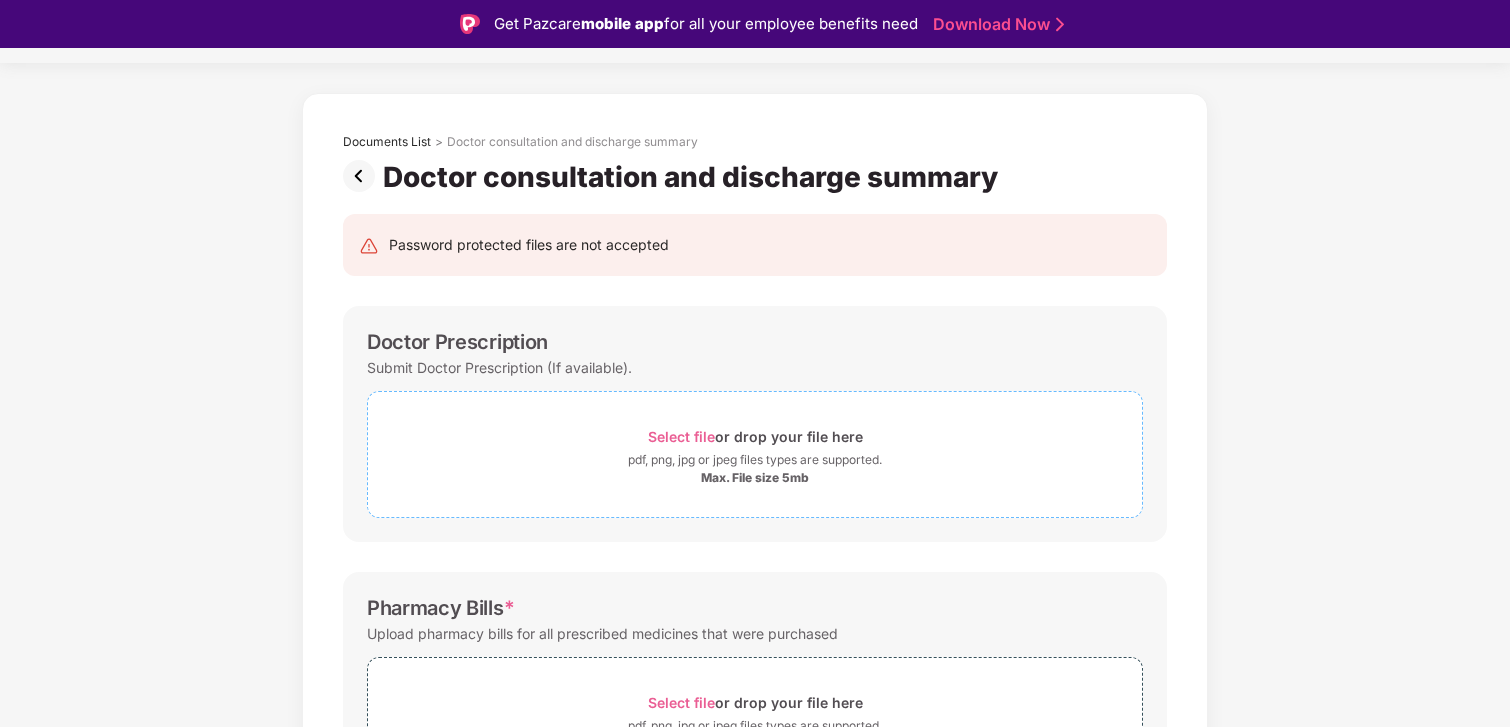 click on "Select file  or drop your file here" at bounding box center (755, 436) 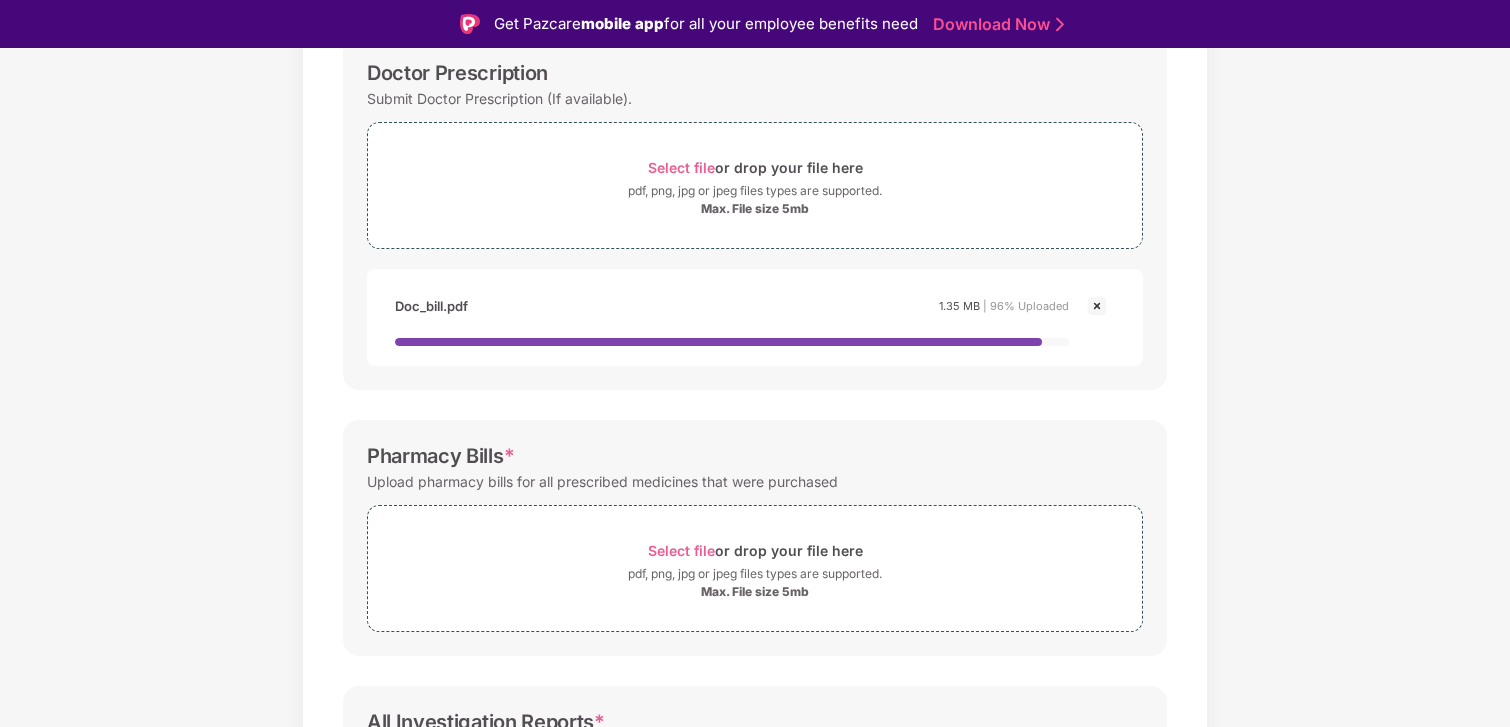 scroll, scrollTop: 365, scrollLeft: 0, axis: vertical 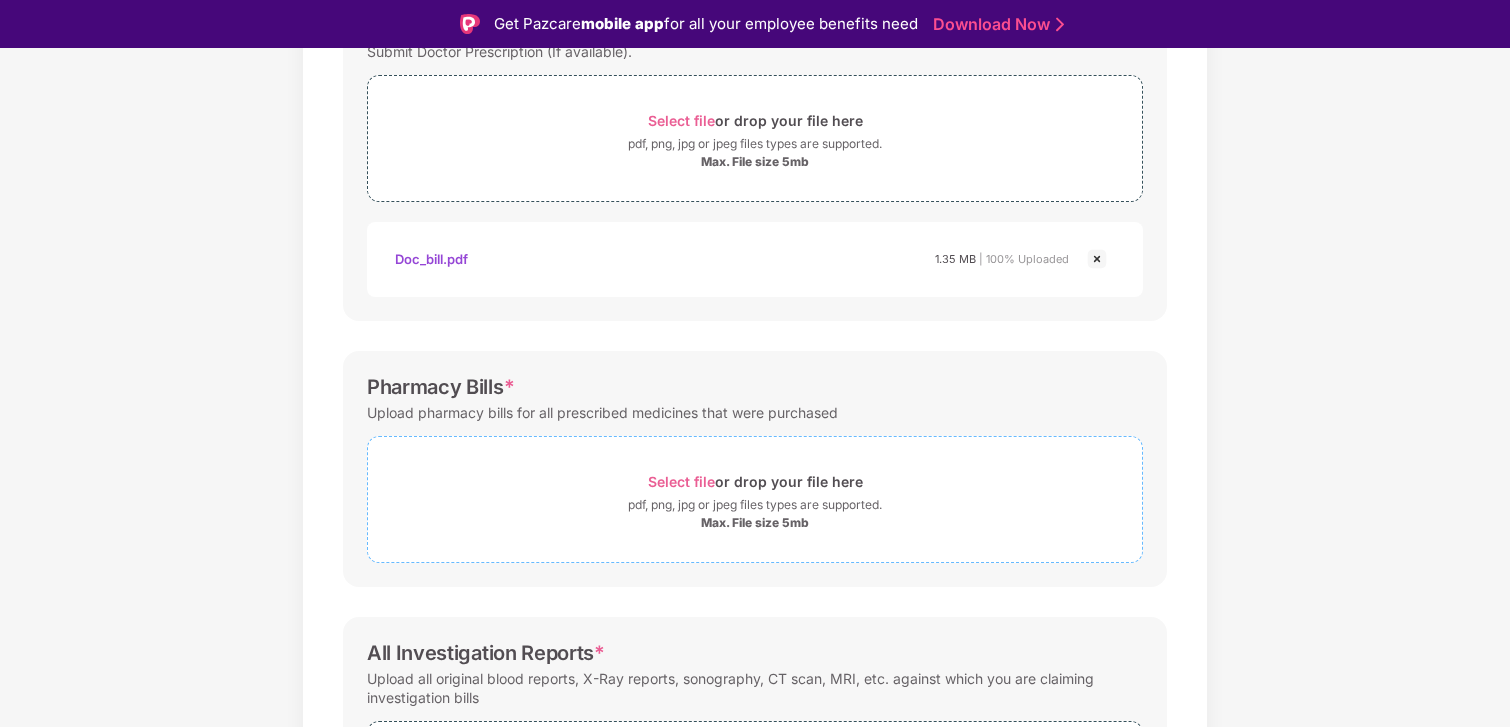 click on "pdf, png, jpg or jpeg files types are supported." at bounding box center [755, 505] 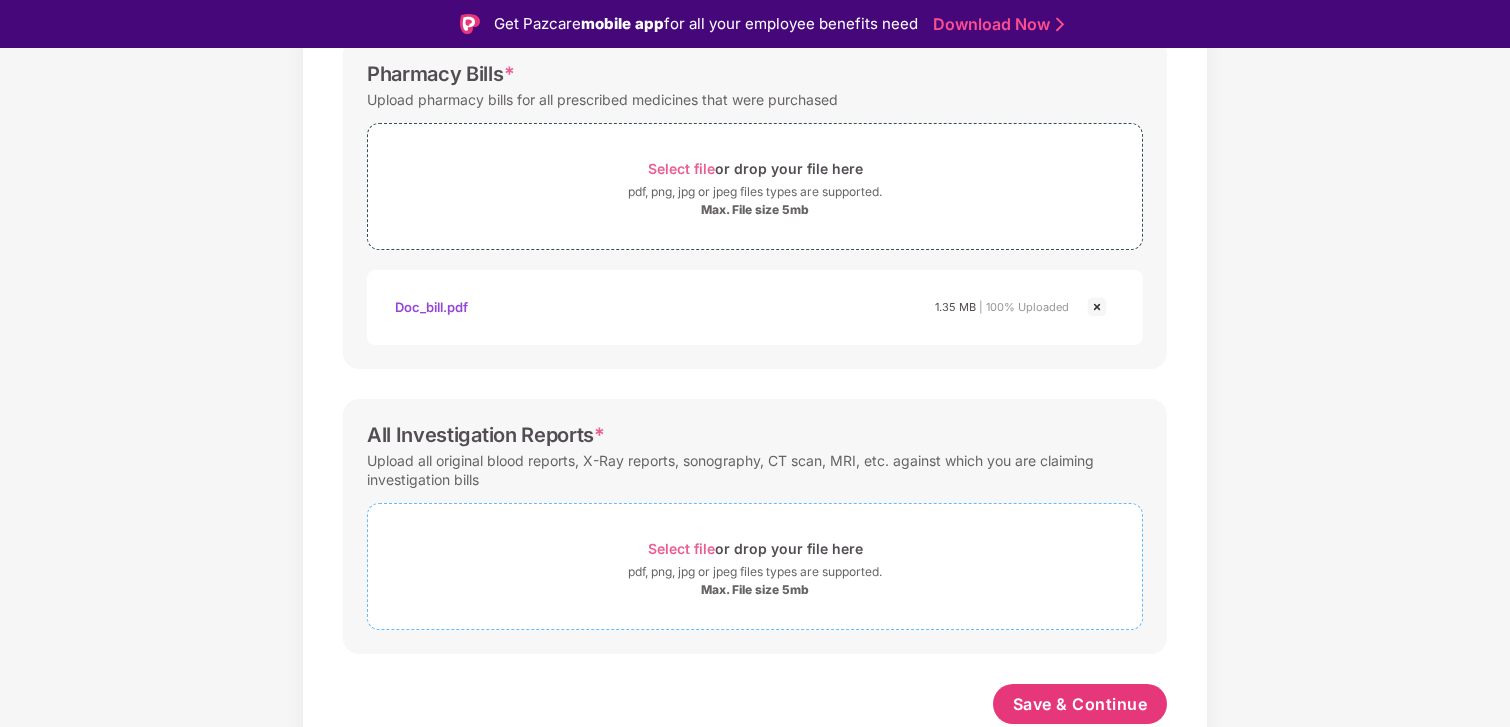 scroll, scrollTop: 678, scrollLeft: 0, axis: vertical 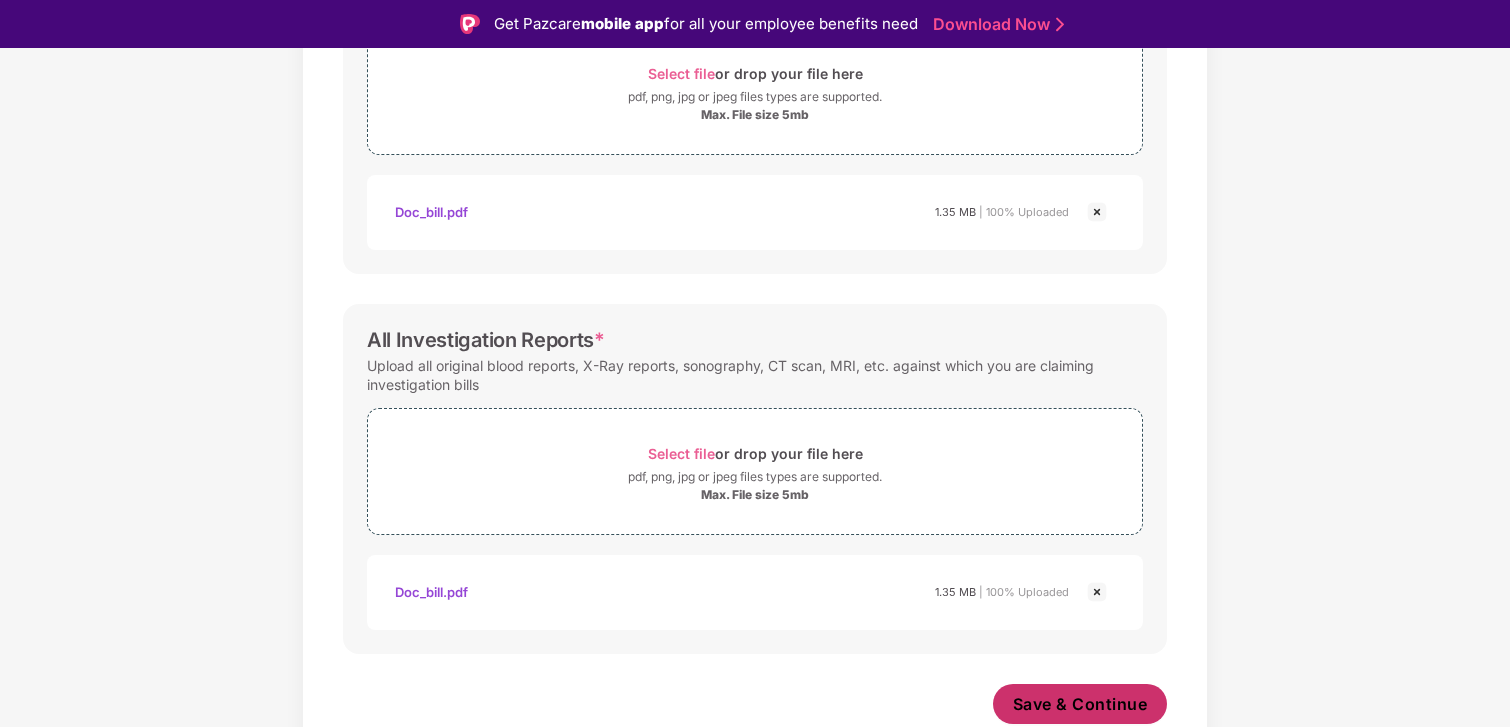 click on "Save & Continue" at bounding box center (1080, 704) 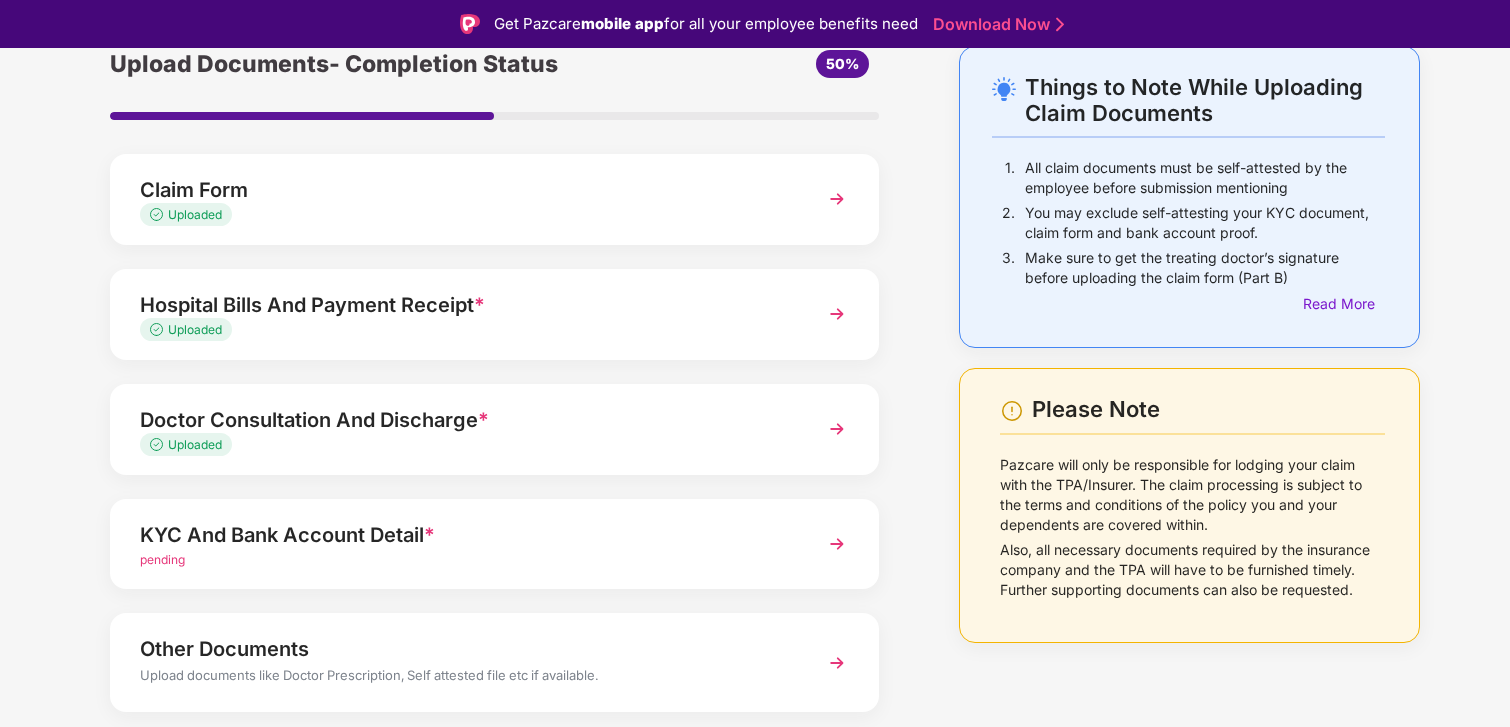 scroll, scrollTop: 157, scrollLeft: 0, axis: vertical 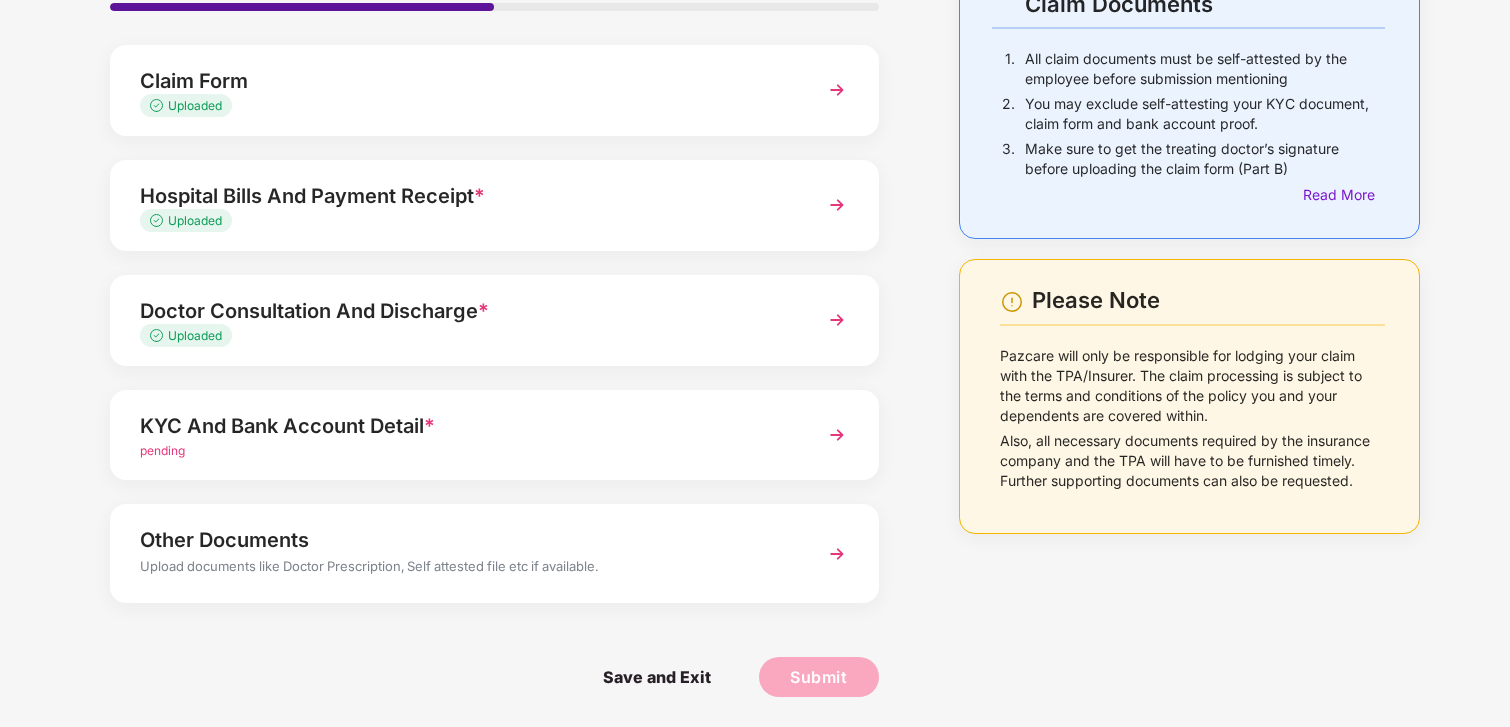 click on "KYC And Bank Account Detail *" at bounding box center (465, 426) 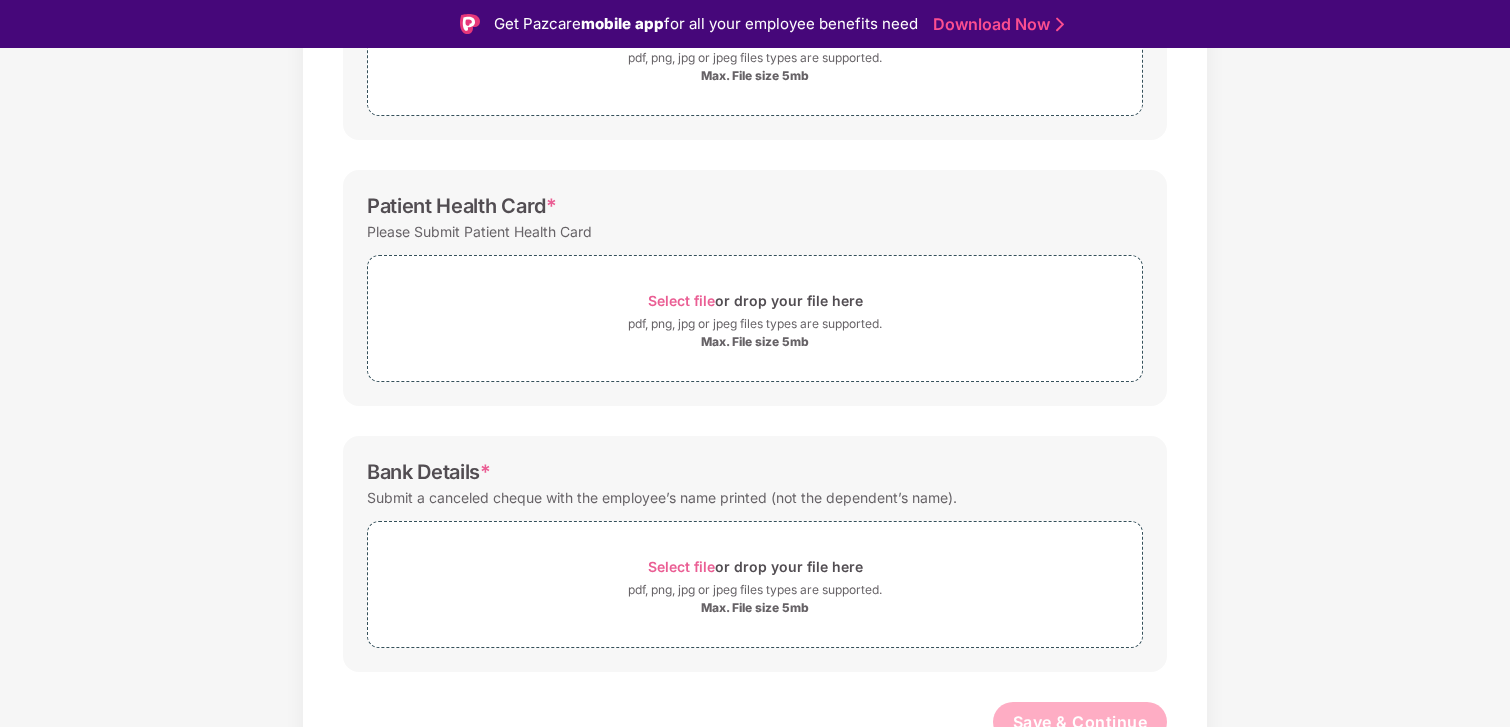 scroll, scrollTop: 469, scrollLeft: 0, axis: vertical 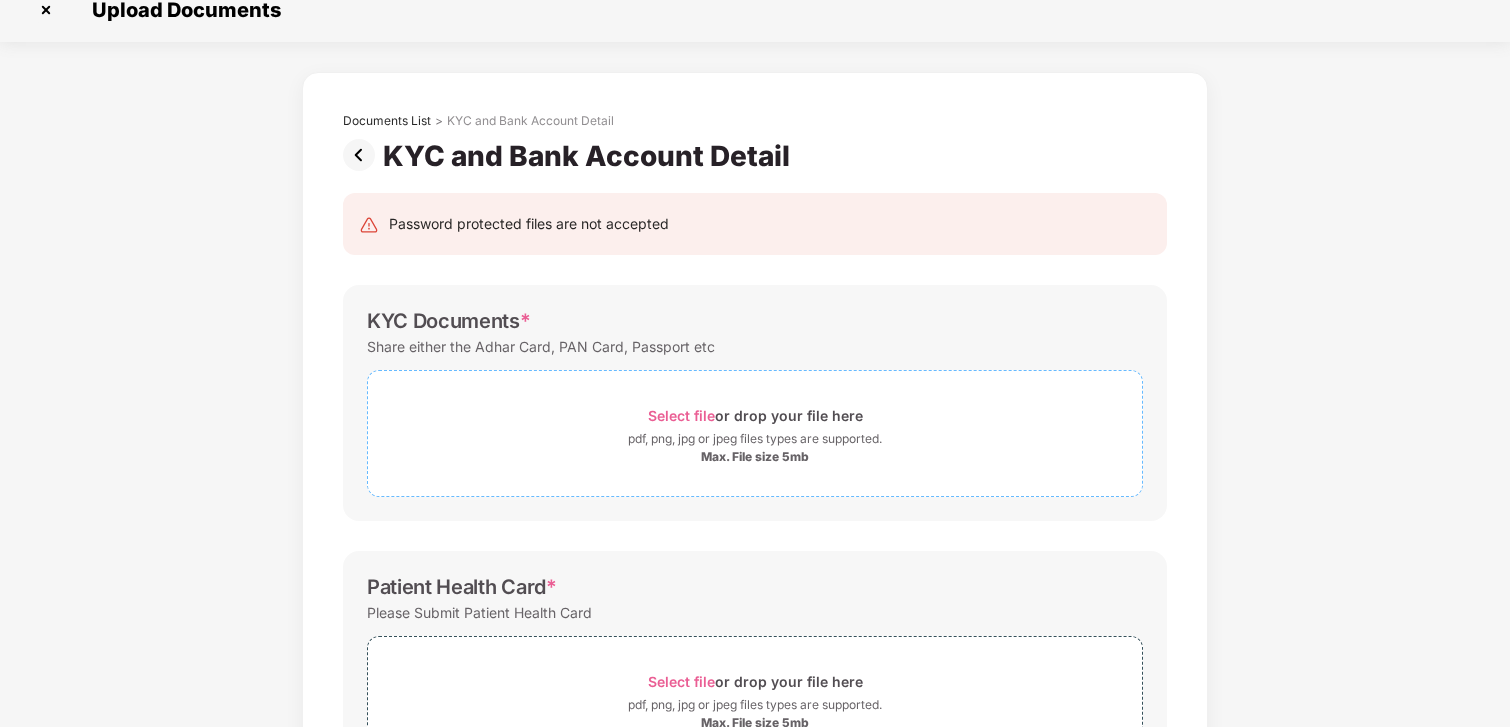 click on "Select file  or drop your file here" at bounding box center (755, 415) 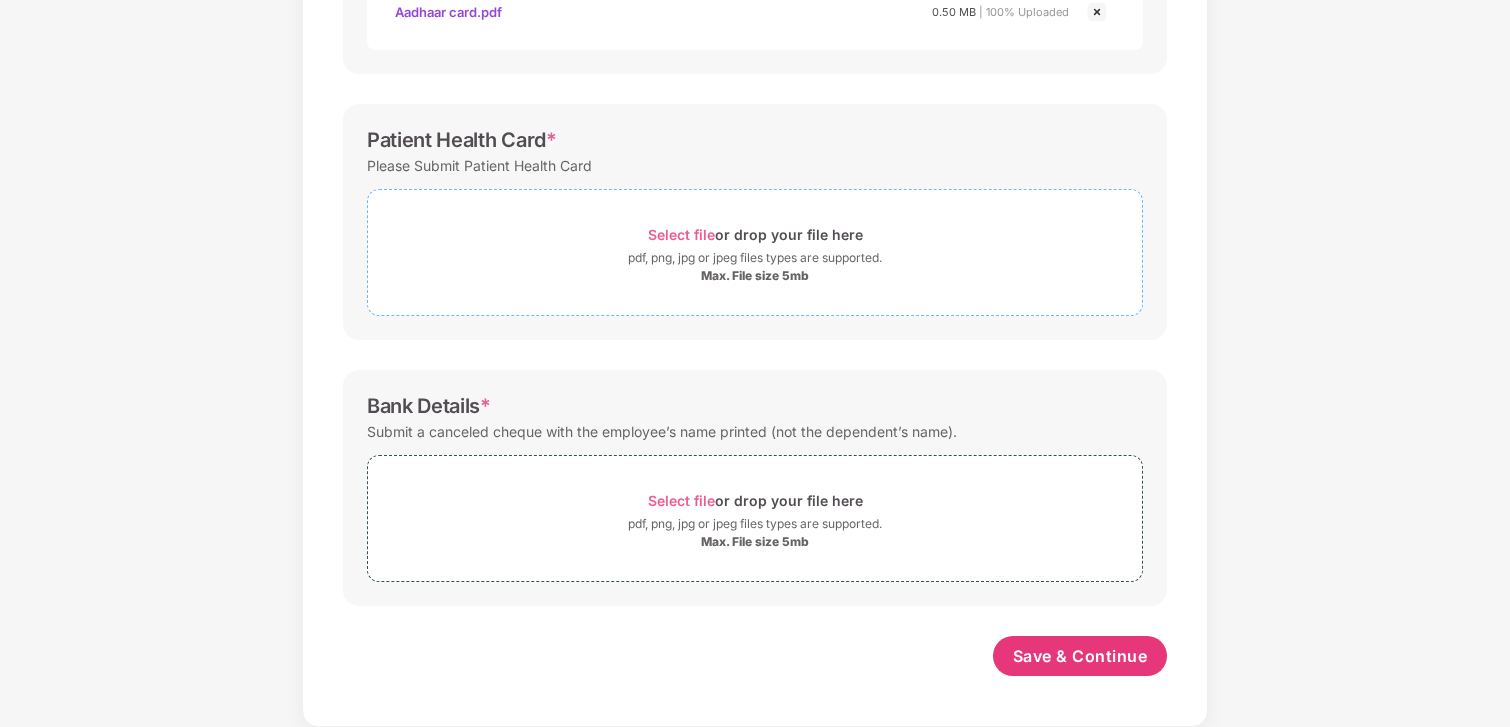 scroll, scrollTop: 564, scrollLeft: 0, axis: vertical 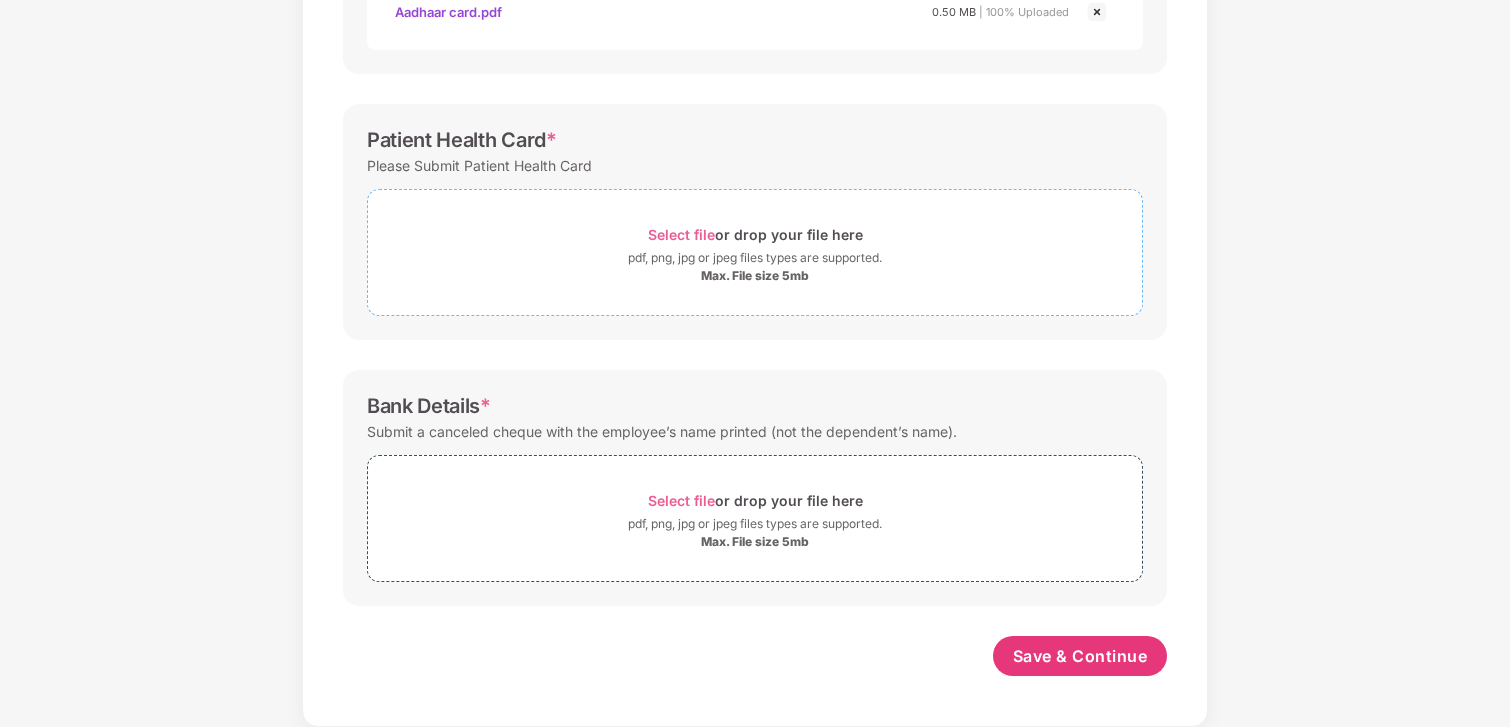 click on "Select file  or drop your file here" at bounding box center [755, 234] 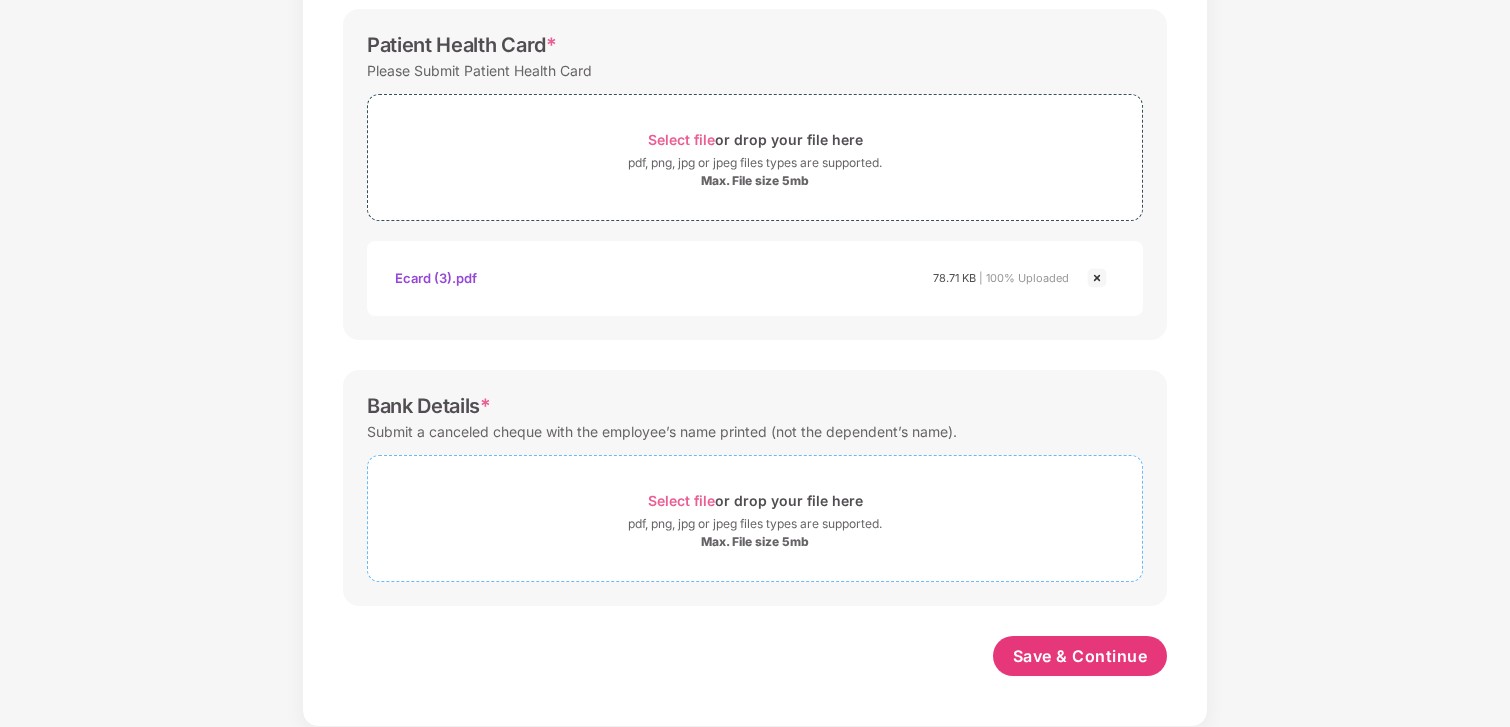 scroll, scrollTop: 659, scrollLeft: 0, axis: vertical 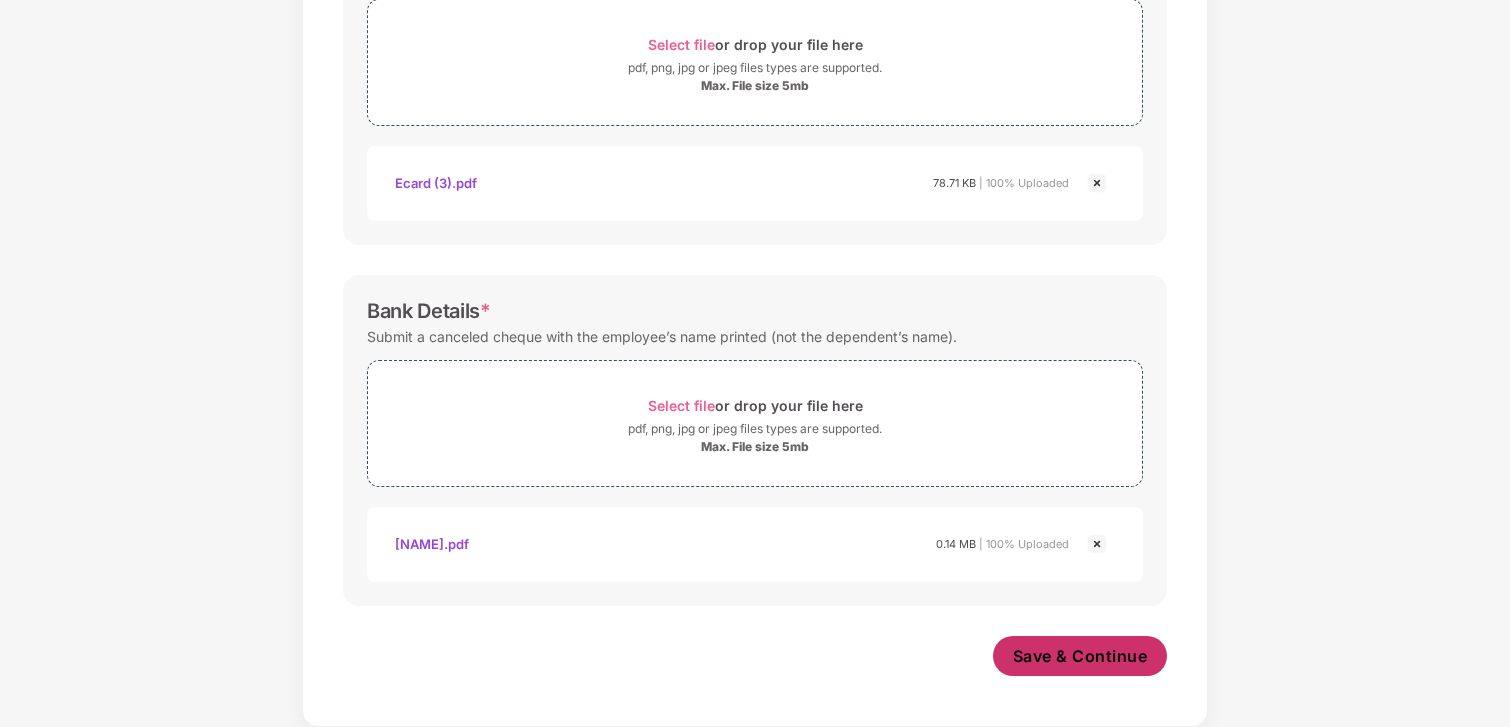 click on "Save & Continue" at bounding box center [1080, 656] 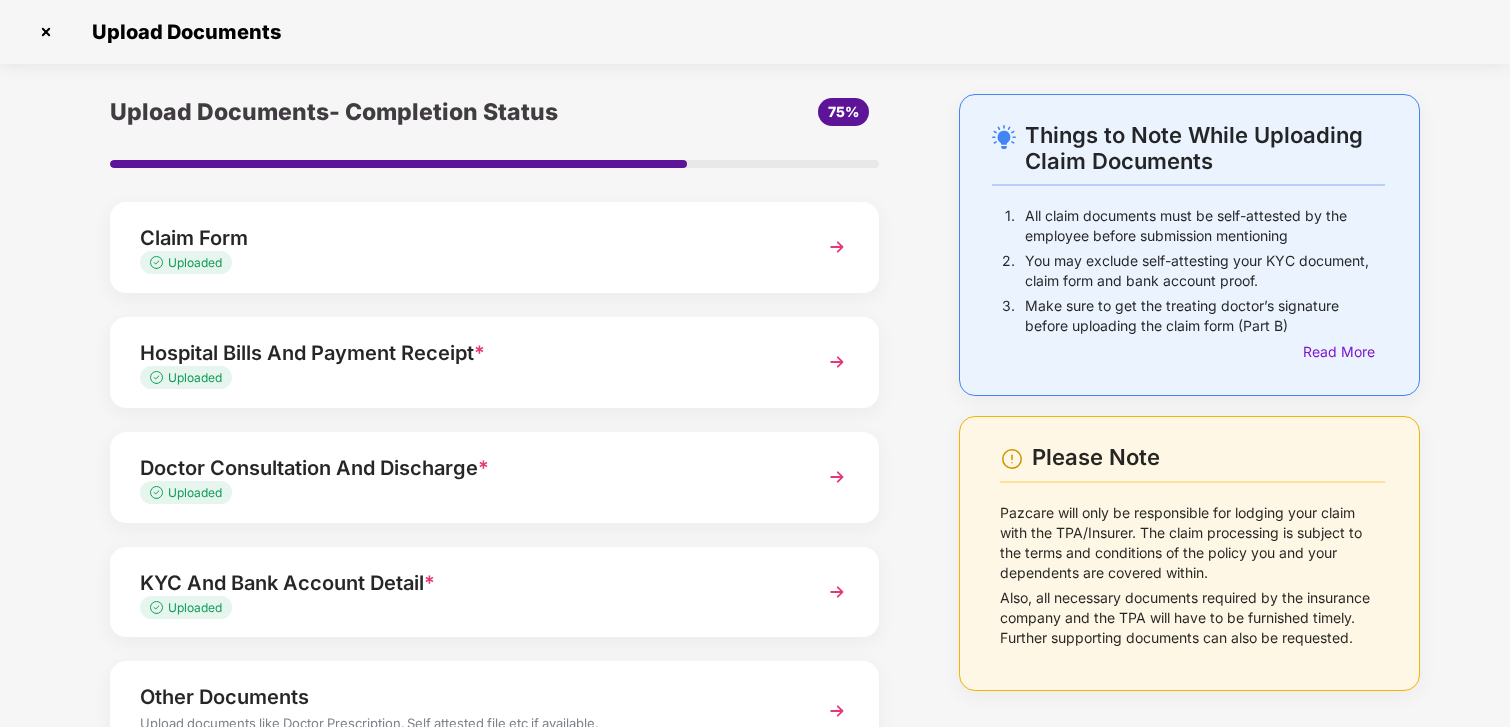 scroll, scrollTop: 157, scrollLeft: 0, axis: vertical 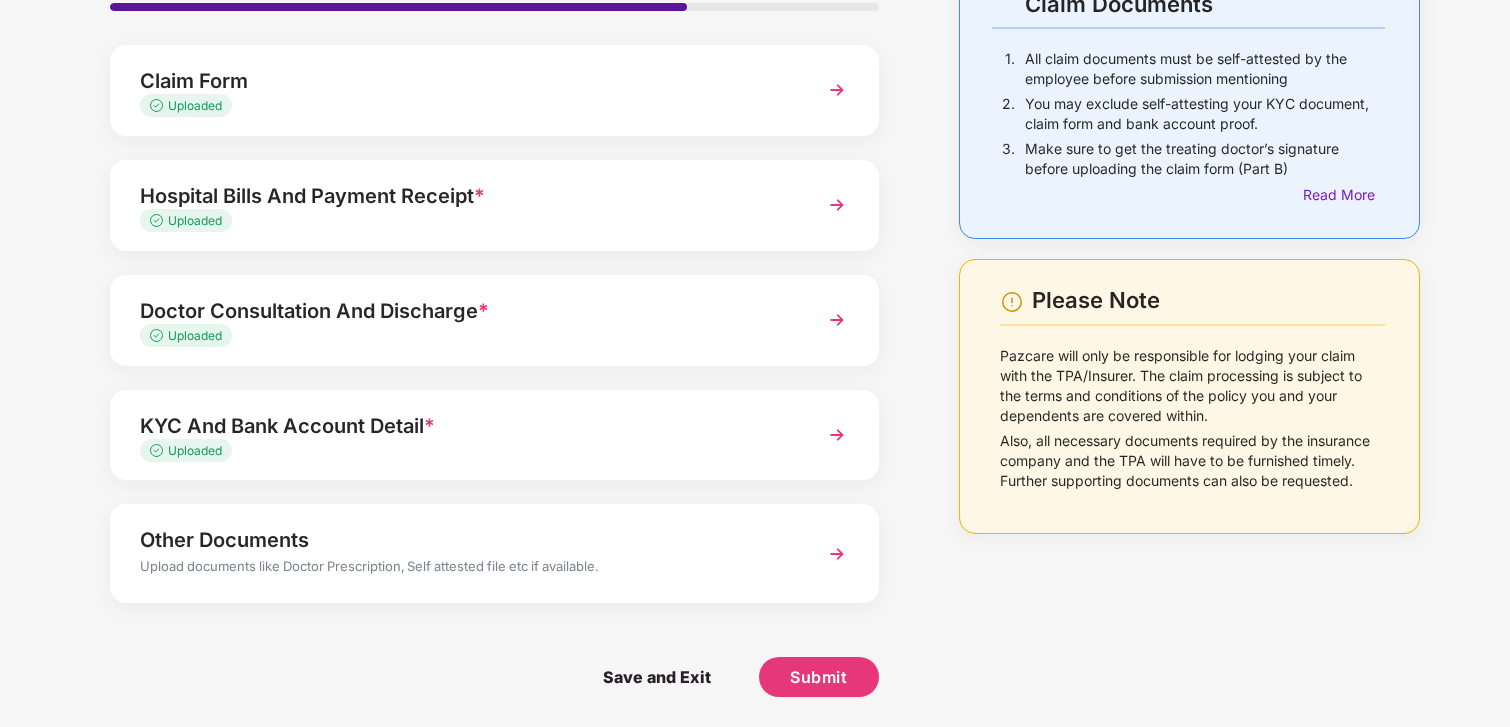click on "Other Documents" at bounding box center [465, 540] 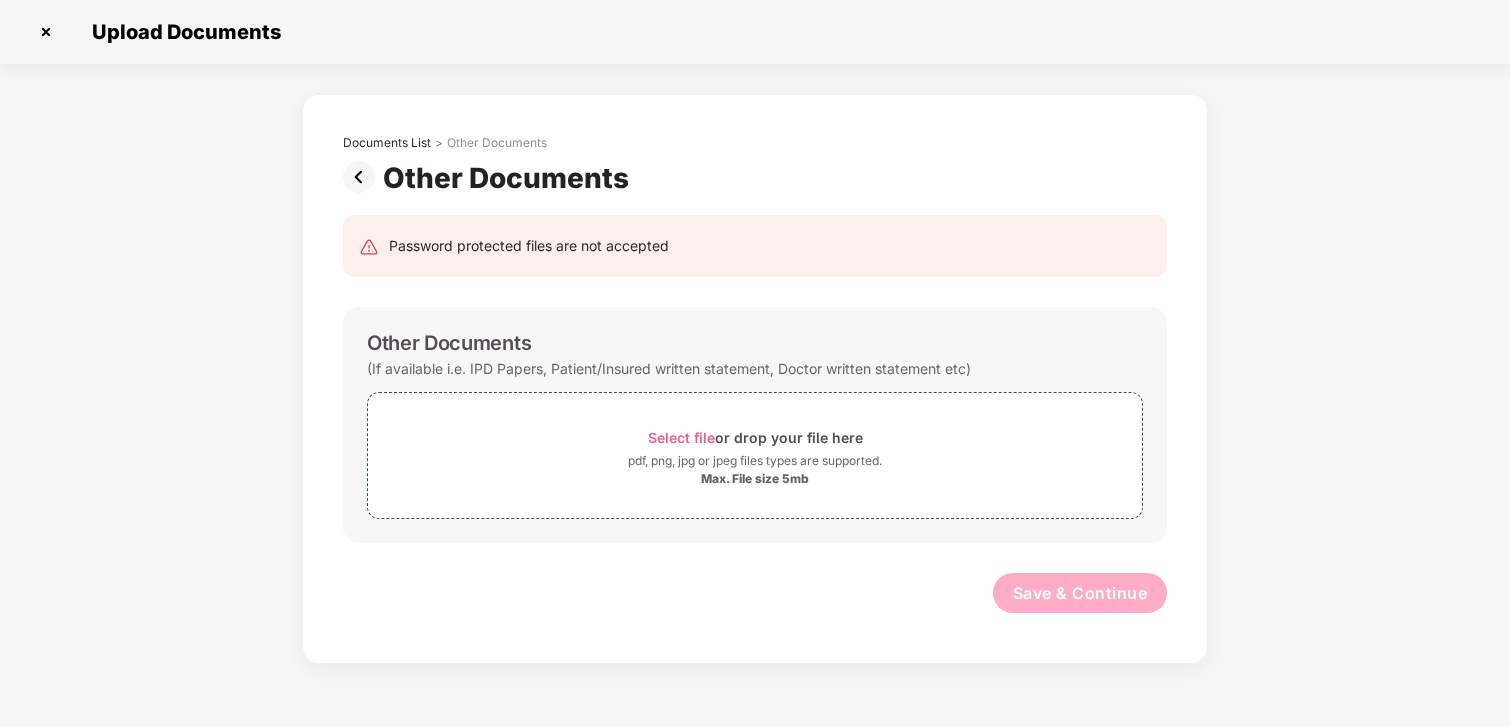 scroll, scrollTop: 0, scrollLeft: 0, axis: both 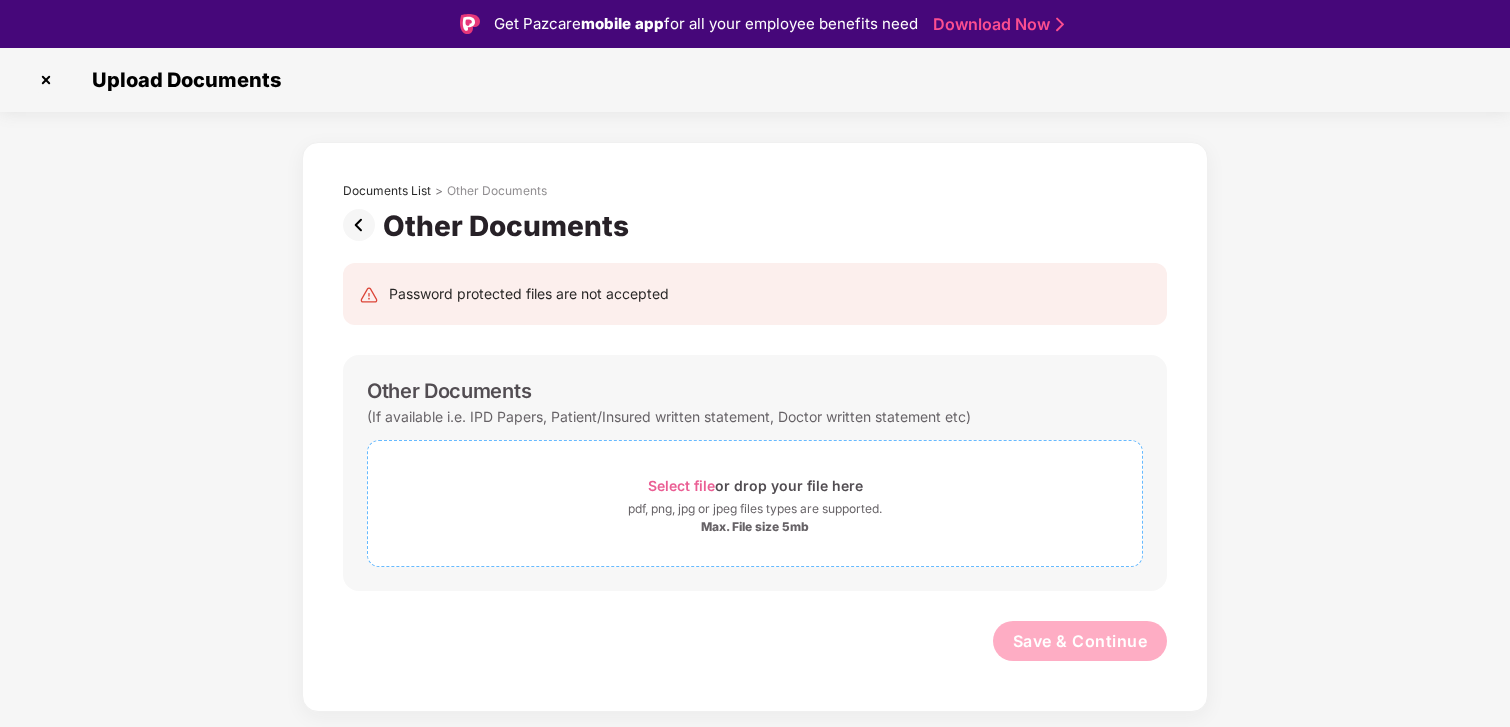 click on "Select file  or drop your file here pdf, png, jpg or jpeg files types are supported. Max. File size 5mb" at bounding box center (755, 503) 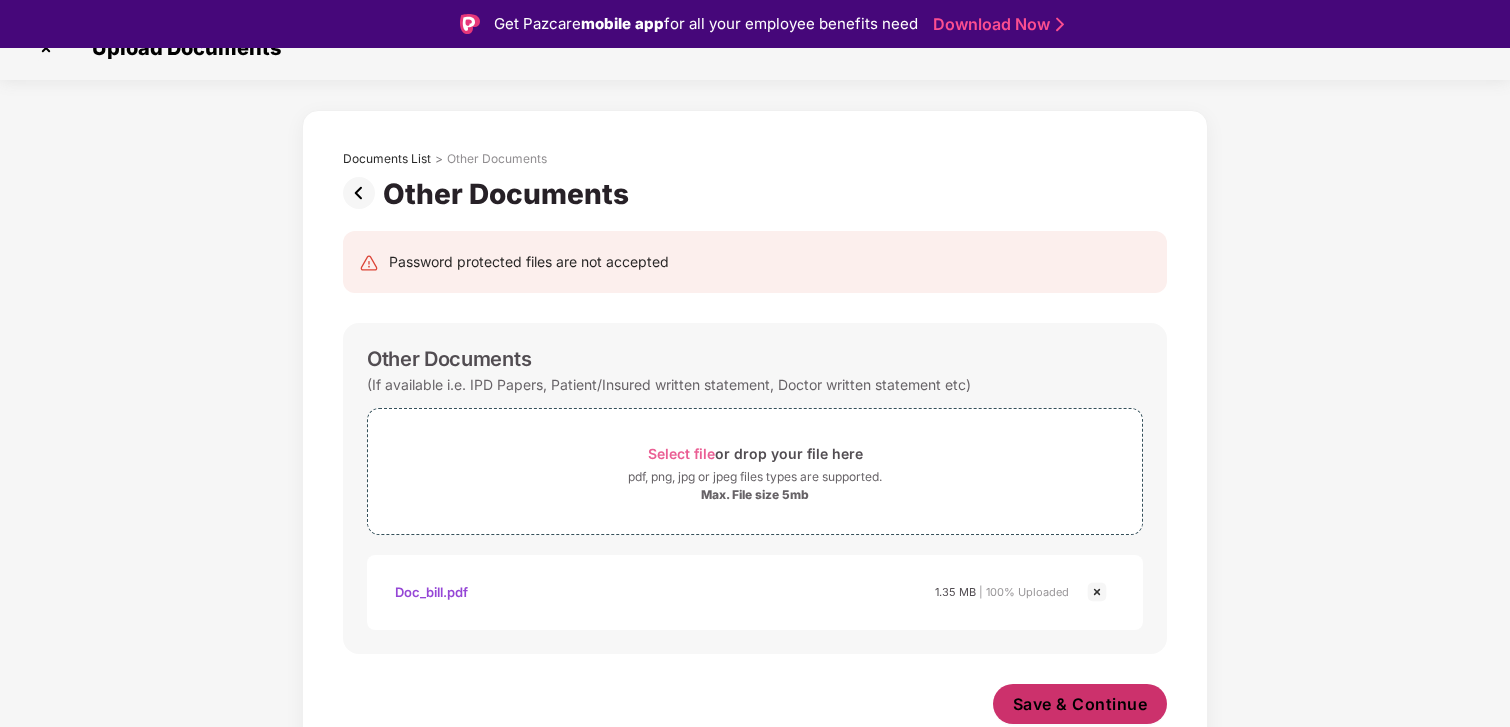scroll, scrollTop: 32, scrollLeft: 0, axis: vertical 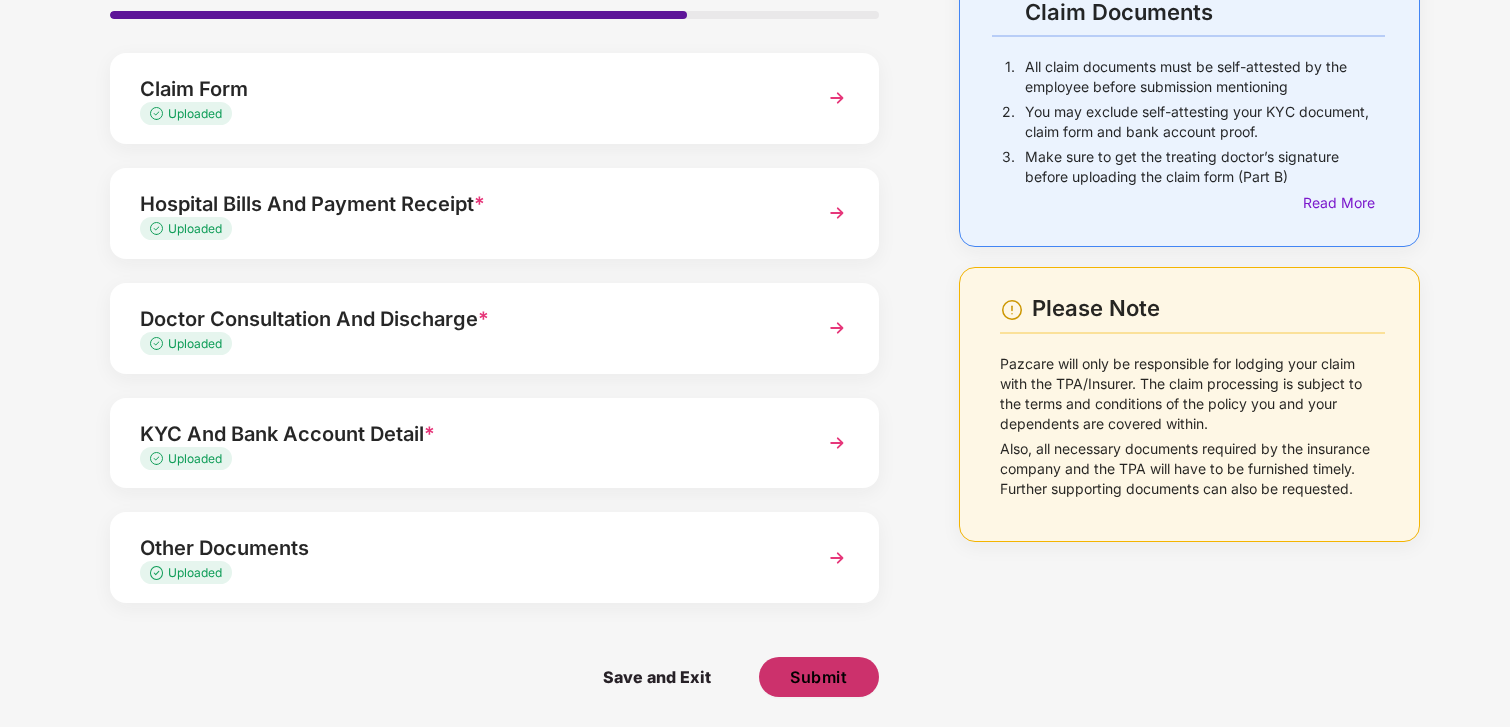 click on "Submit" at bounding box center [818, 677] 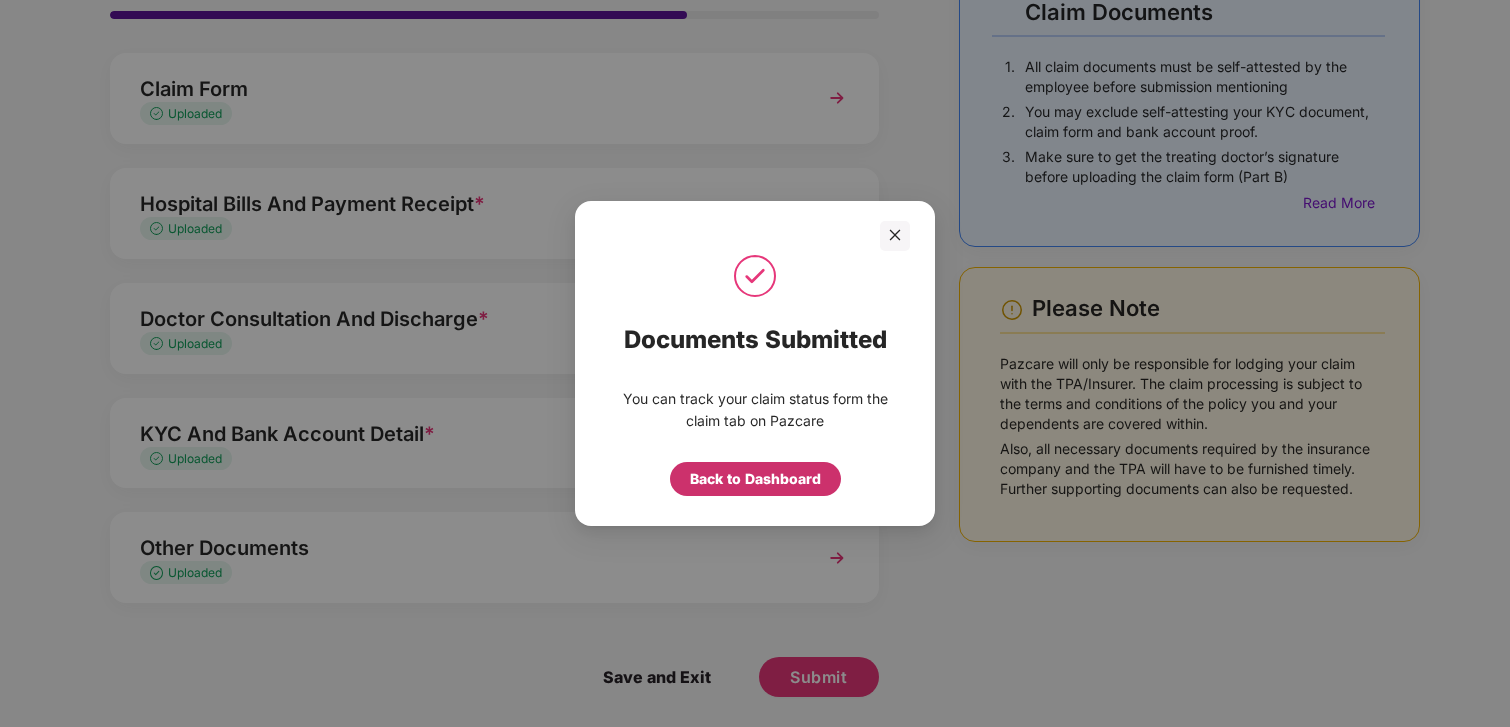 click on "Back to Dashboard" at bounding box center [755, 479] 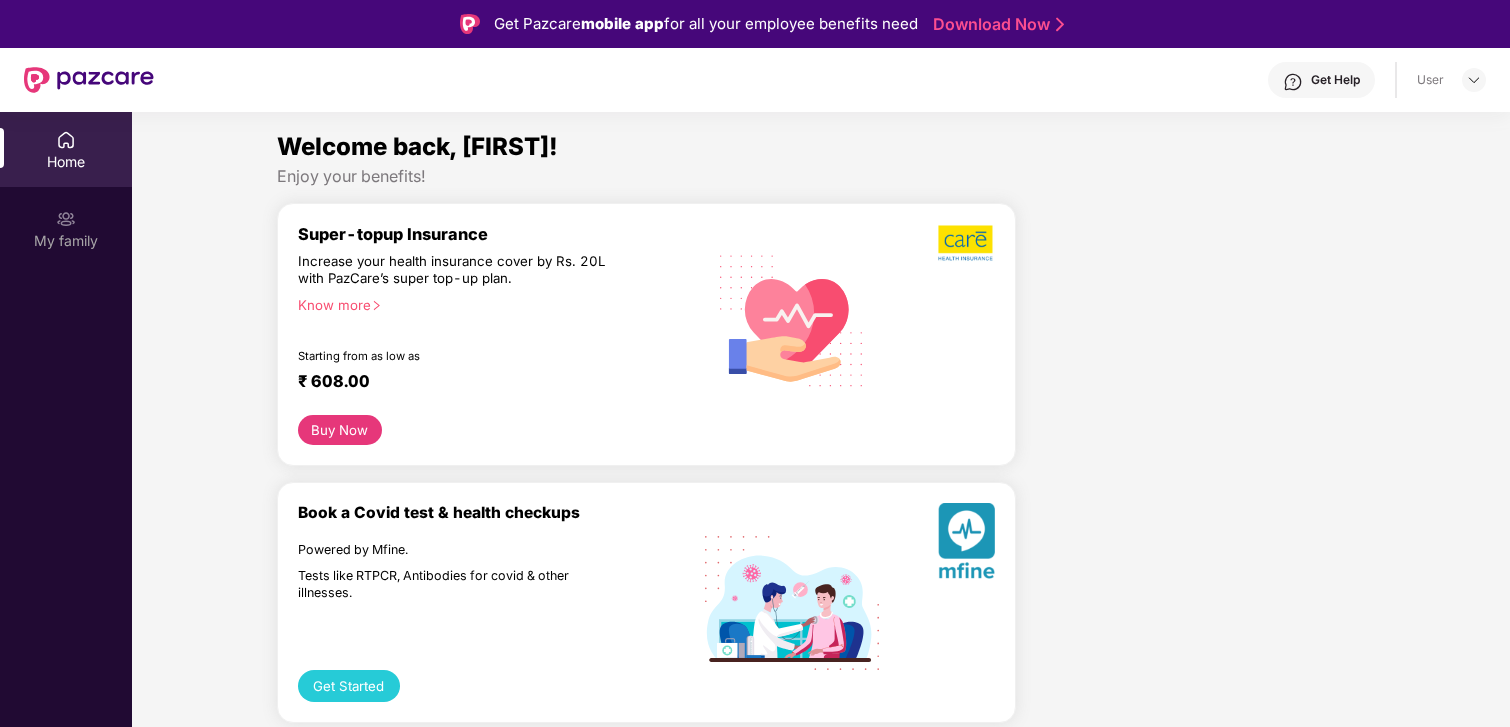 scroll, scrollTop: 0, scrollLeft: 0, axis: both 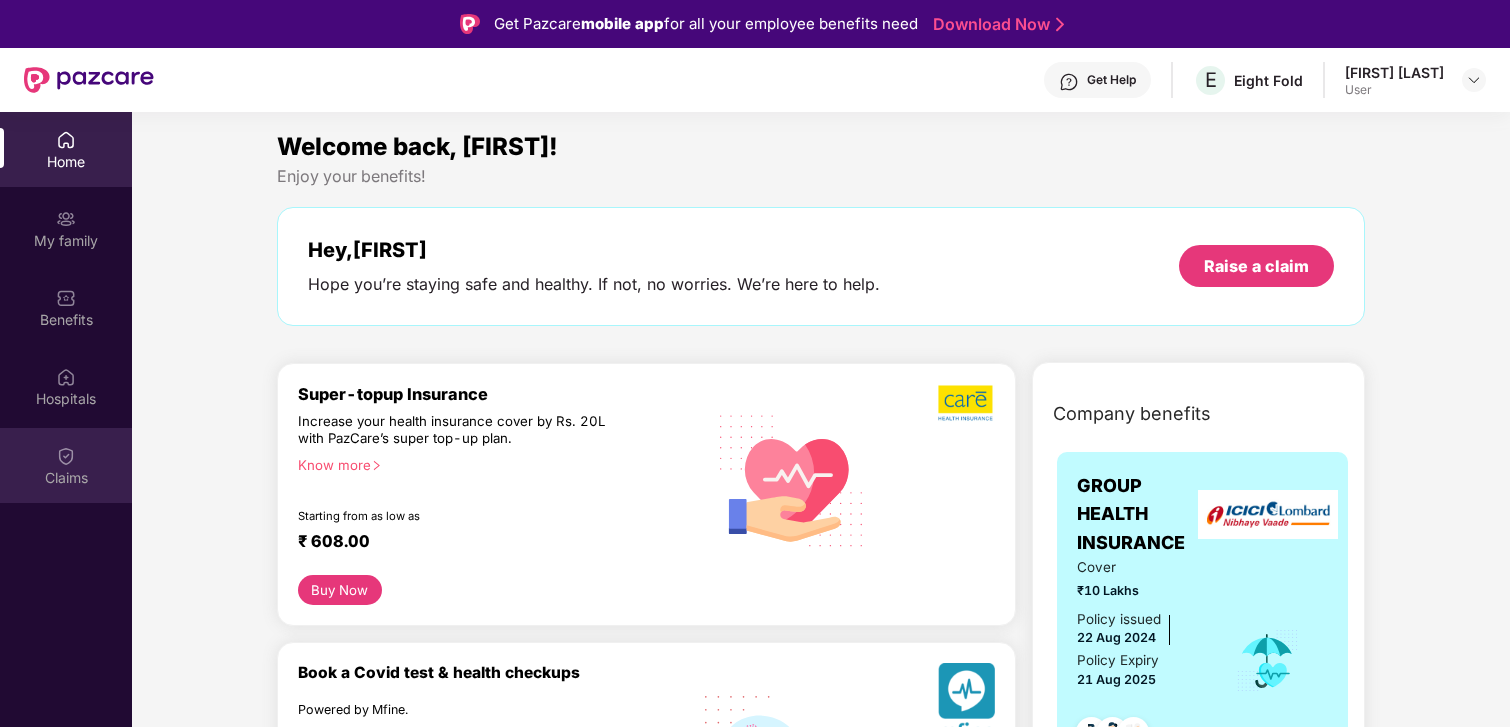 click at bounding box center (66, 456) 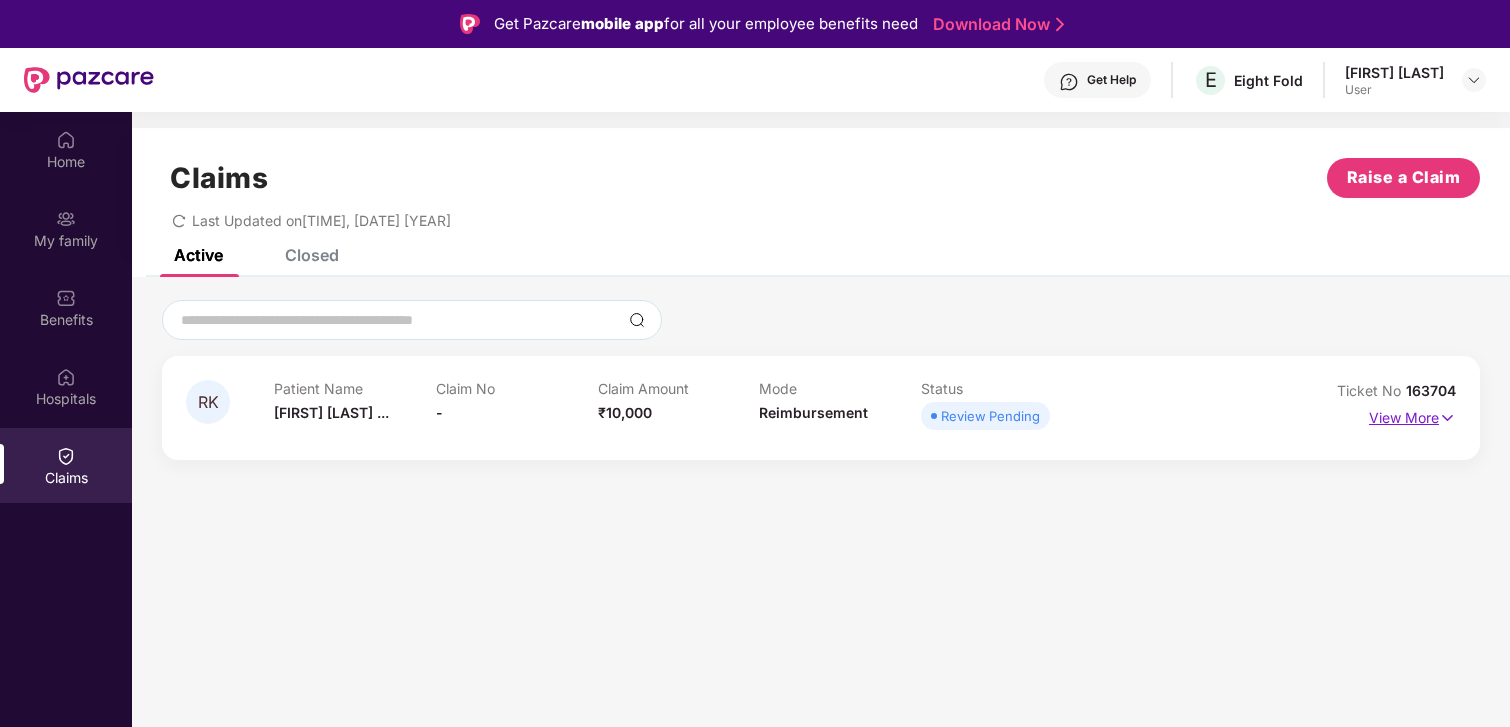 click on "View More" at bounding box center (1412, 415) 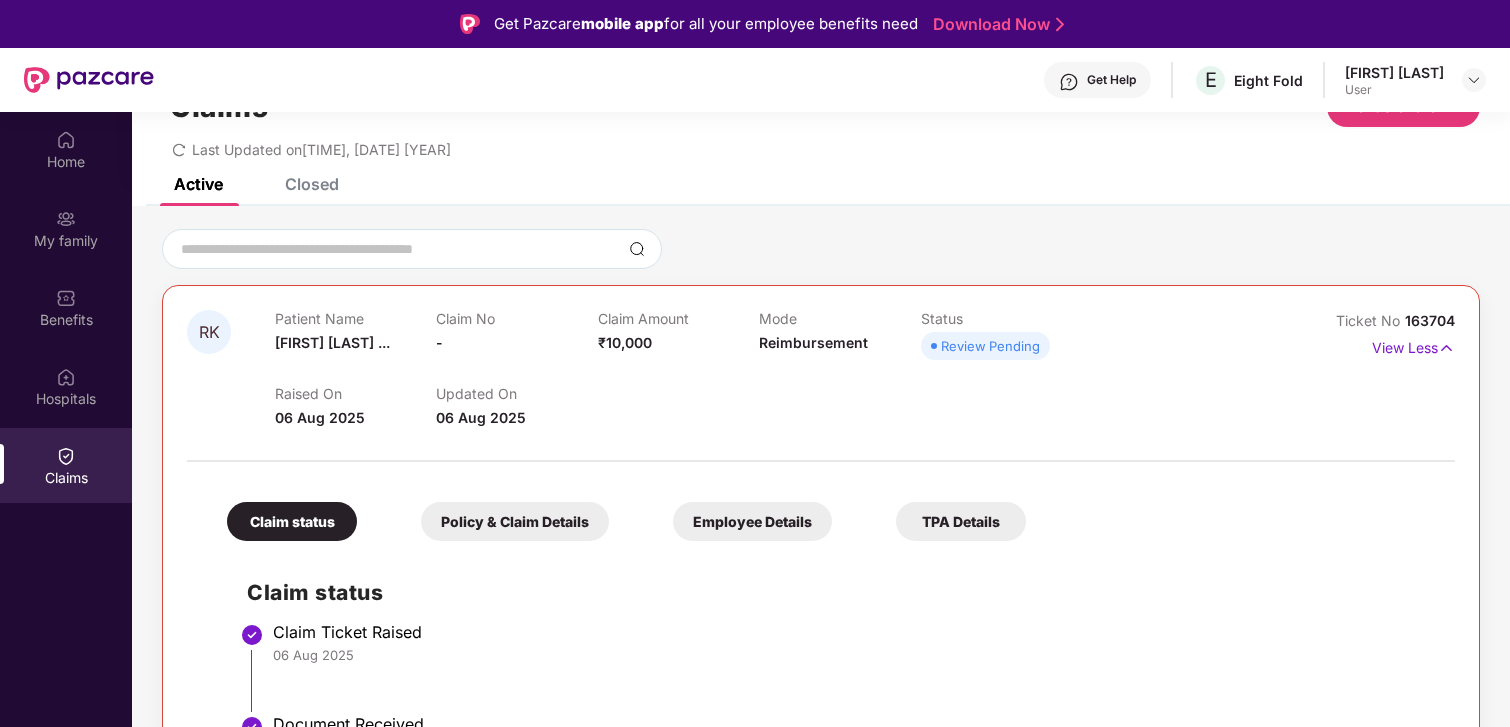 scroll, scrollTop: 138, scrollLeft: 0, axis: vertical 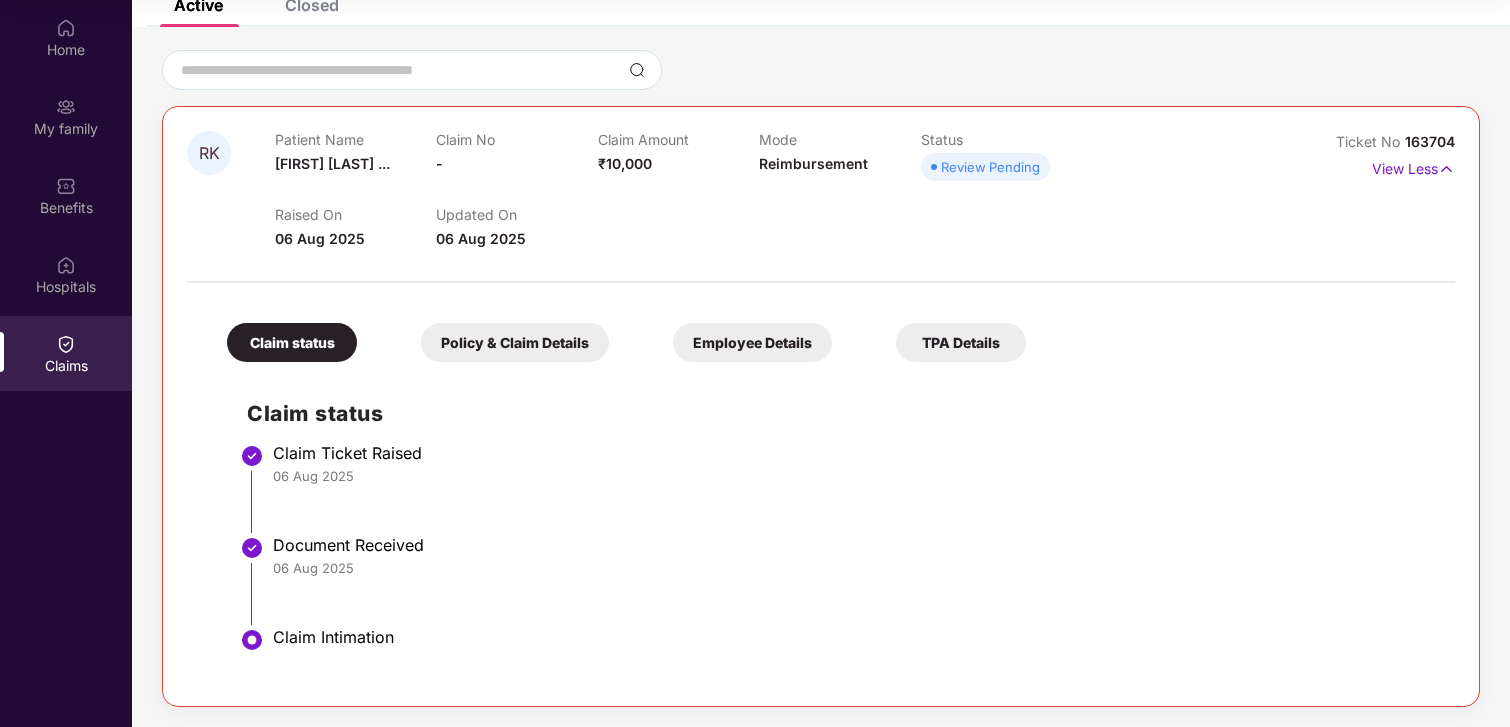 click on "Policy & Claim Details" at bounding box center [515, 342] 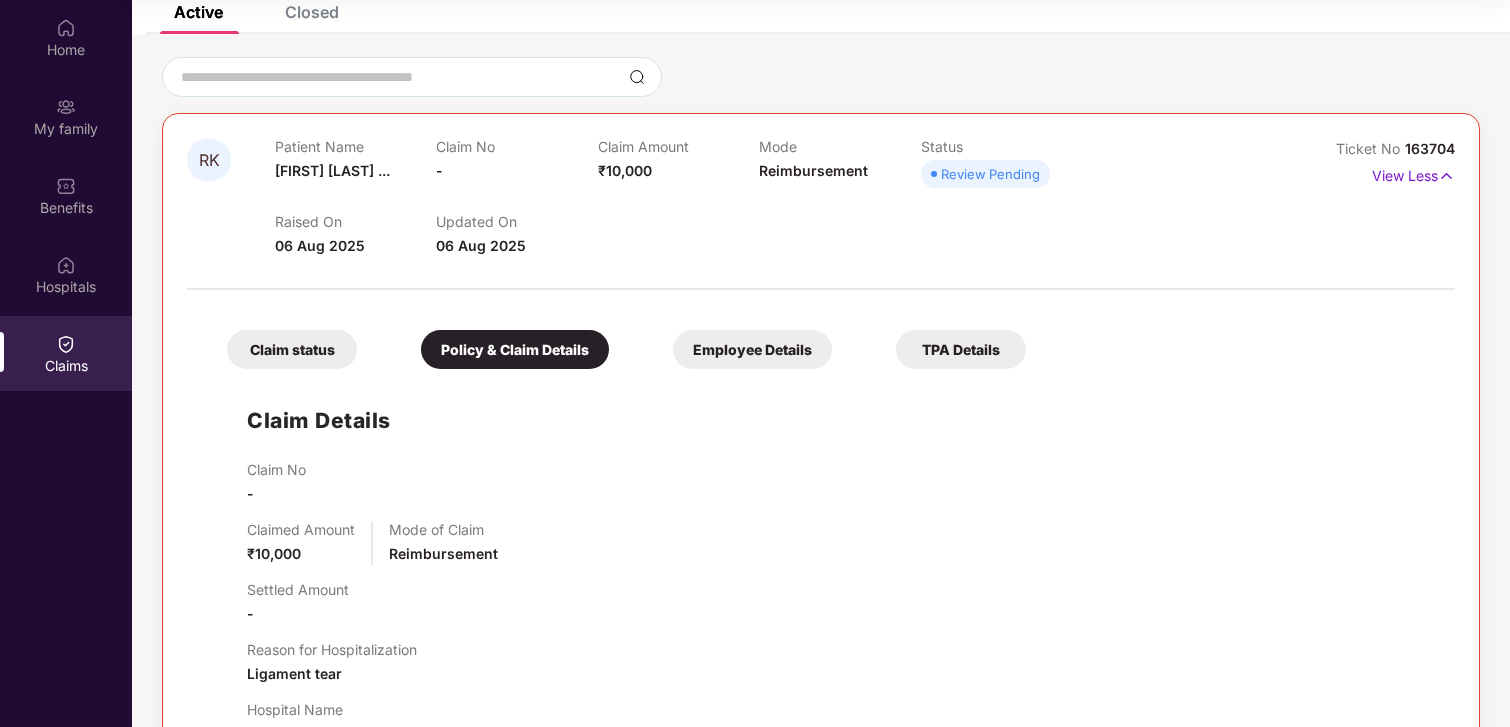 scroll, scrollTop: 121, scrollLeft: 0, axis: vertical 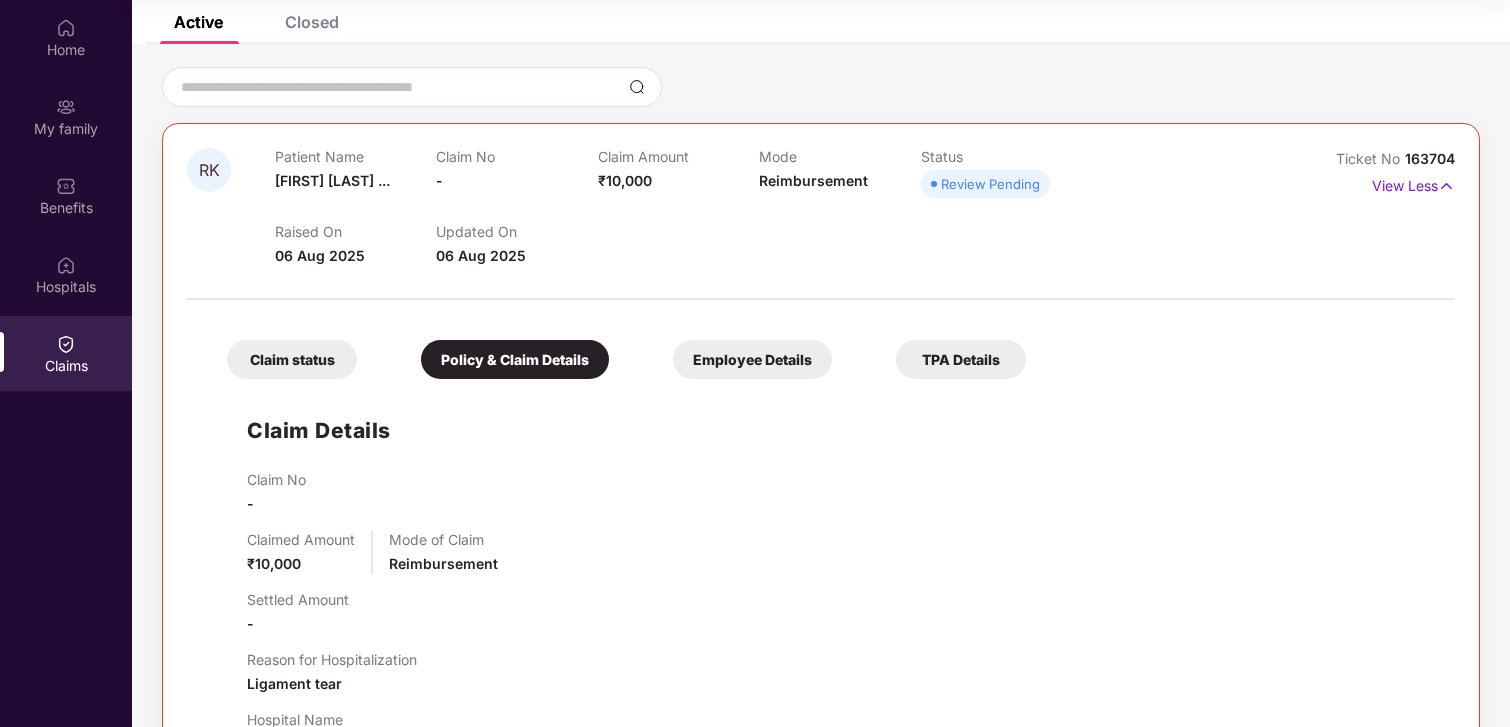 click on "Employee Details" at bounding box center (752, 359) 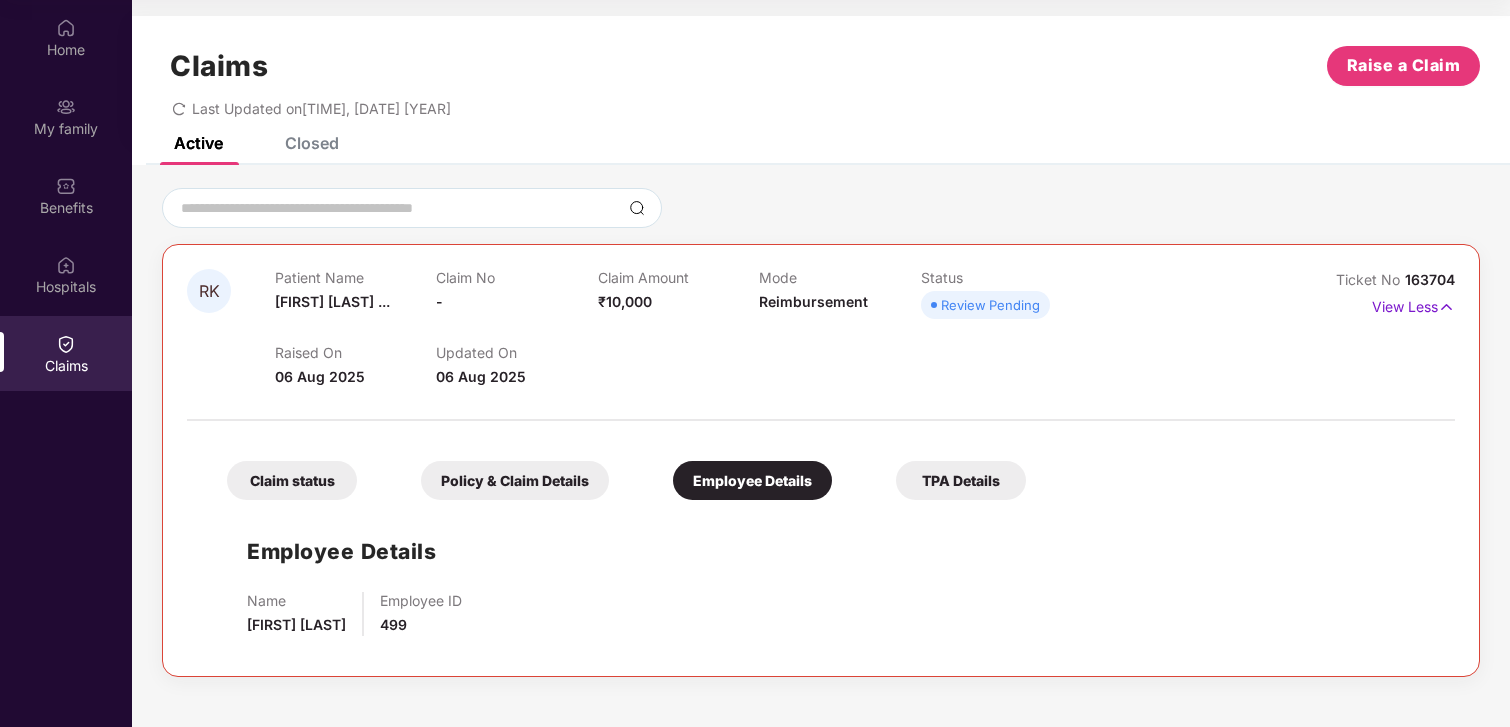 click on "TPA Details" at bounding box center [961, 480] 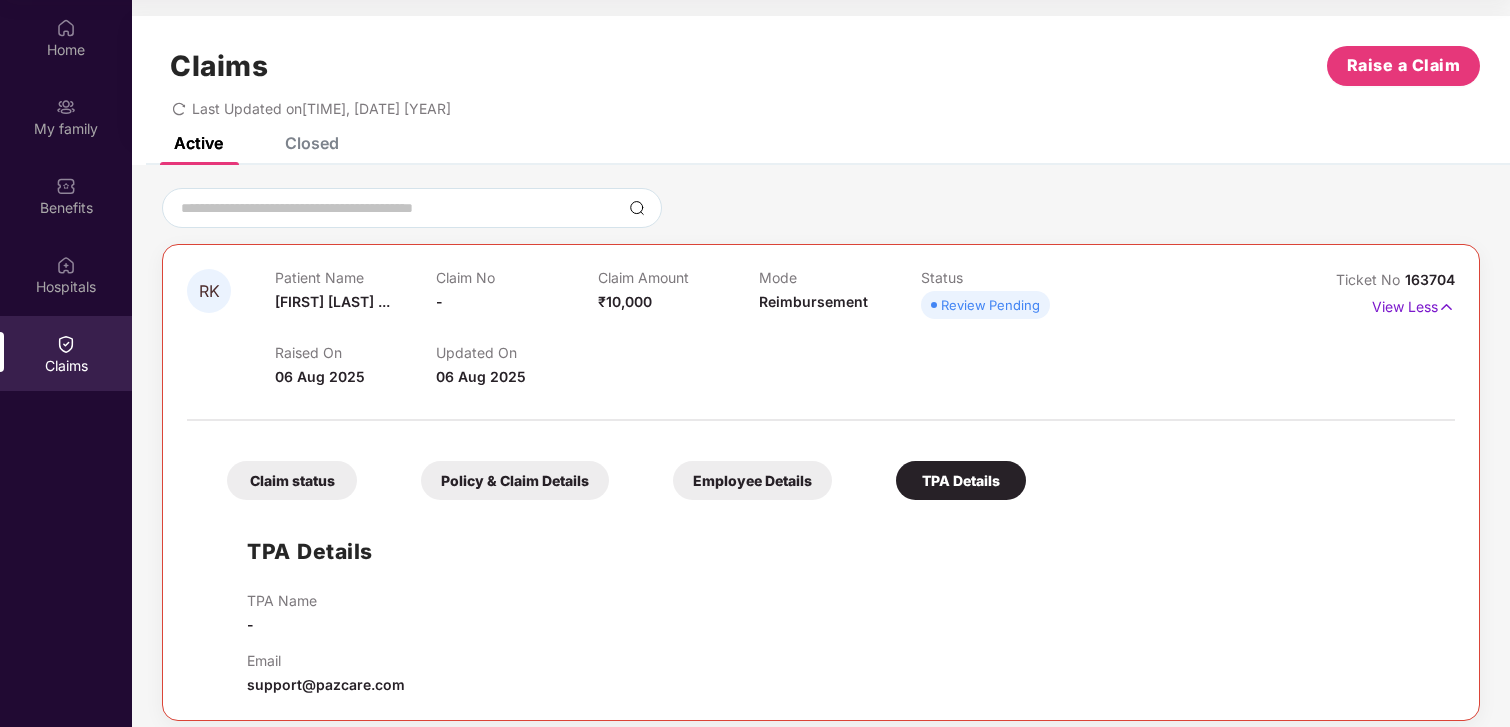scroll, scrollTop: 14, scrollLeft: 0, axis: vertical 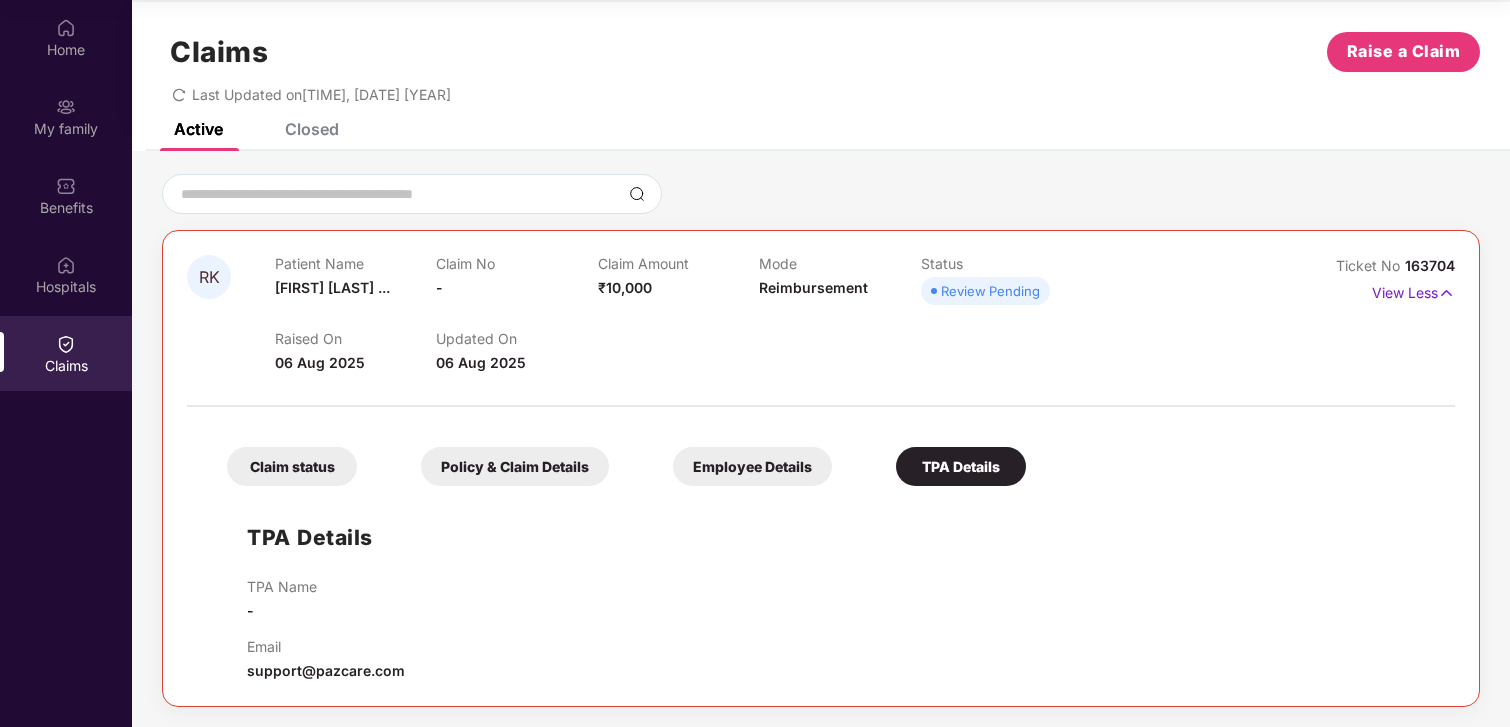 click on "Closed" at bounding box center (312, 129) 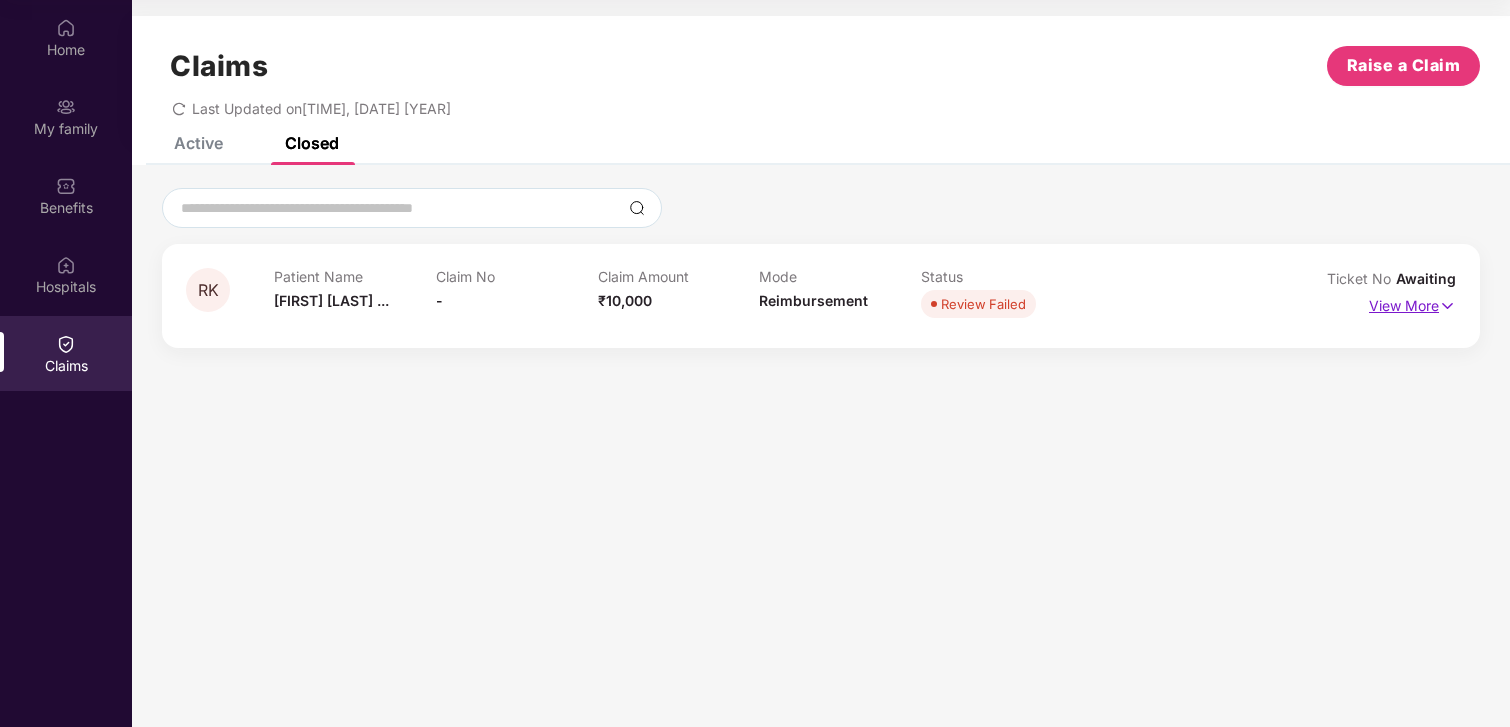 click on "View More" at bounding box center (1412, 303) 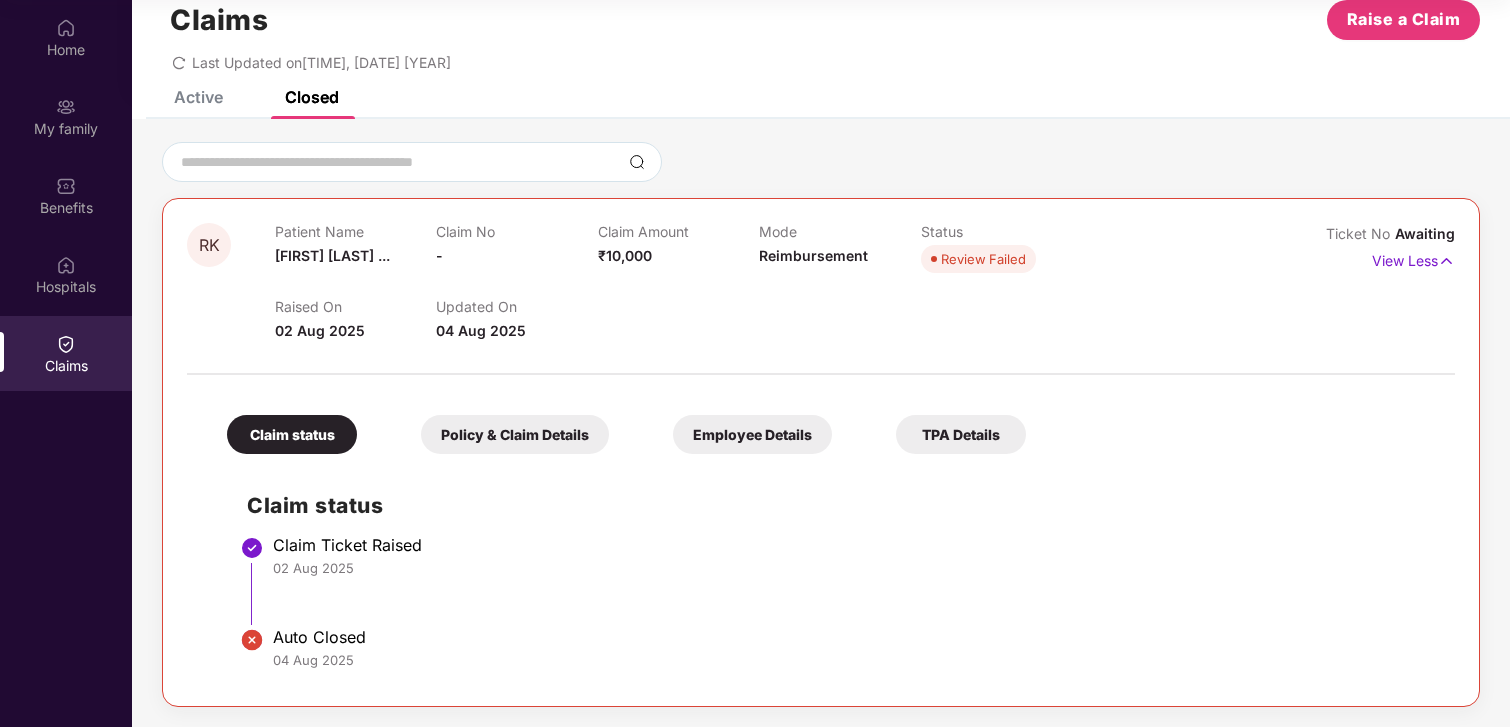scroll, scrollTop: 0, scrollLeft: 0, axis: both 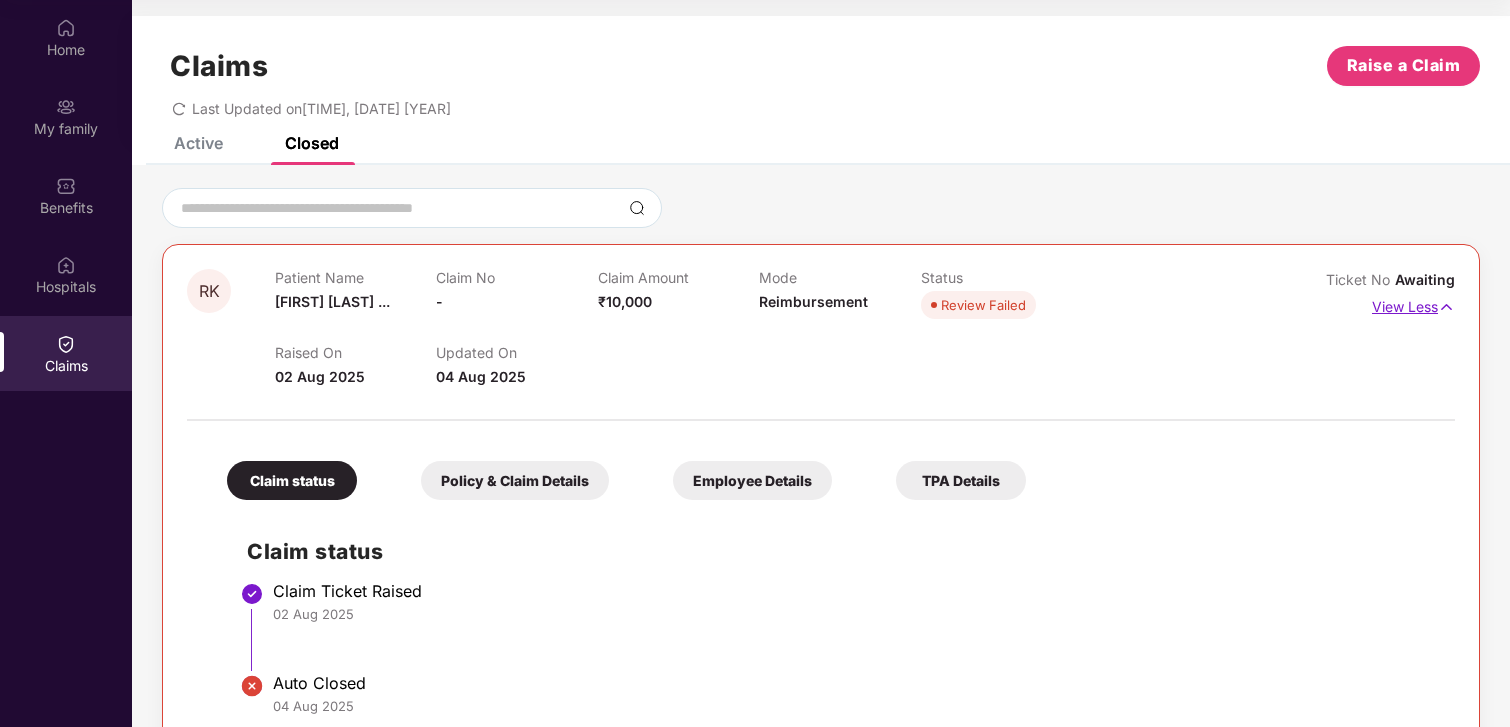 click on "View Less" at bounding box center [1413, 304] 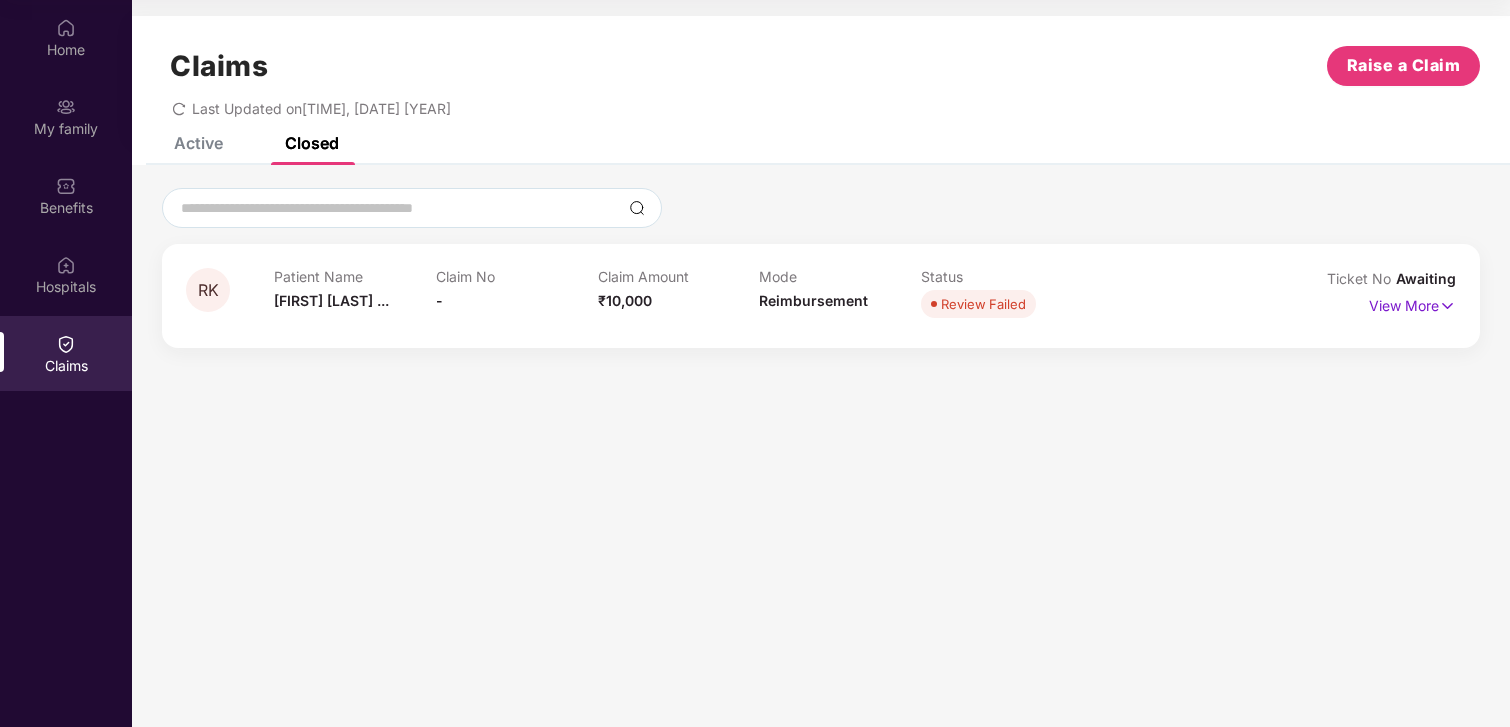 click on "Active" at bounding box center [198, 143] 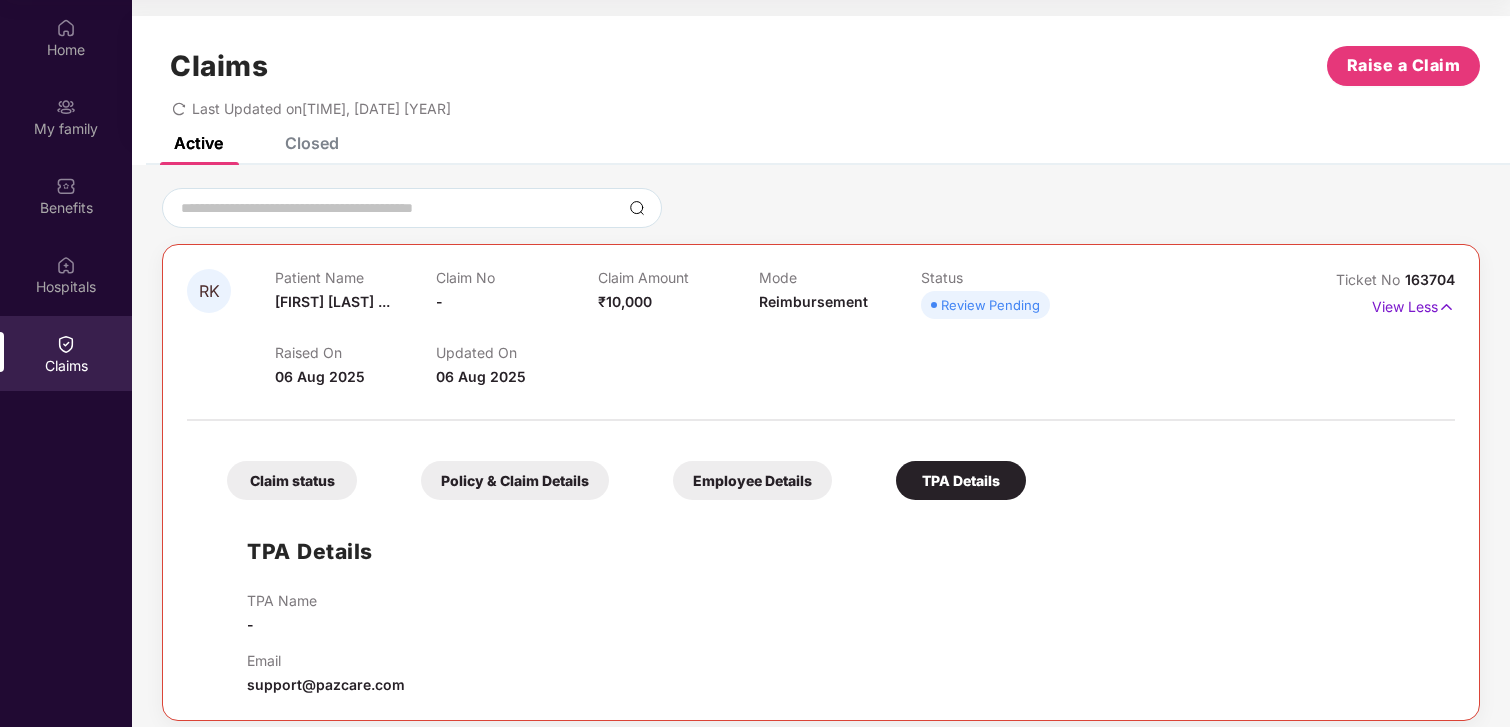 scroll, scrollTop: 14, scrollLeft: 0, axis: vertical 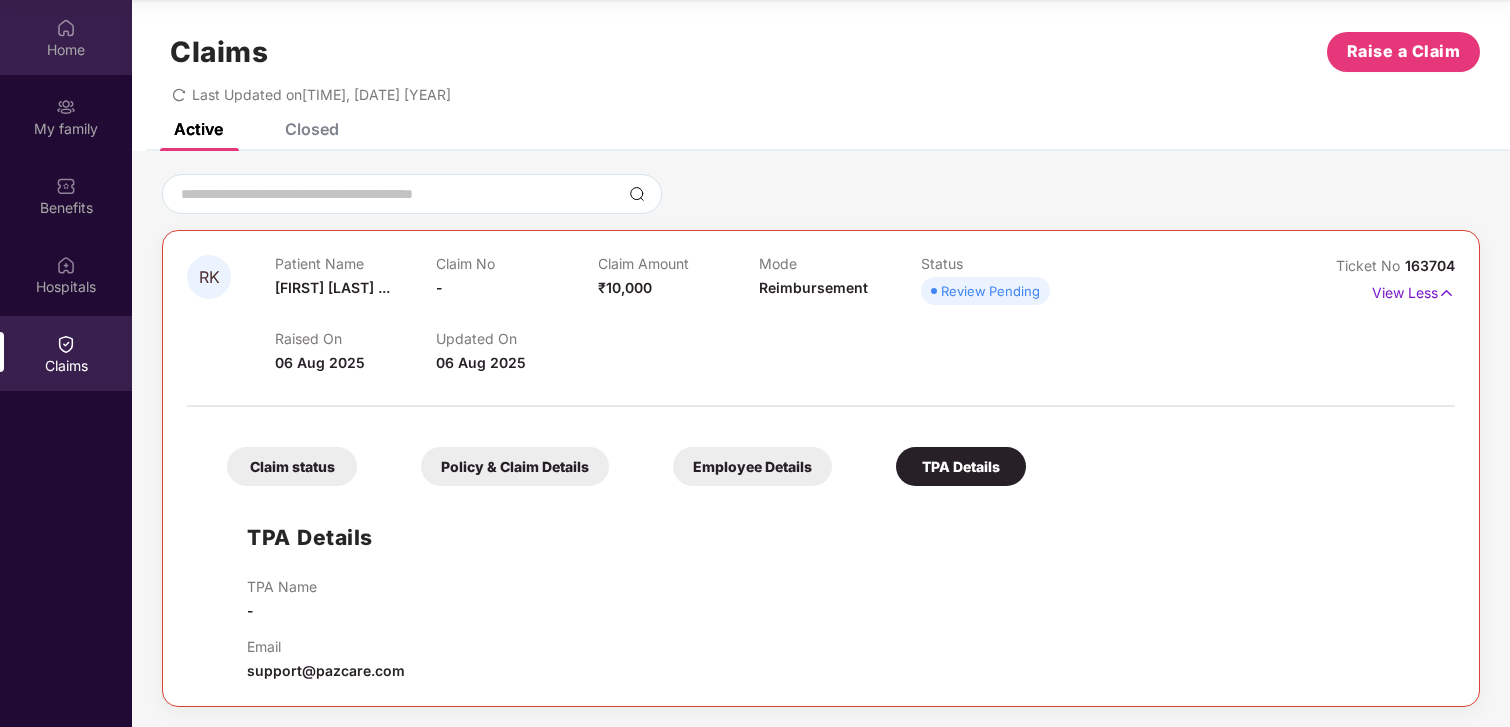 click on "Home" at bounding box center [66, 50] 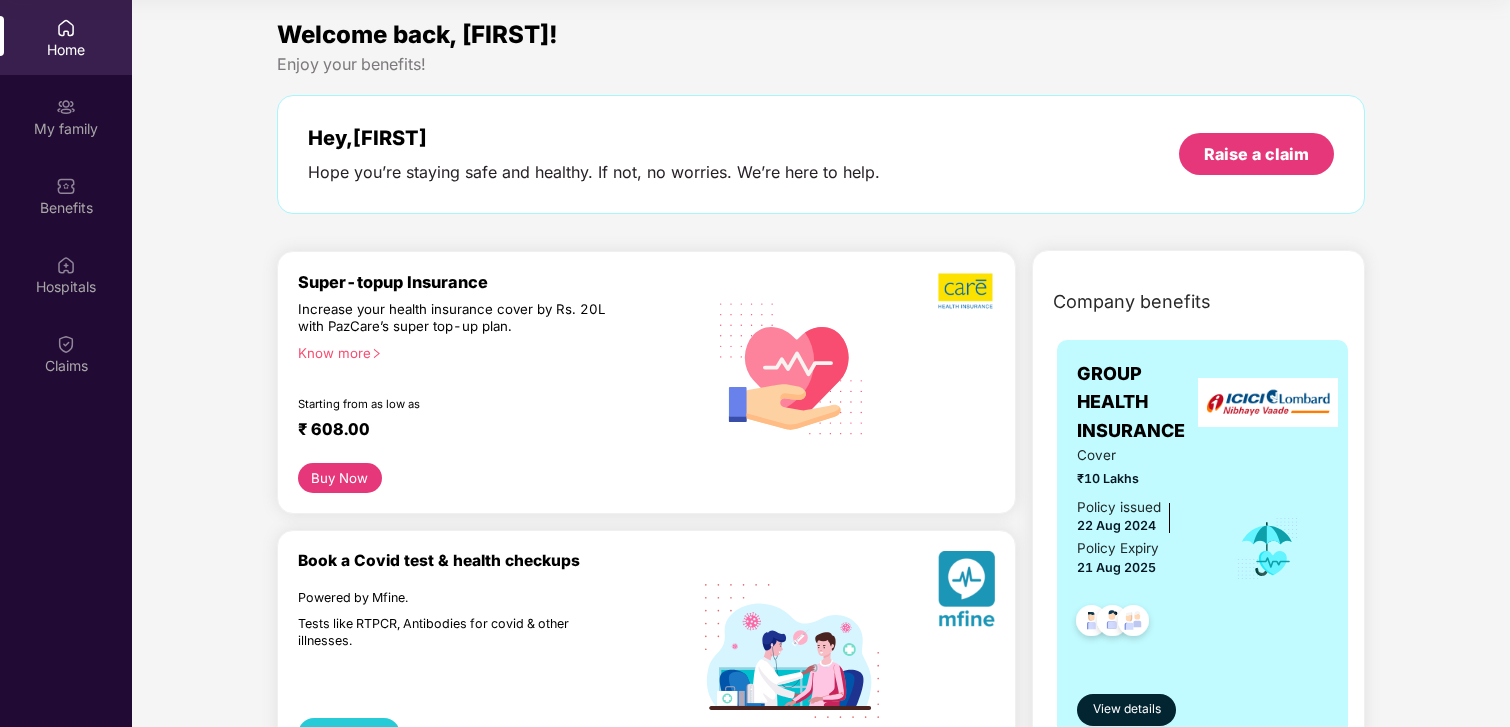 scroll, scrollTop: 0, scrollLeft: 0, axis: both 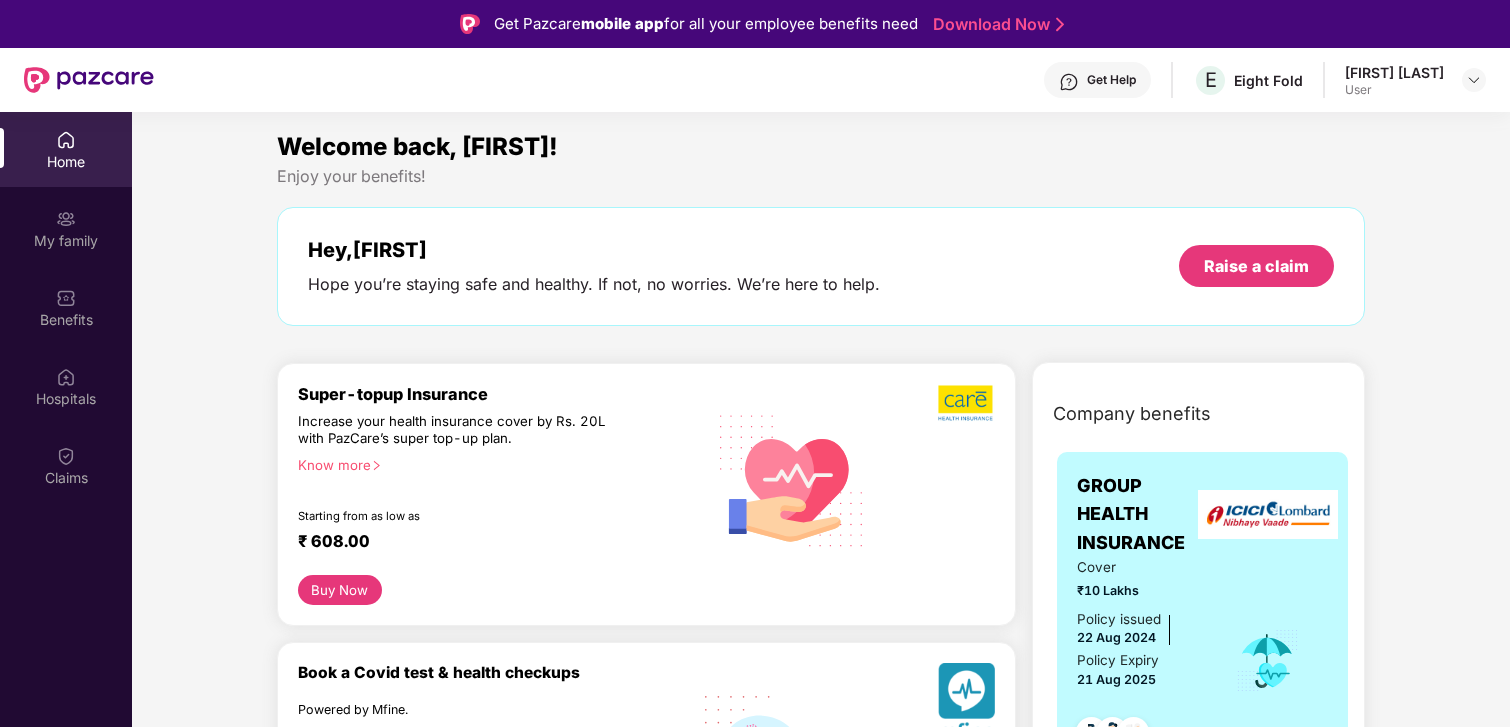 click on "[FIRST] [LAST]" at bounding box center [1394, 72] 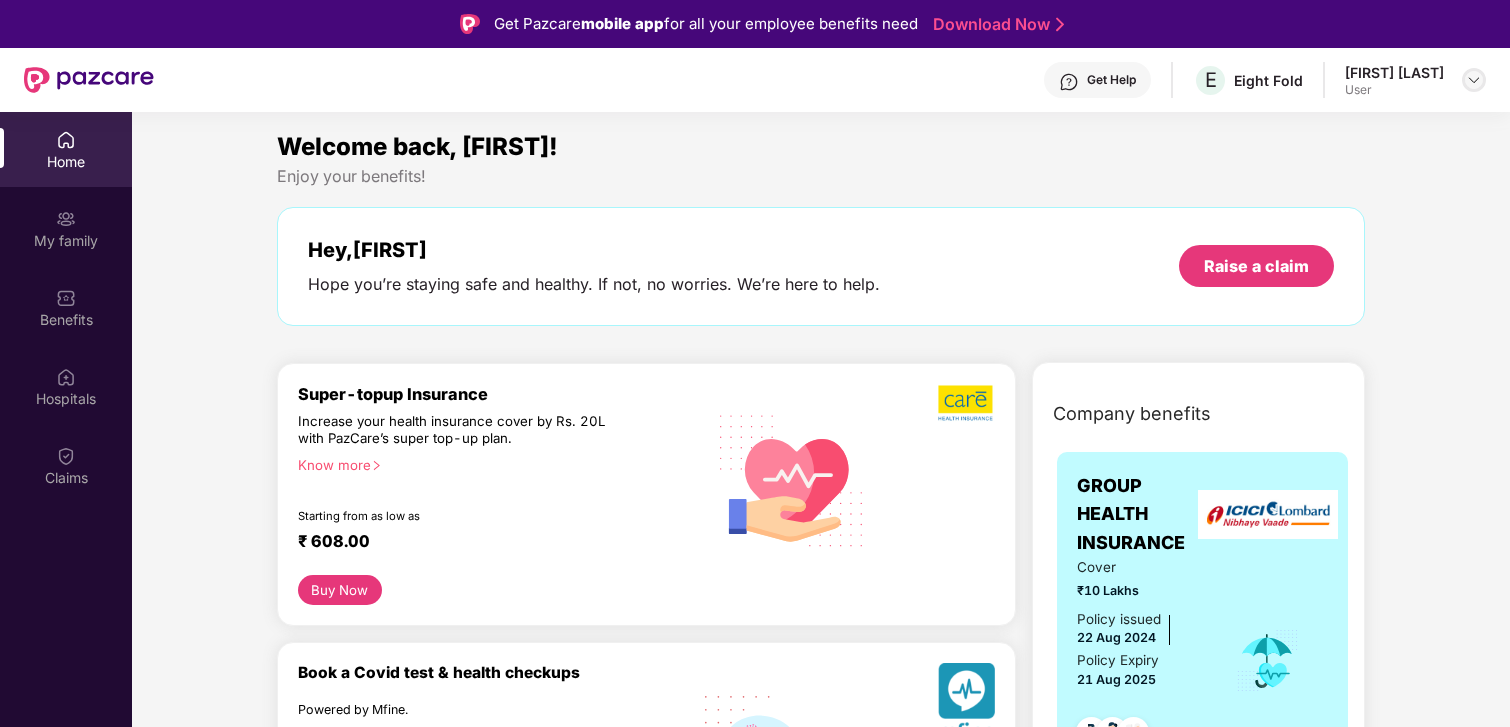 click at bounding box center [1474, 80] 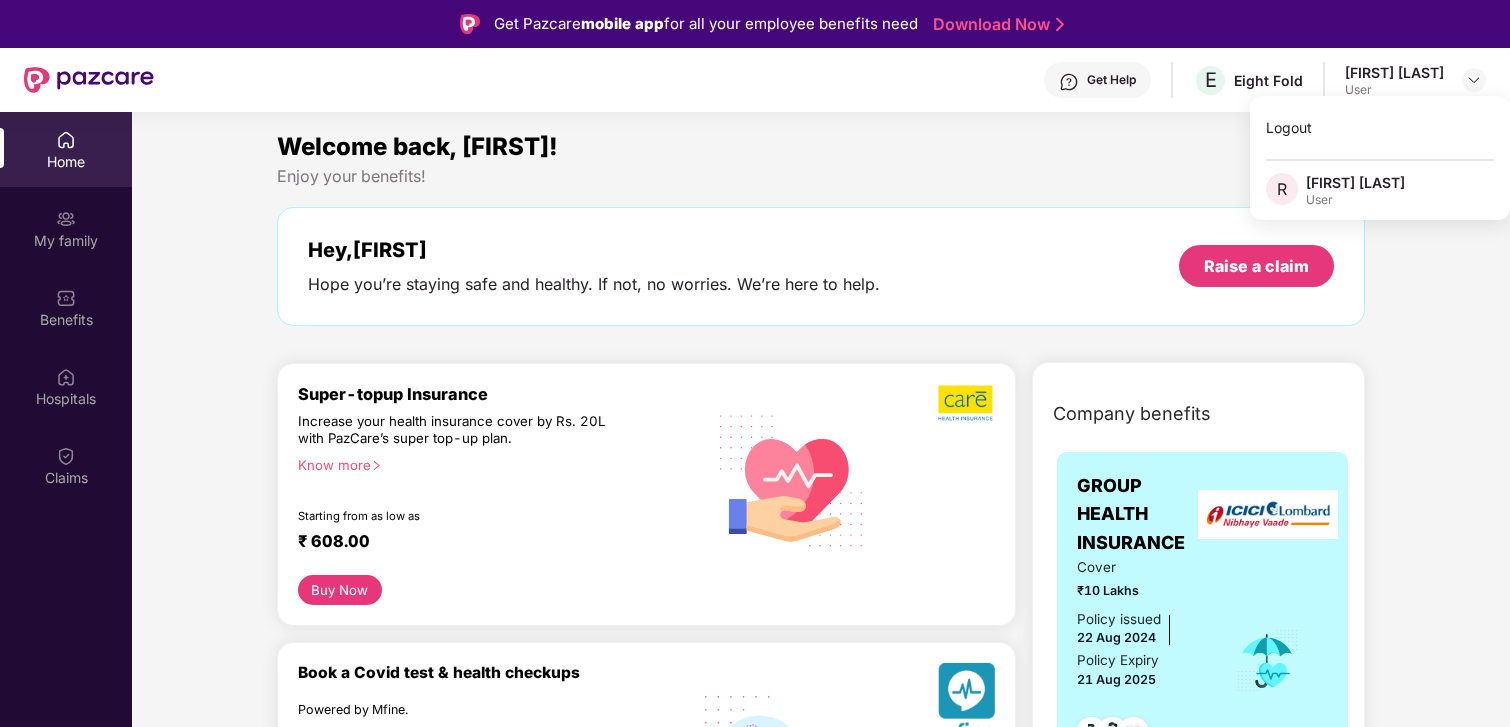 click on "Welcome back, [FIRST]!" at bounding box center [821, 147] 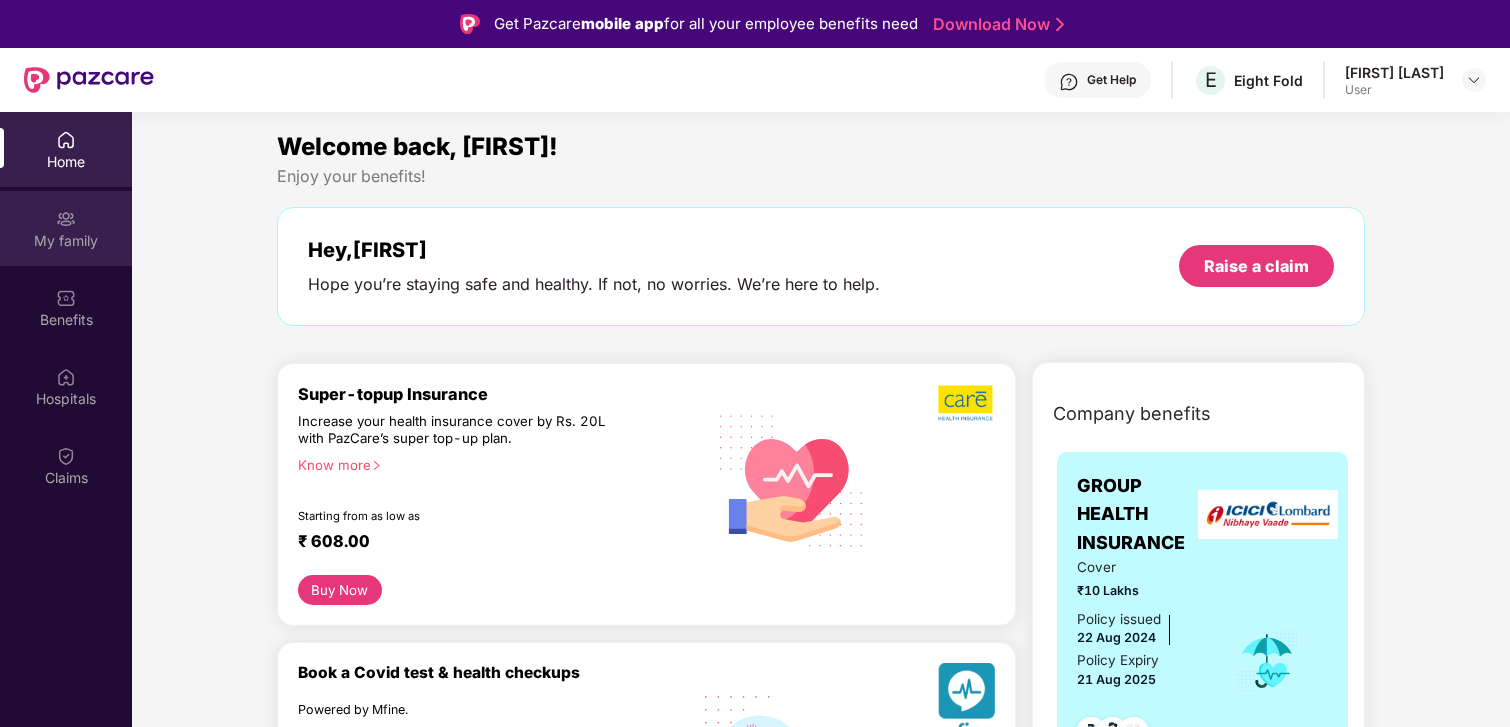 click on "My family" at bounding box center [66, 241] 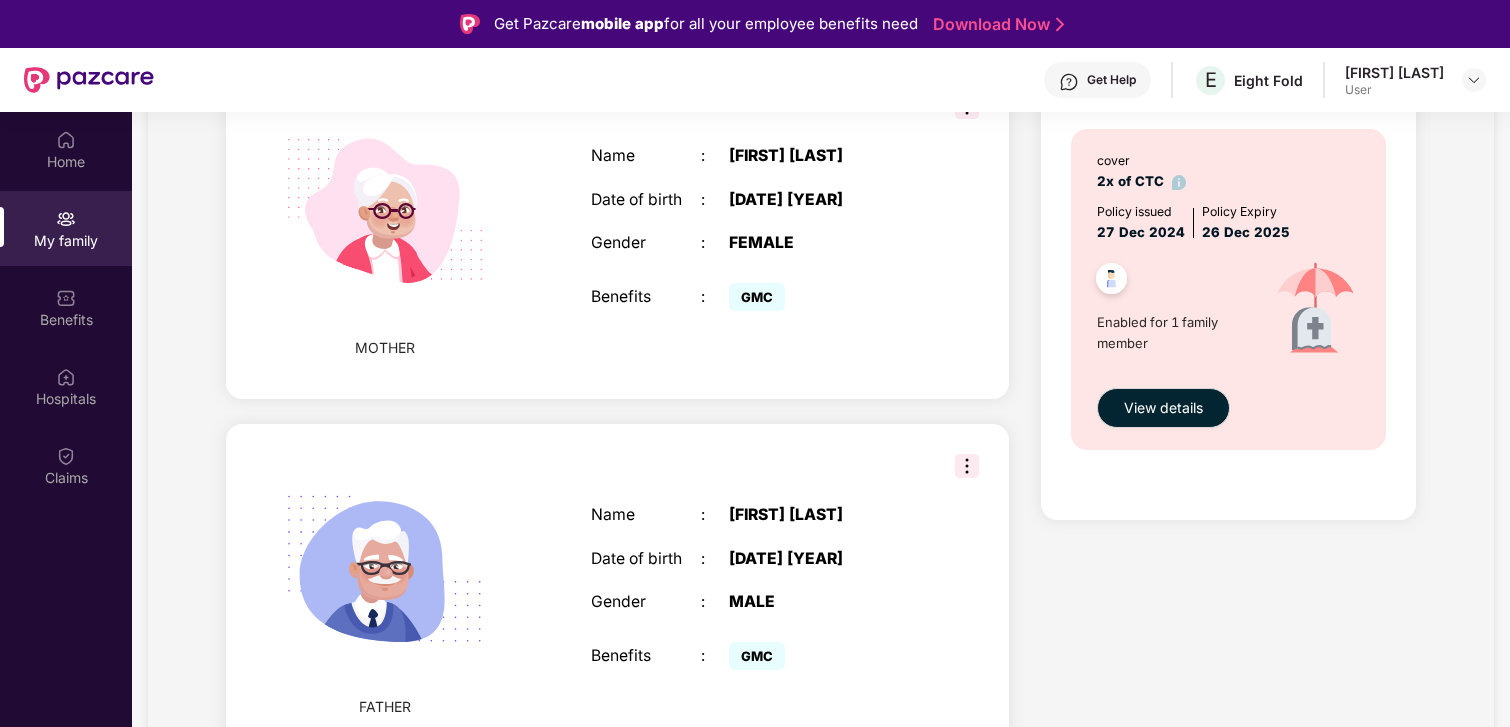 scroll, scrollTop: 1233, scrollLeft: 0, axis: vertical 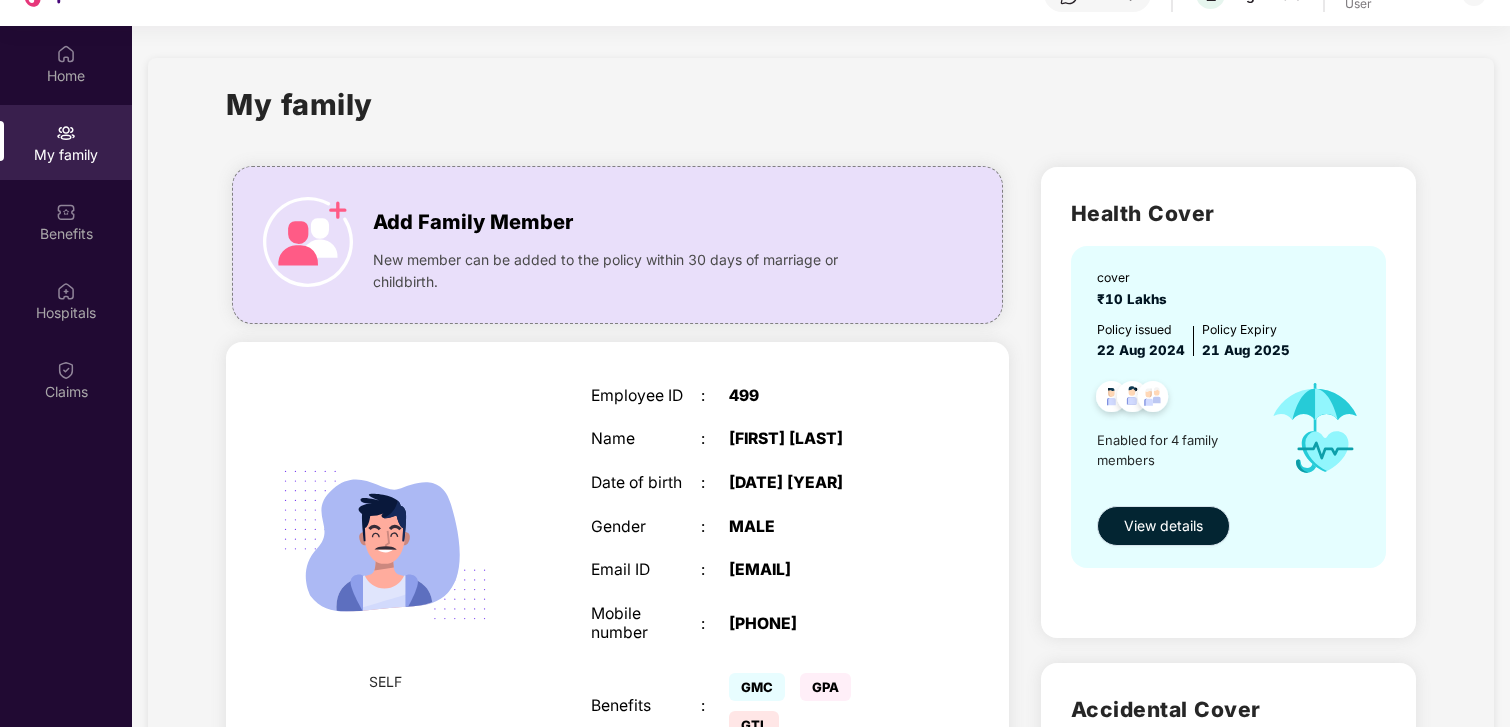 click on "View details" at bounding box center (1163, 526) 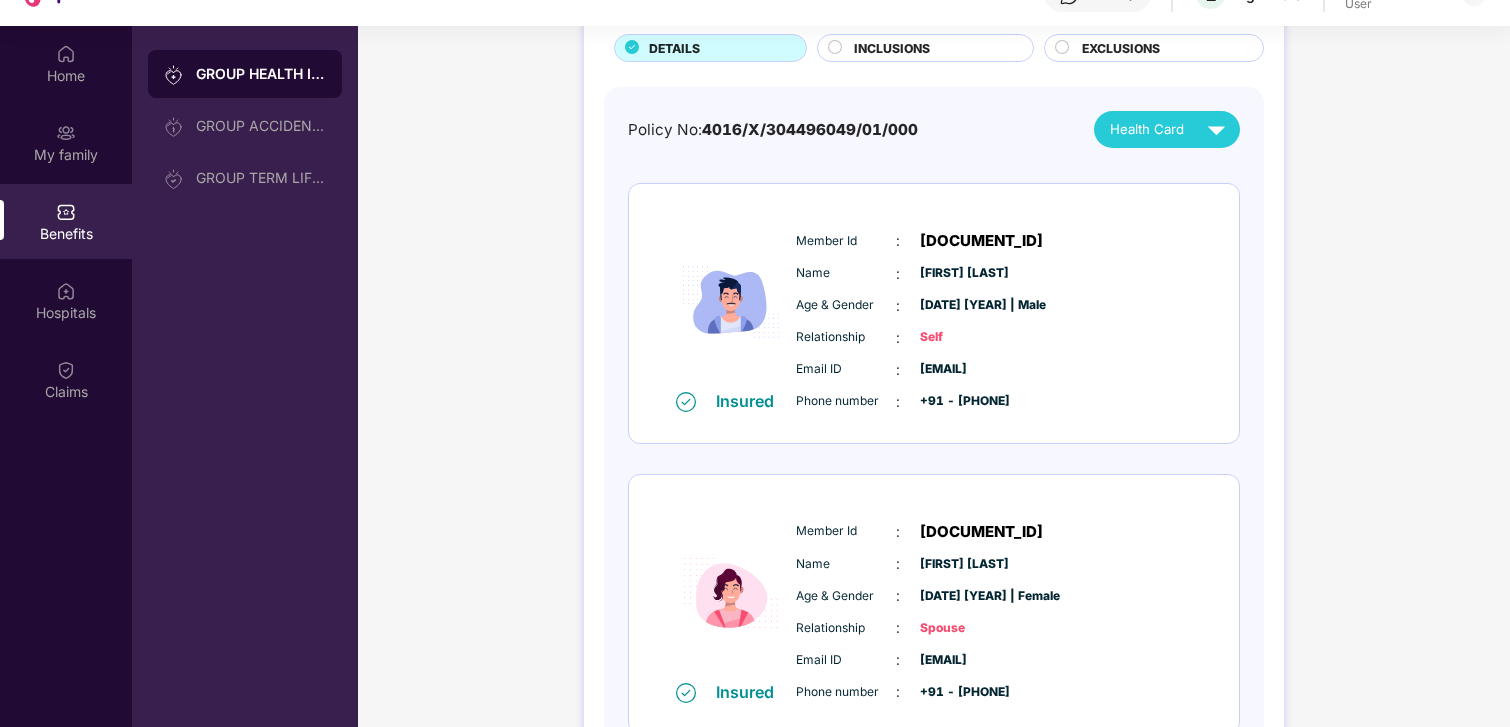 scroll, scrollTop: 0, scrollLeft: 0, axis: both 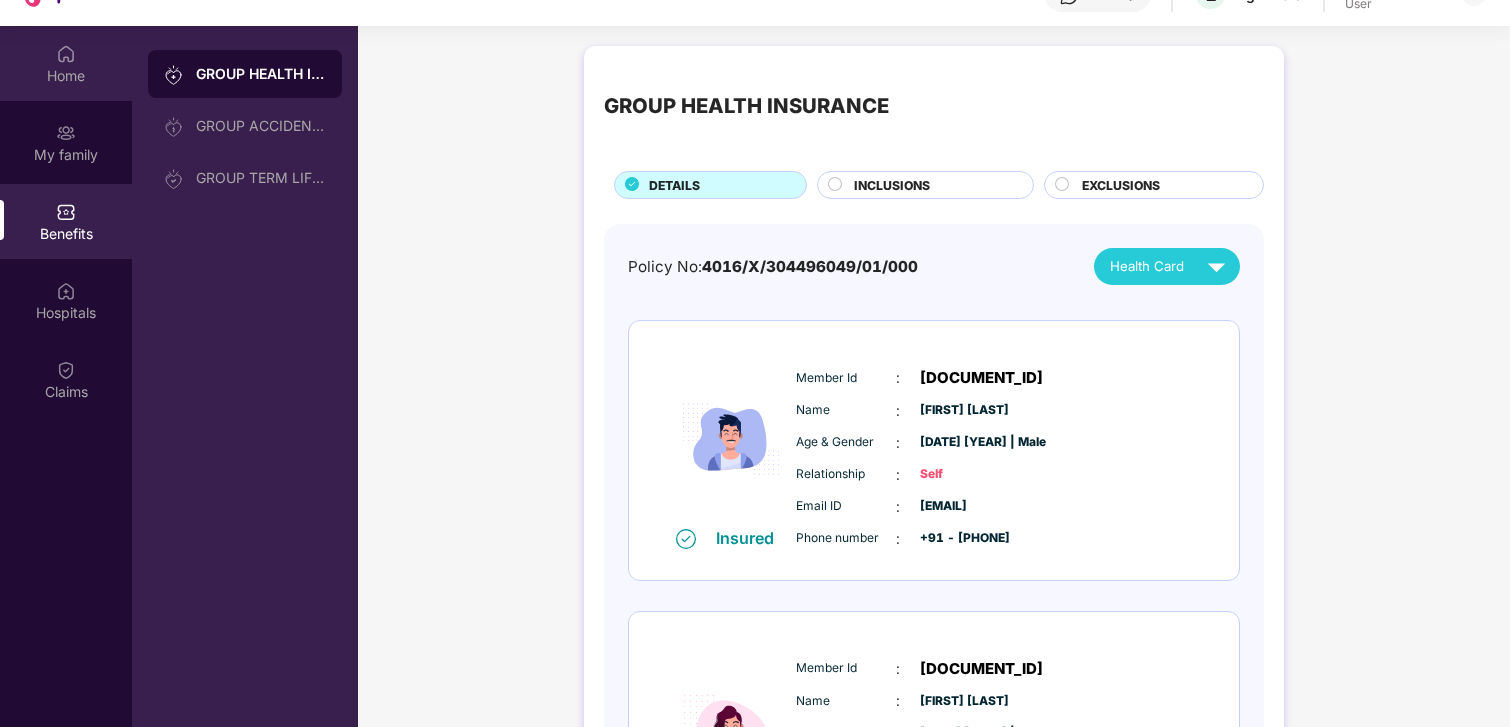 click on "Home" at bounding box center (66, 63) 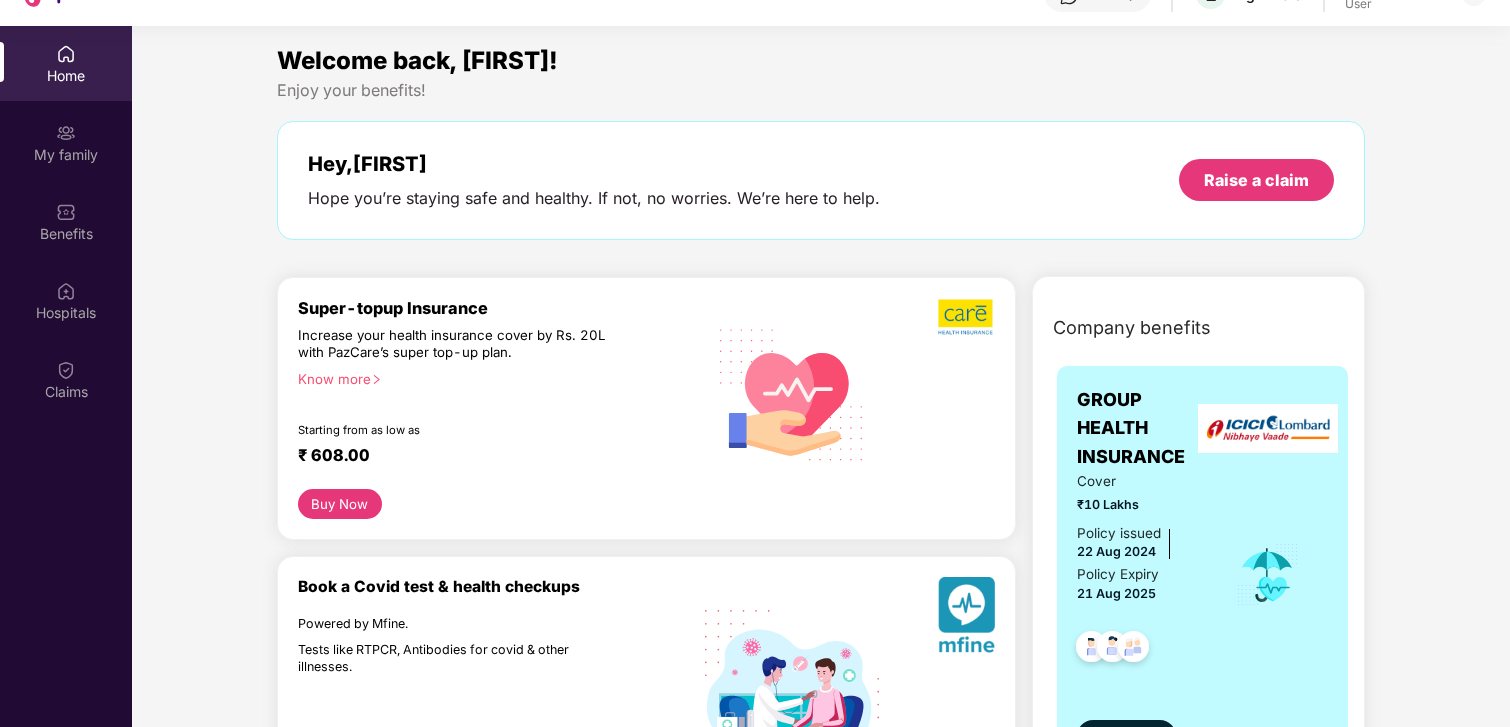 click on "Home" at bounding box center [66, 63] 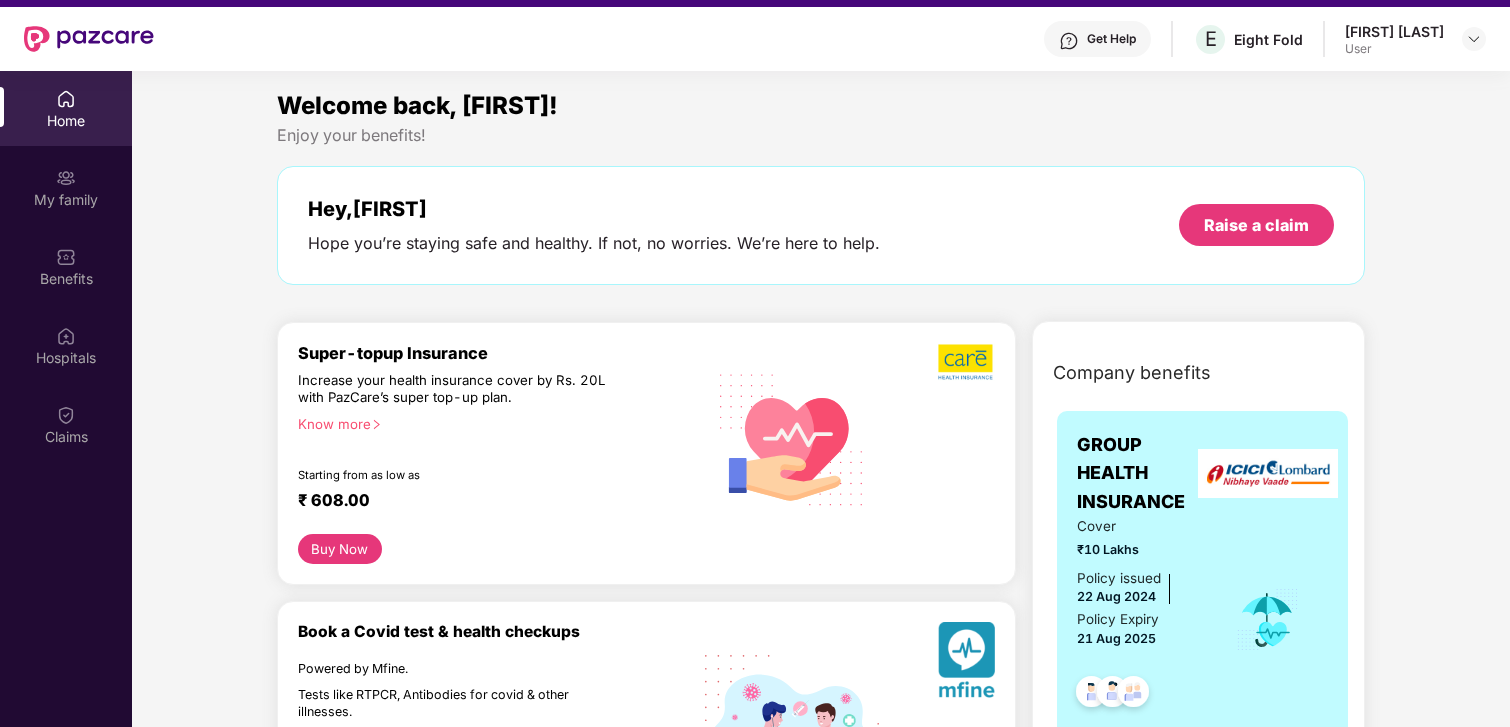 scroll, scrollTop: 0, scrollLeft: 0, axis: both 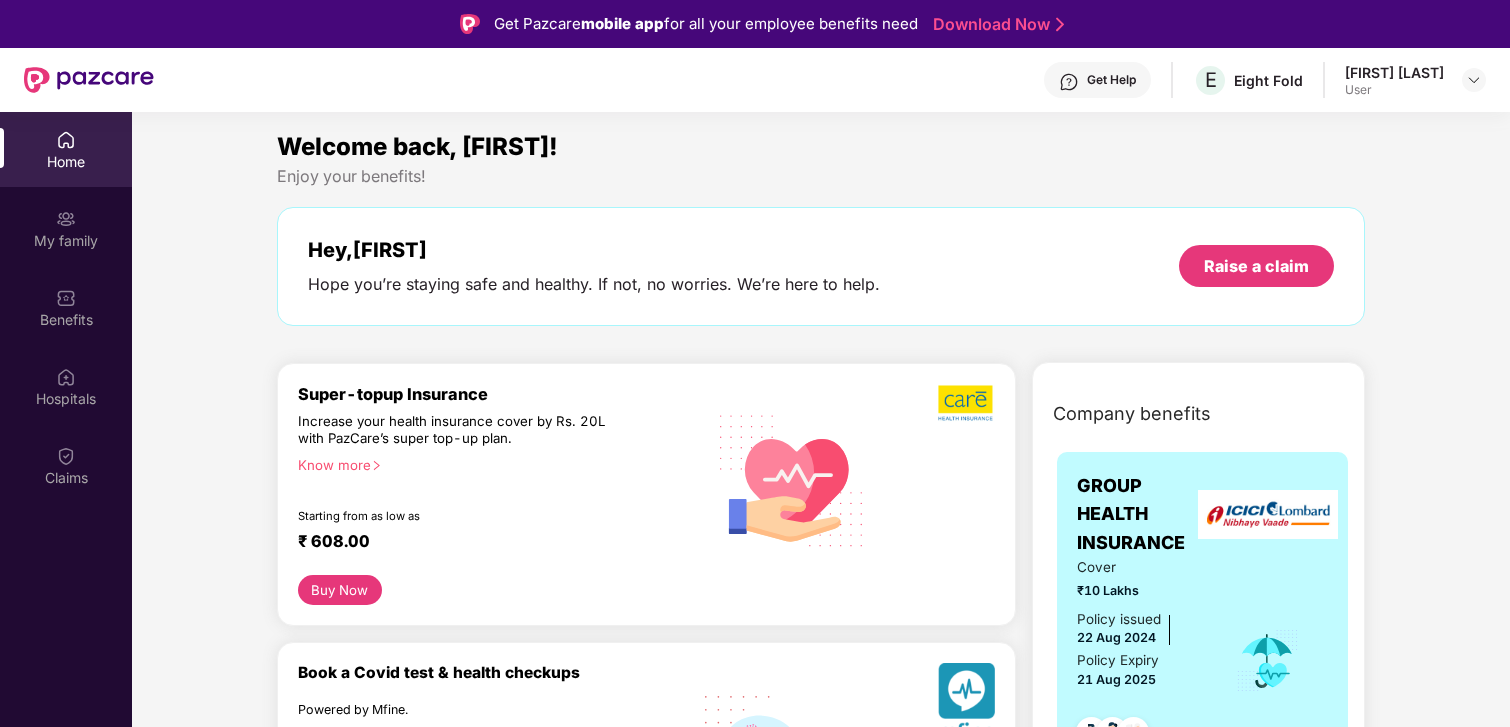 click at bounding box center [89, 80] 